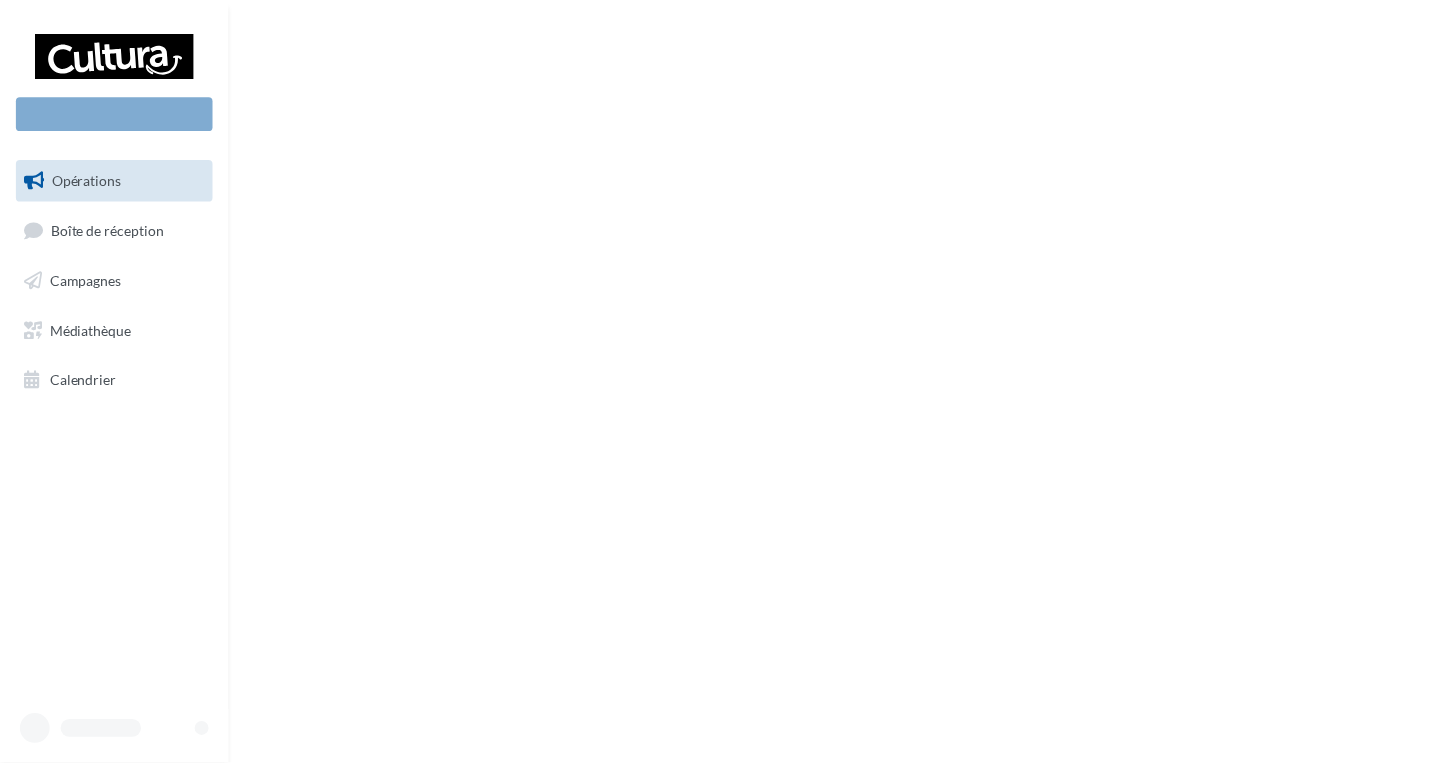 scroll, scrollTop: 0, scrollLeft: 0, axis: both 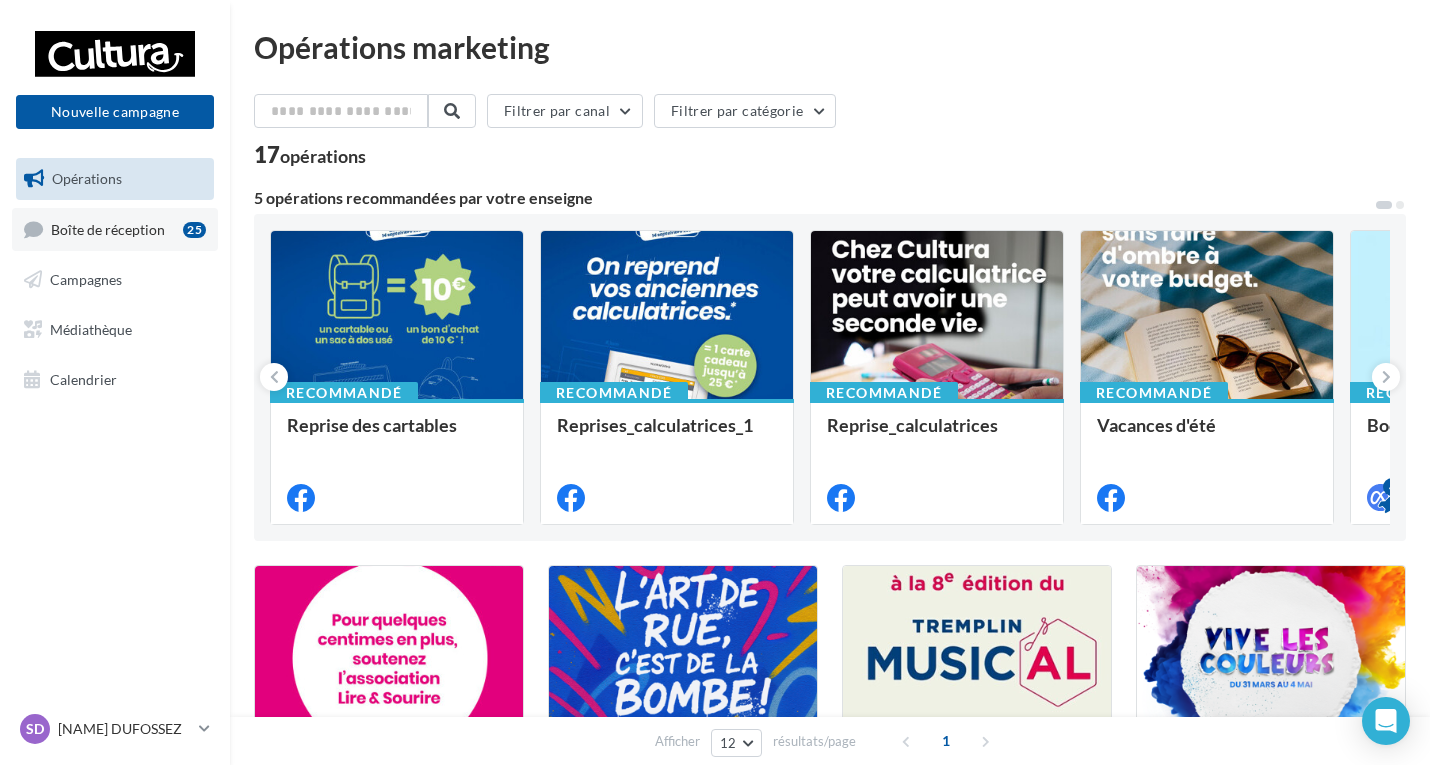 click on "Boîte de réception" at bounding box center (108, 228) 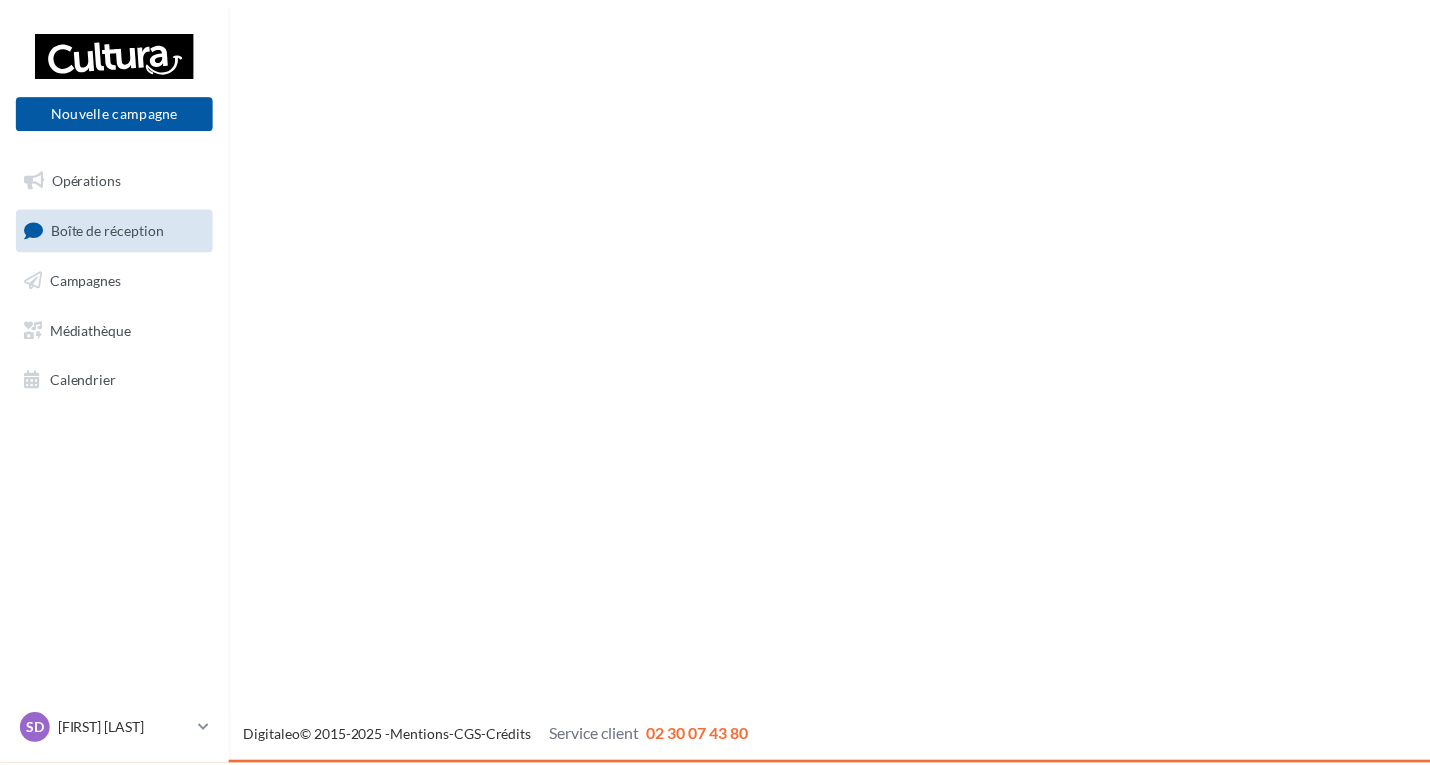 scroll, scrollTop: 0, scrollLeft: 0, axis: both 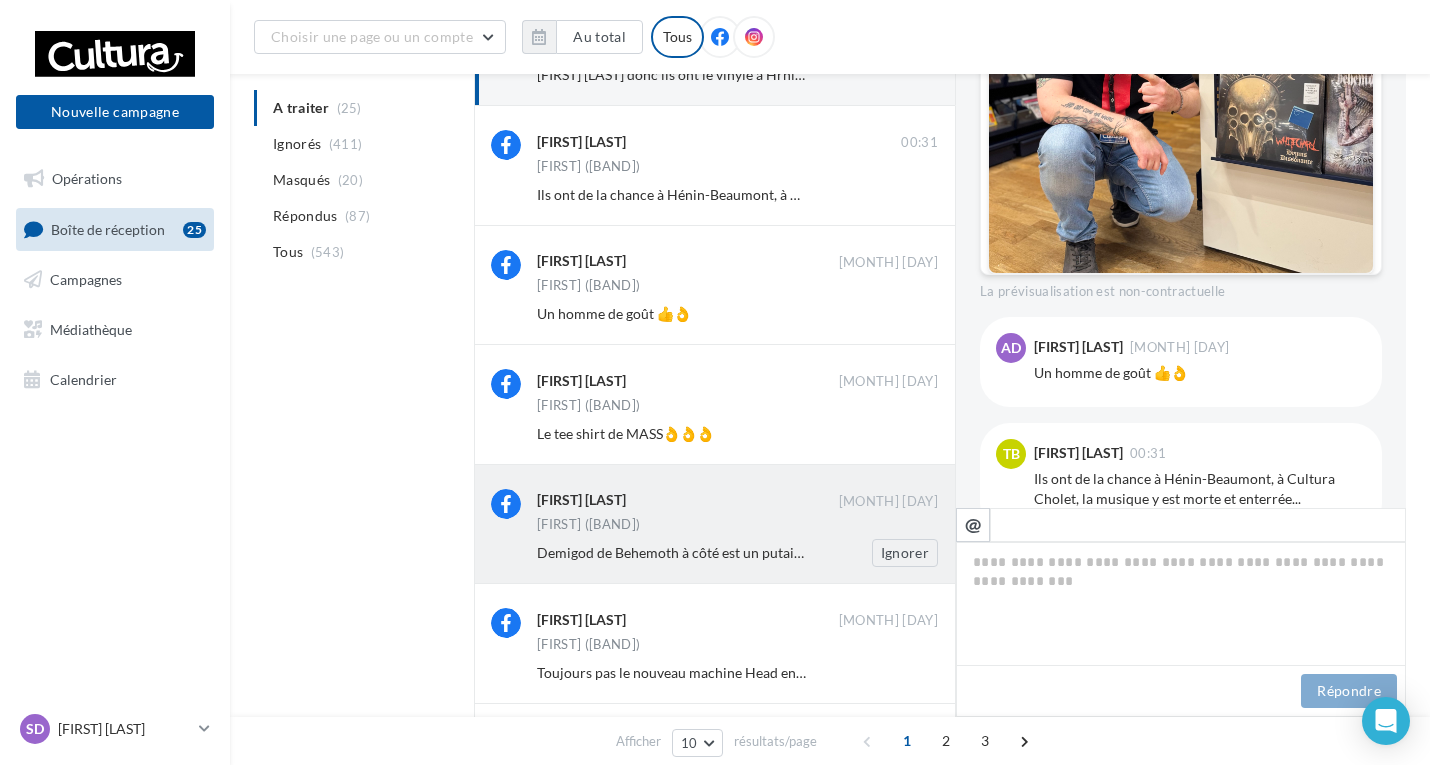 click on "Nico (WhiteChapel)" at bounding box center (737, 526) 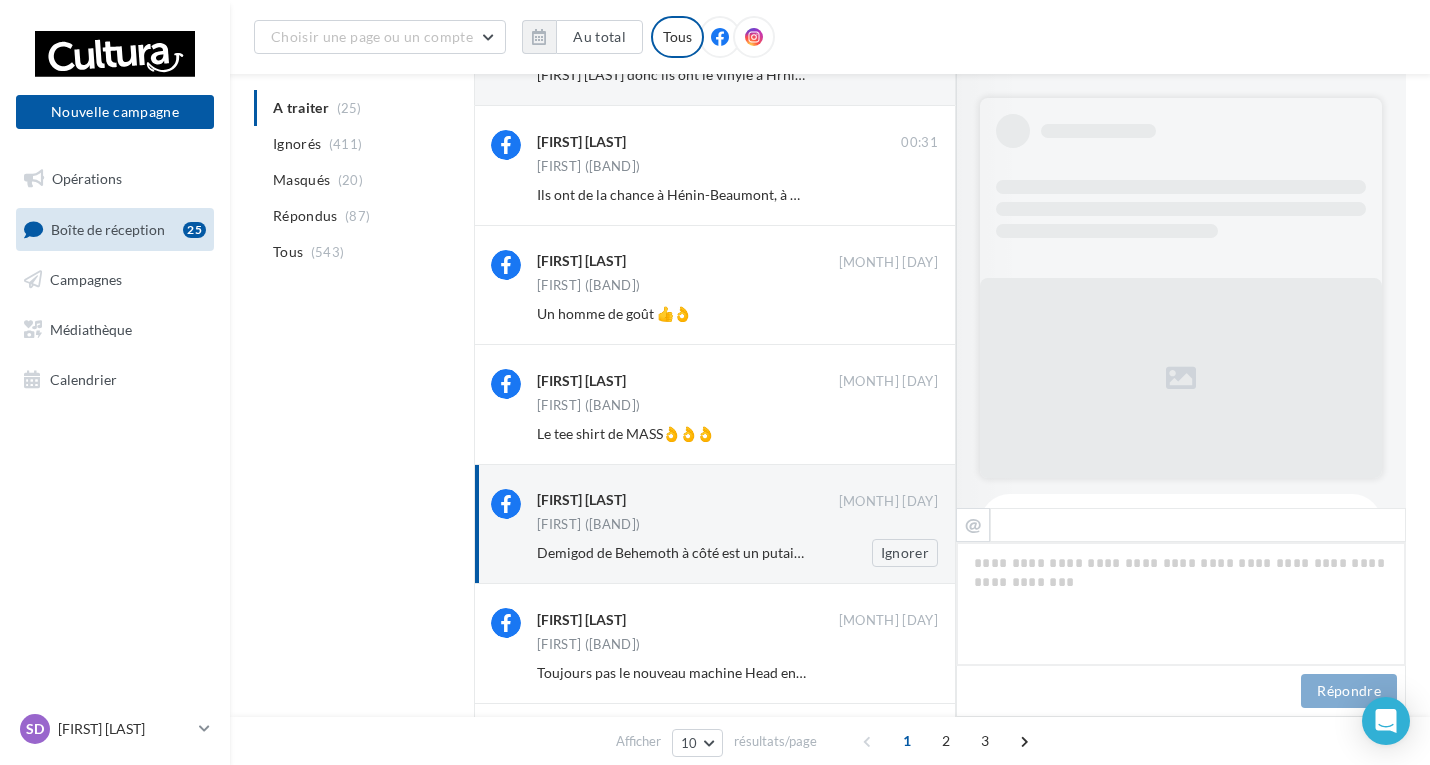 scroll, scrollTop: 835, scrollLeft: 0, axis: vertical 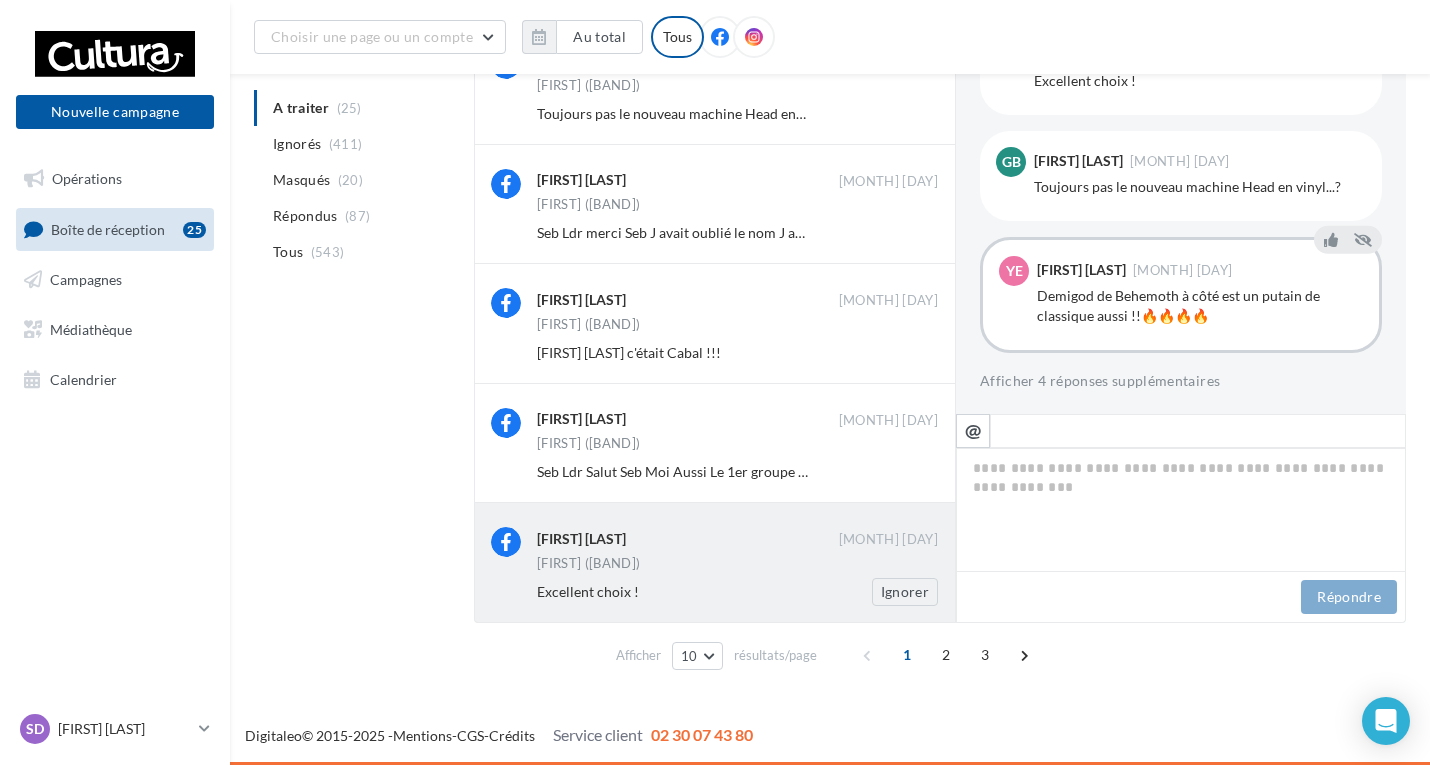 click on "Nico (WhiteChapel)" at bounding box center [737, 565] 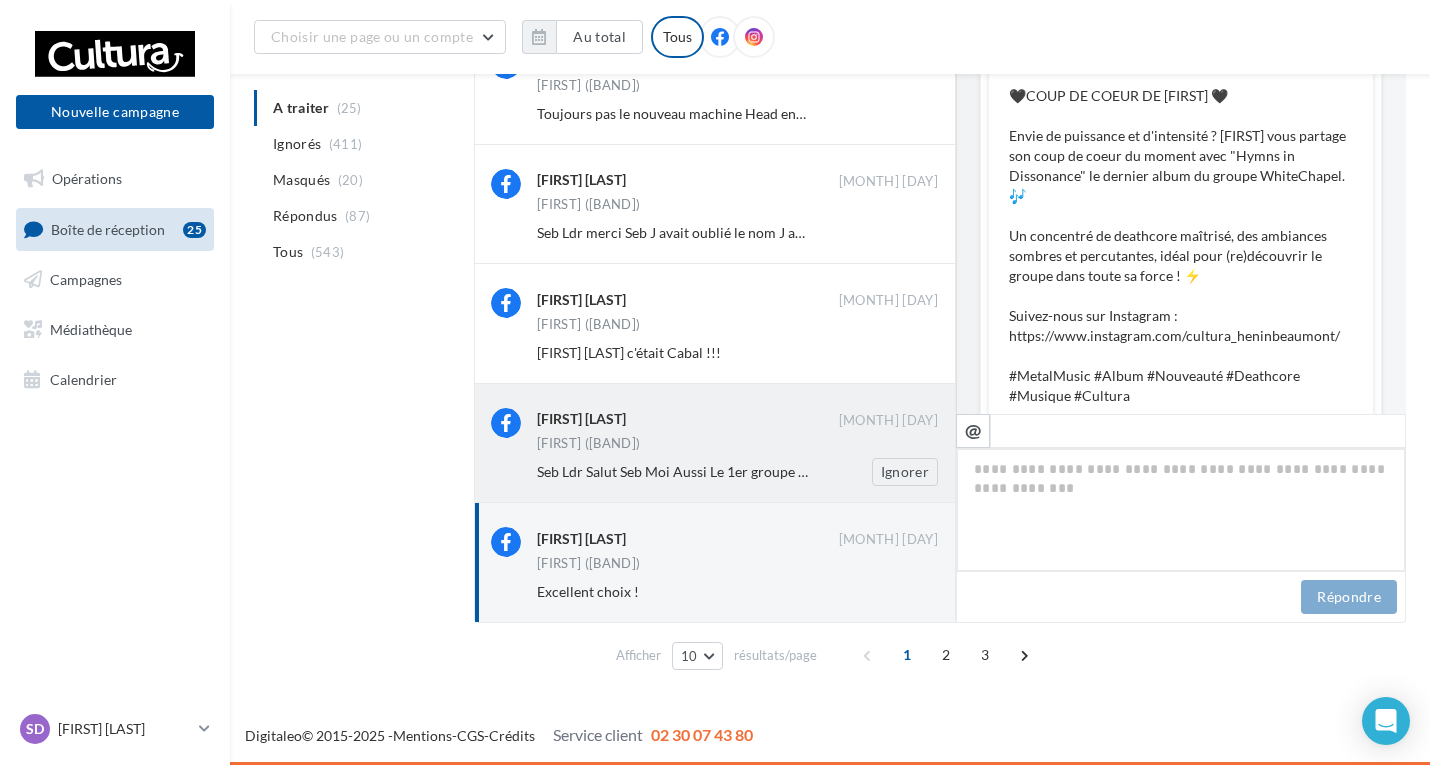 scroll, scrollTop: 818, scrollLeft: 0, axis: vertical 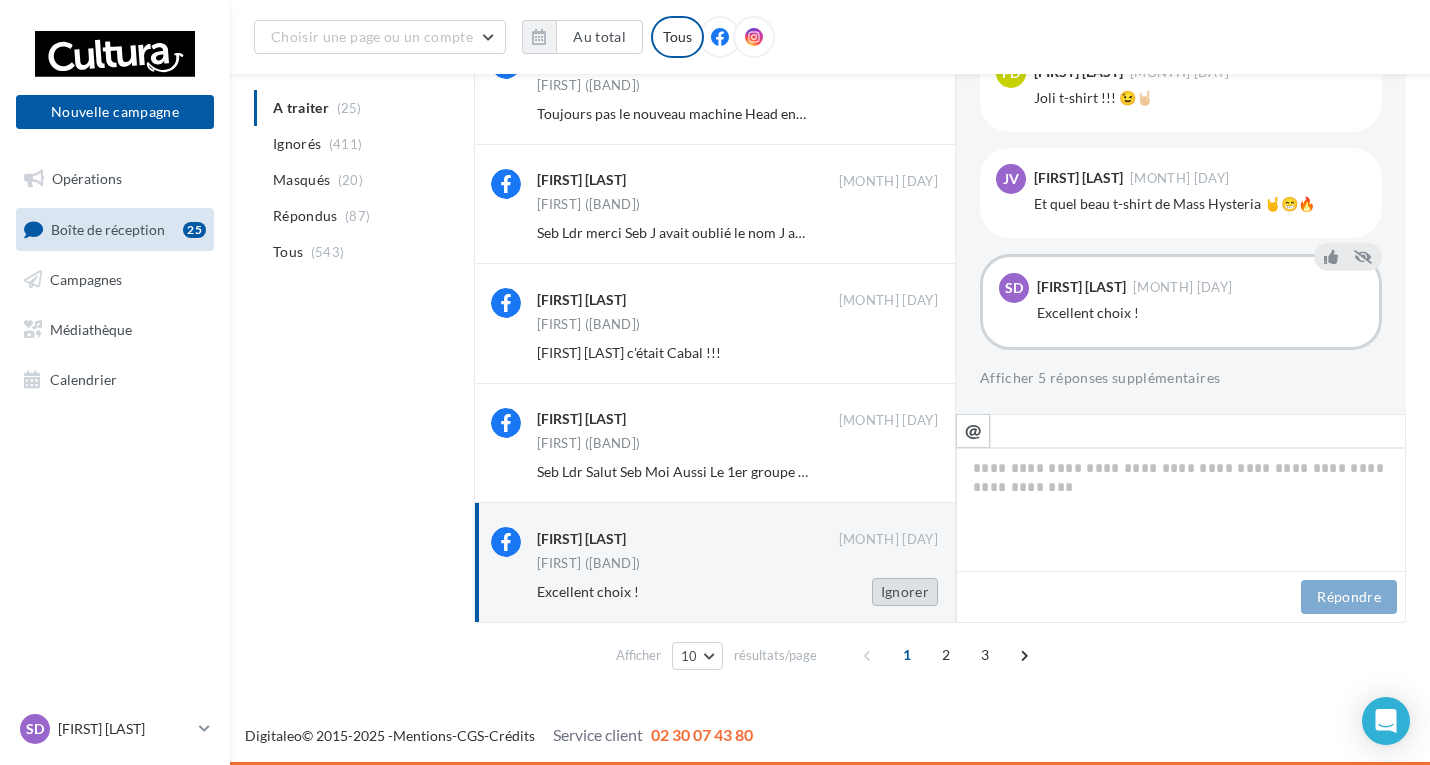 click on "Ignorer" at bounding box center [905, 592] 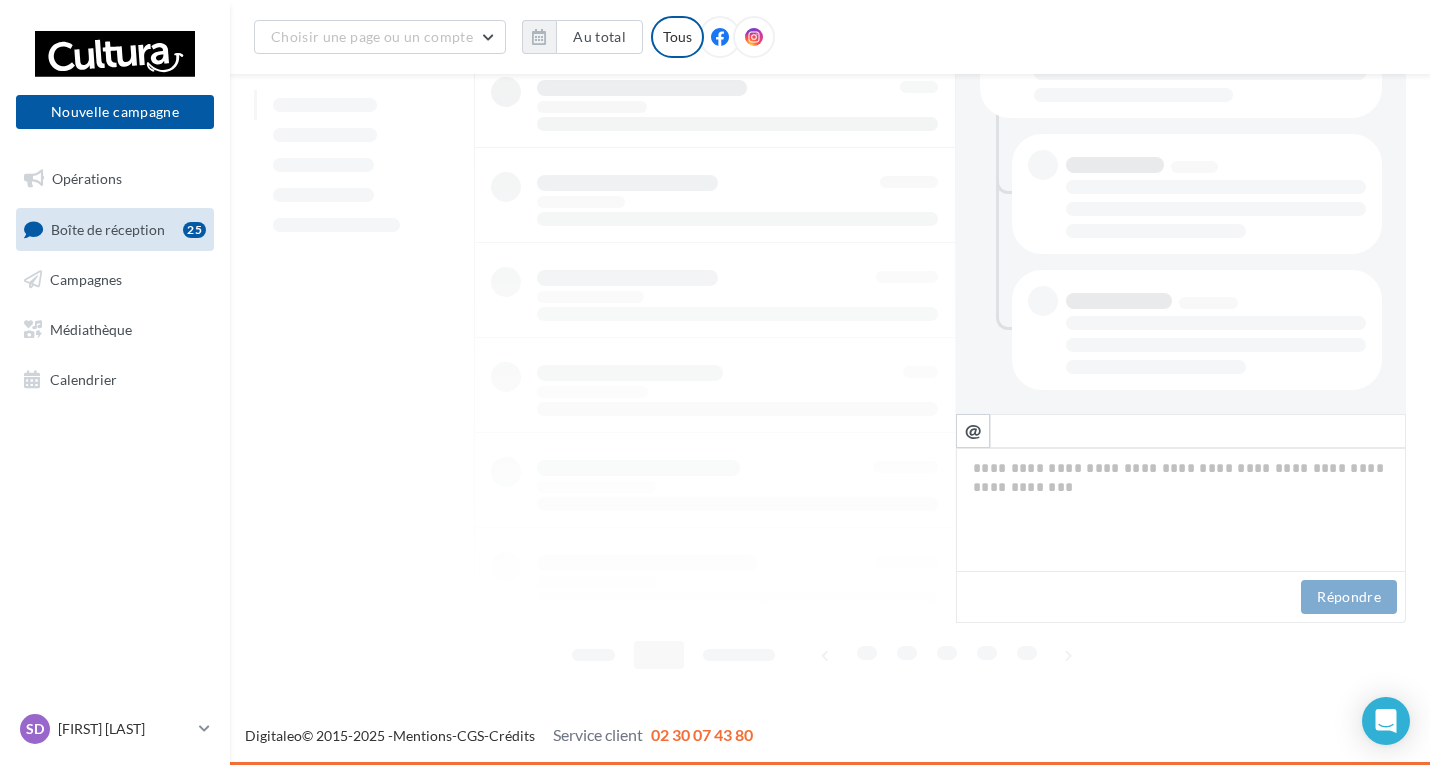 scroll, scrollTop: 514, scrollLeft: 0, axis: vertical 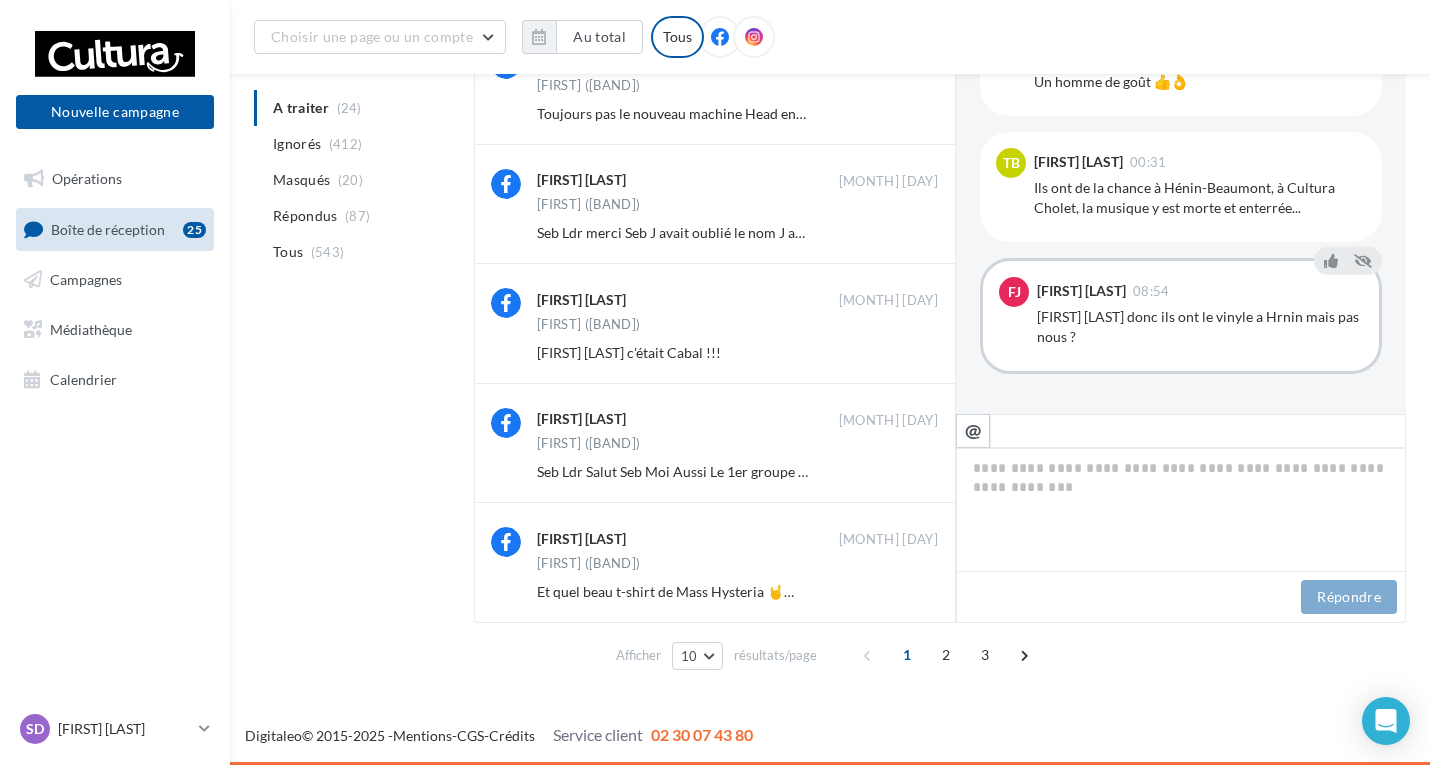 click on "Ignorer" at bounding box center [905, 592] 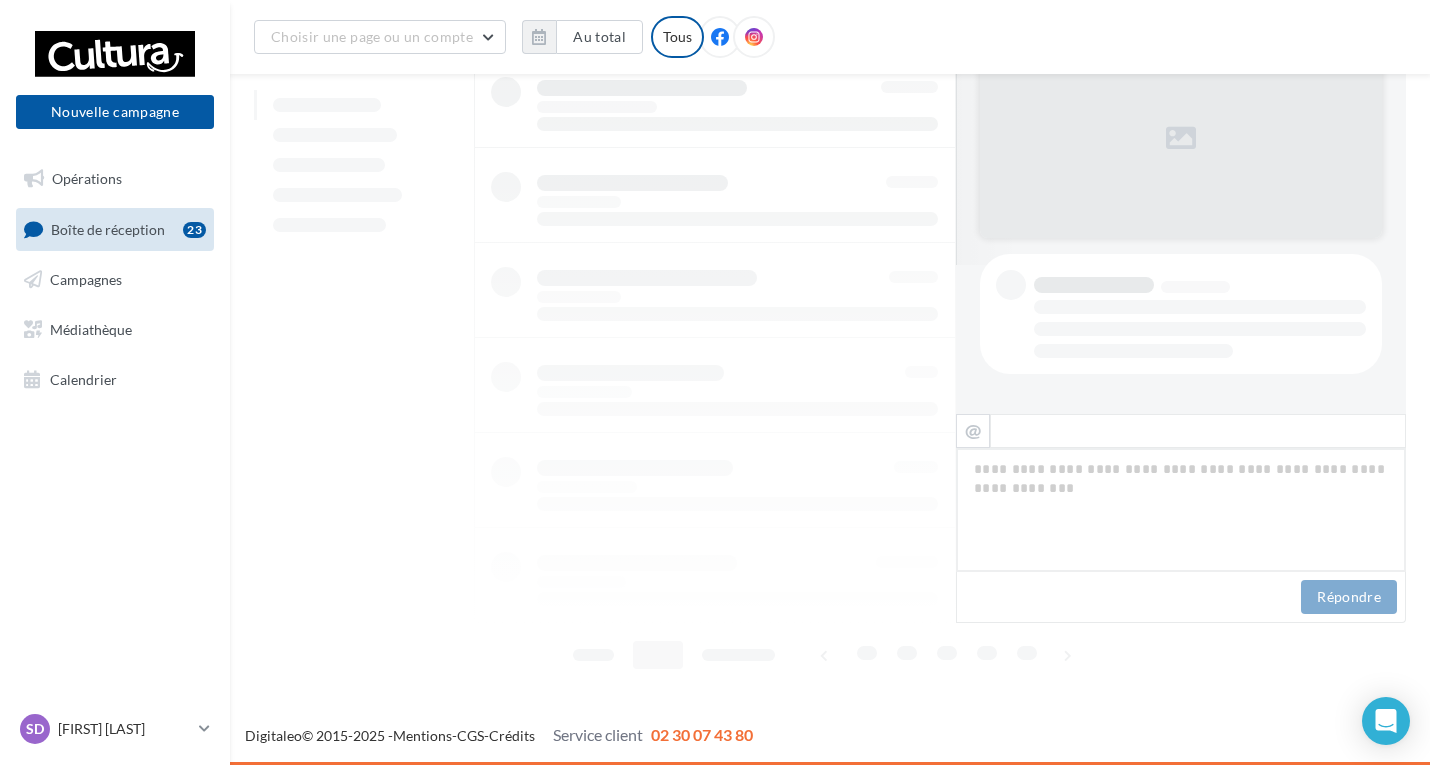scroll, scrollTop: 831, scrollLeft: 0, axis: vertical 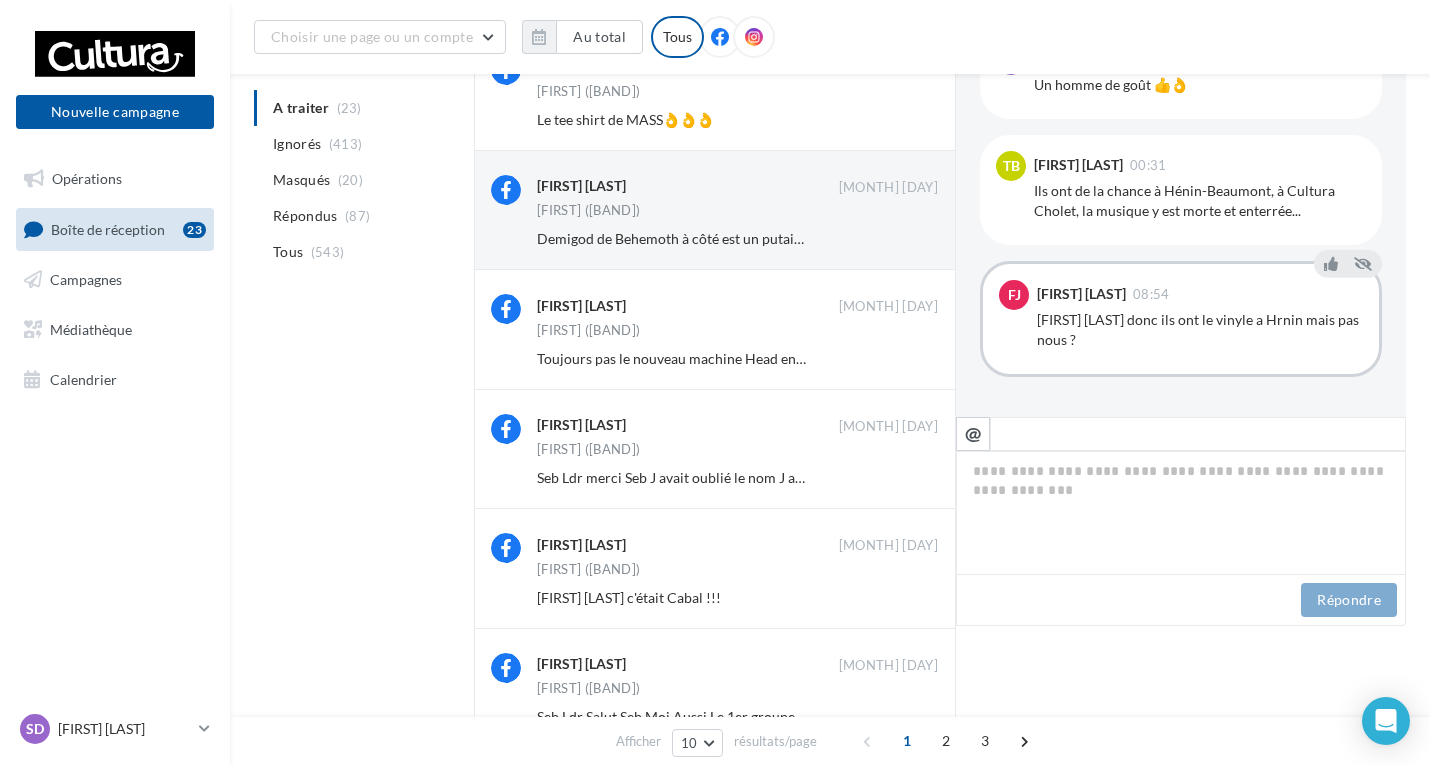 click on "Ignorer" at bounding box center (905, 598) 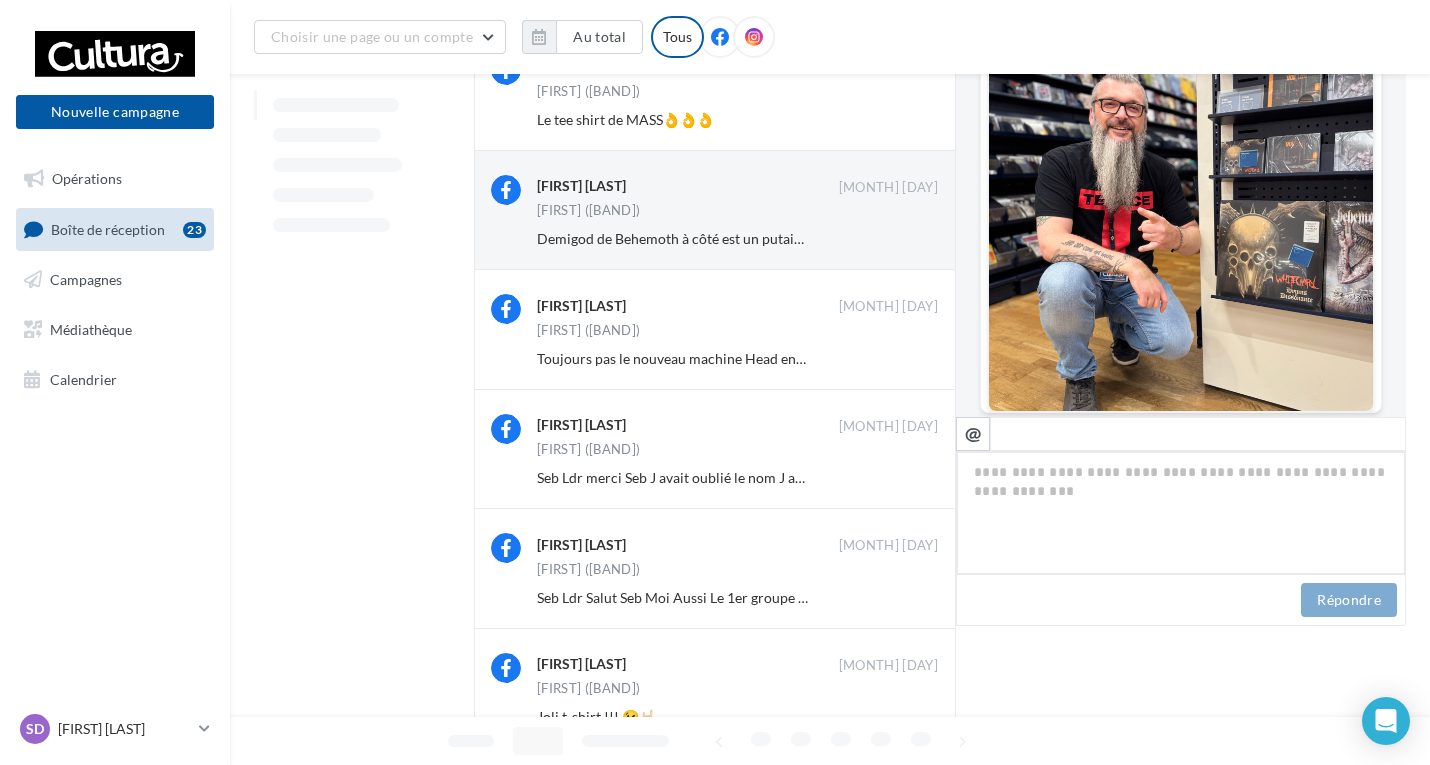 scroll, scrollTop: 831, scrollLeft: 0, axis: vertical 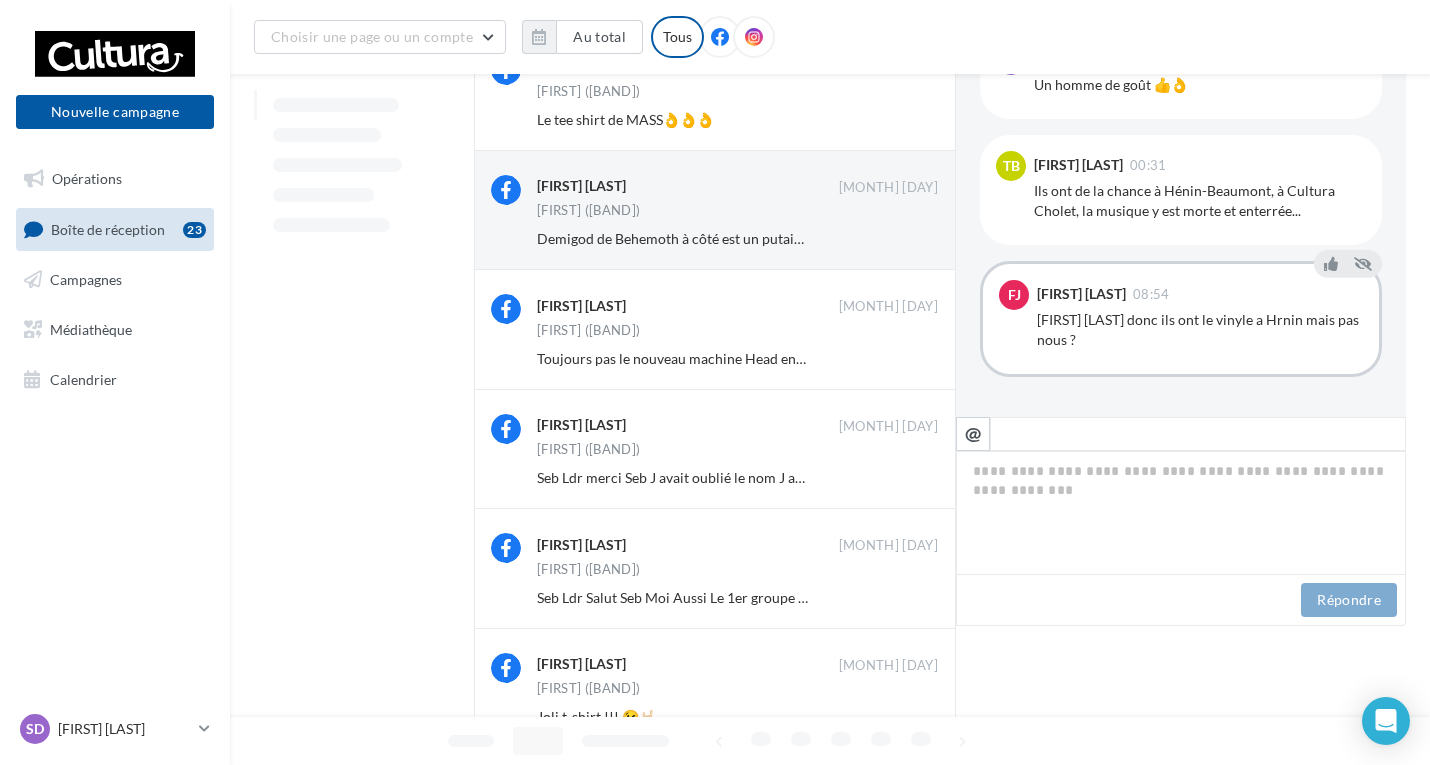 click on "Ignorer" at bounding box center [905, 598] 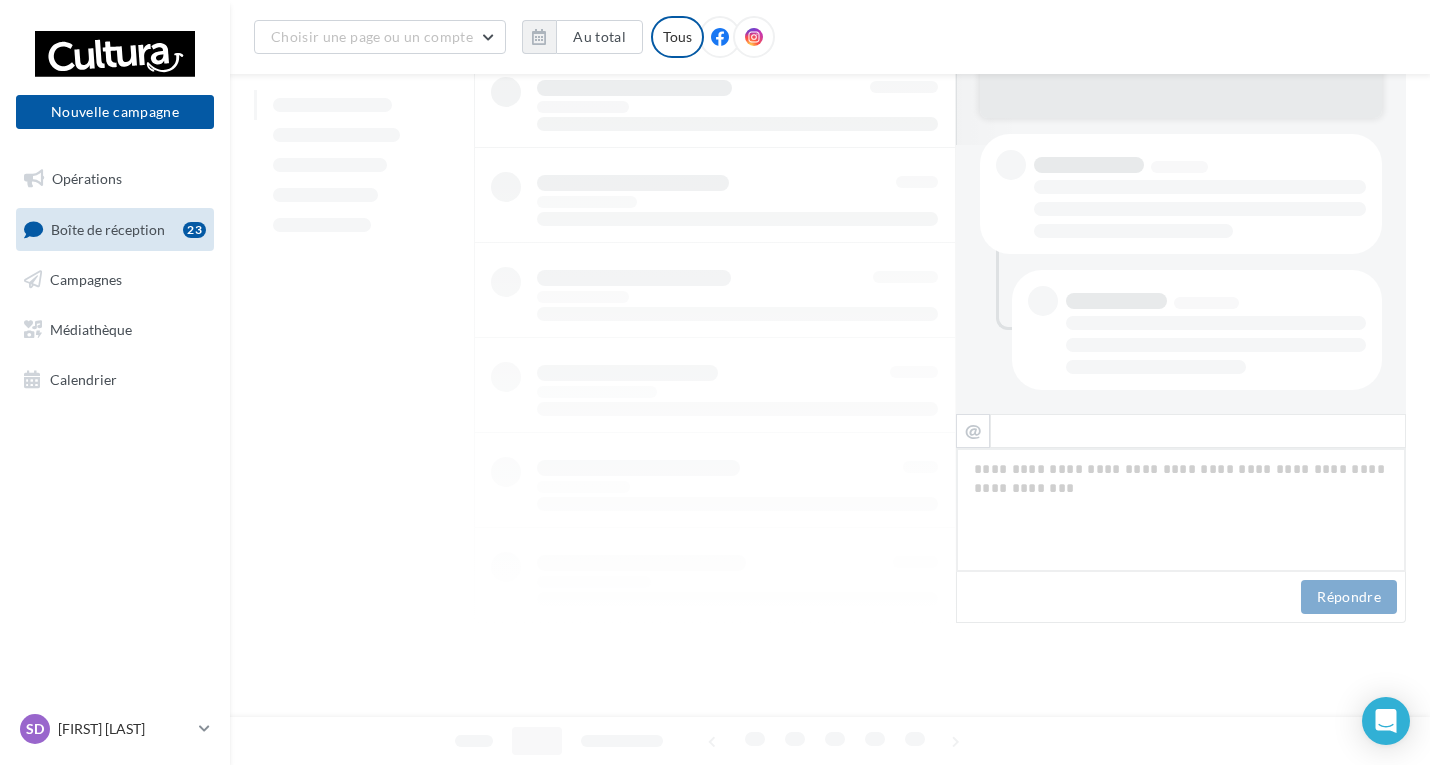 scroll, scrollTop: 831, scrollLeft: 0, axis: vertical 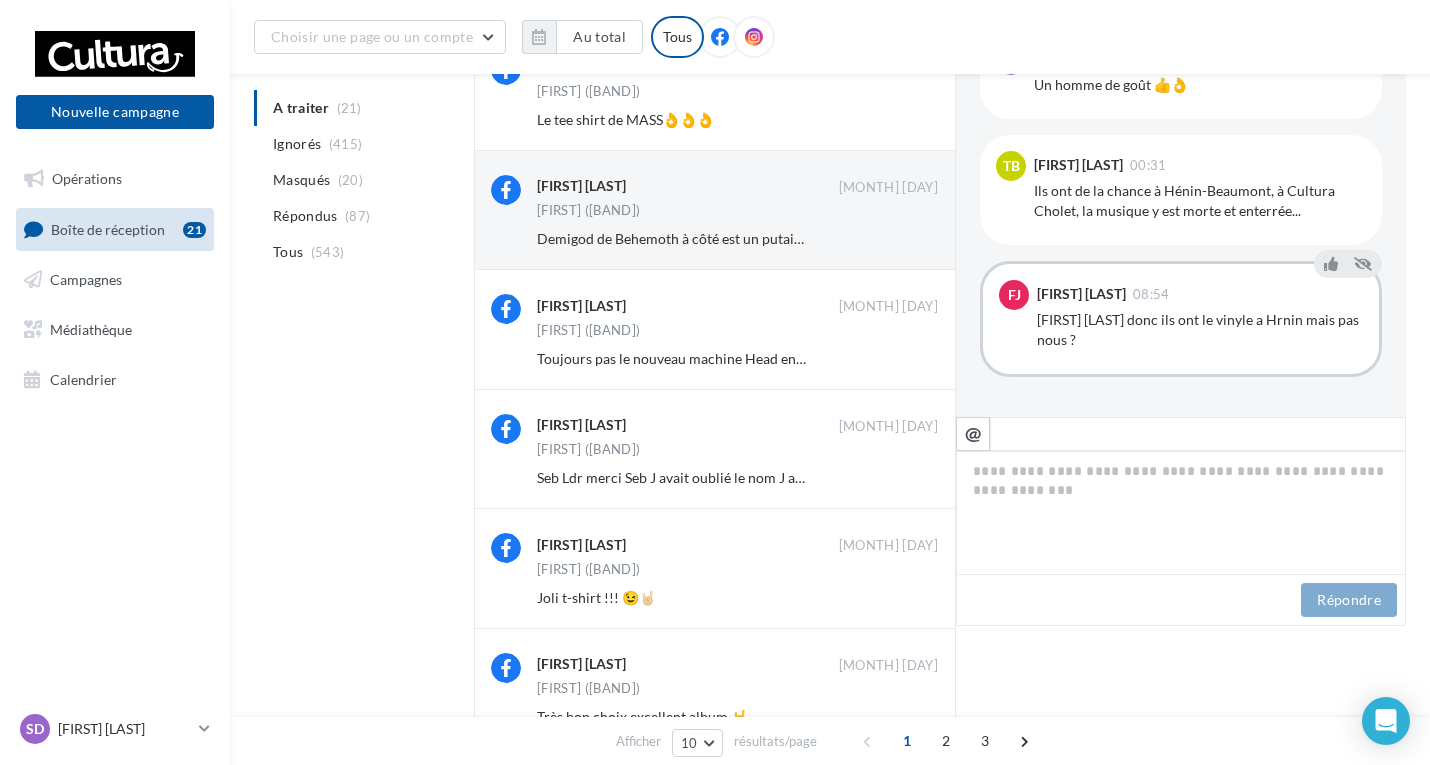 click on "Ignorer" at bounding box center (905, 598) 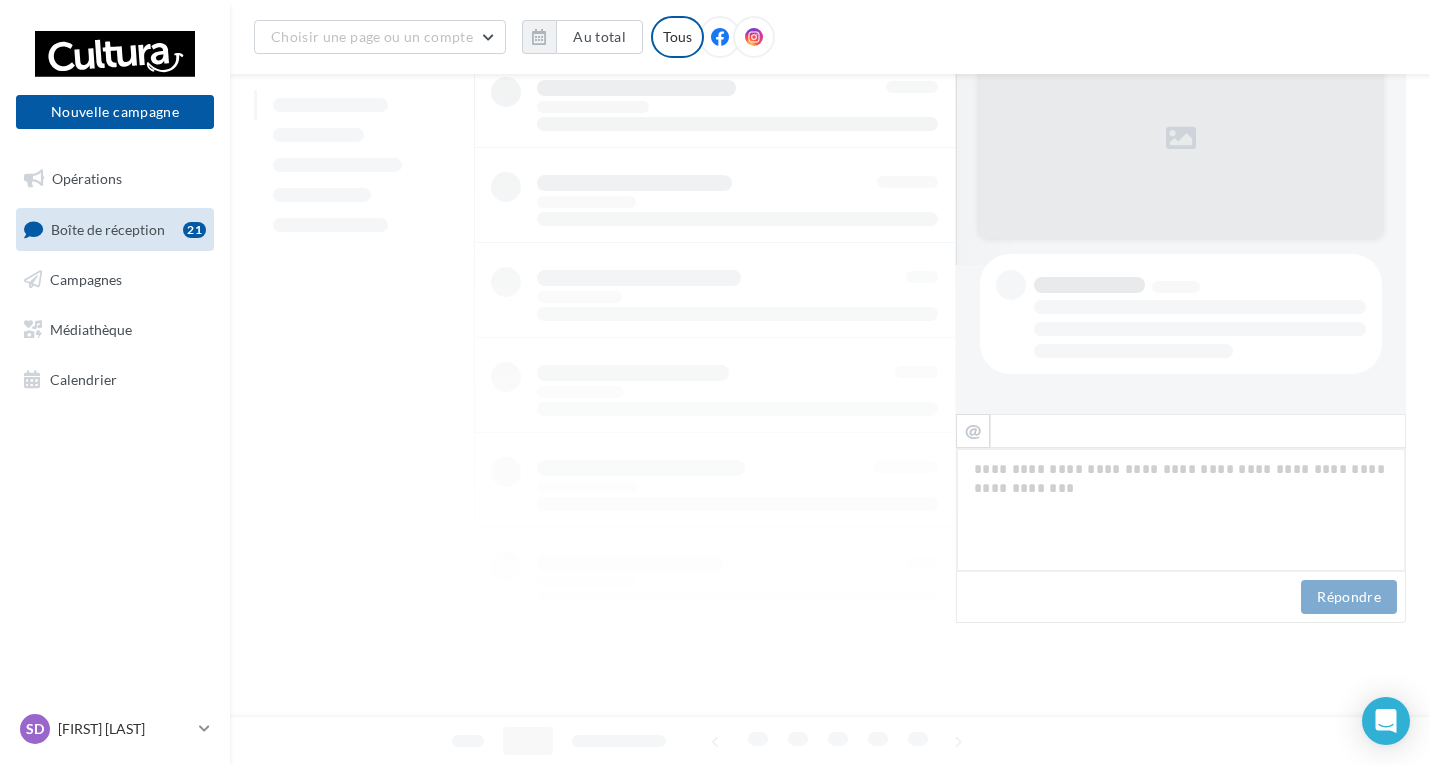 scroll, scrollTop: 831, scrollLeft: 0, axis: vertical 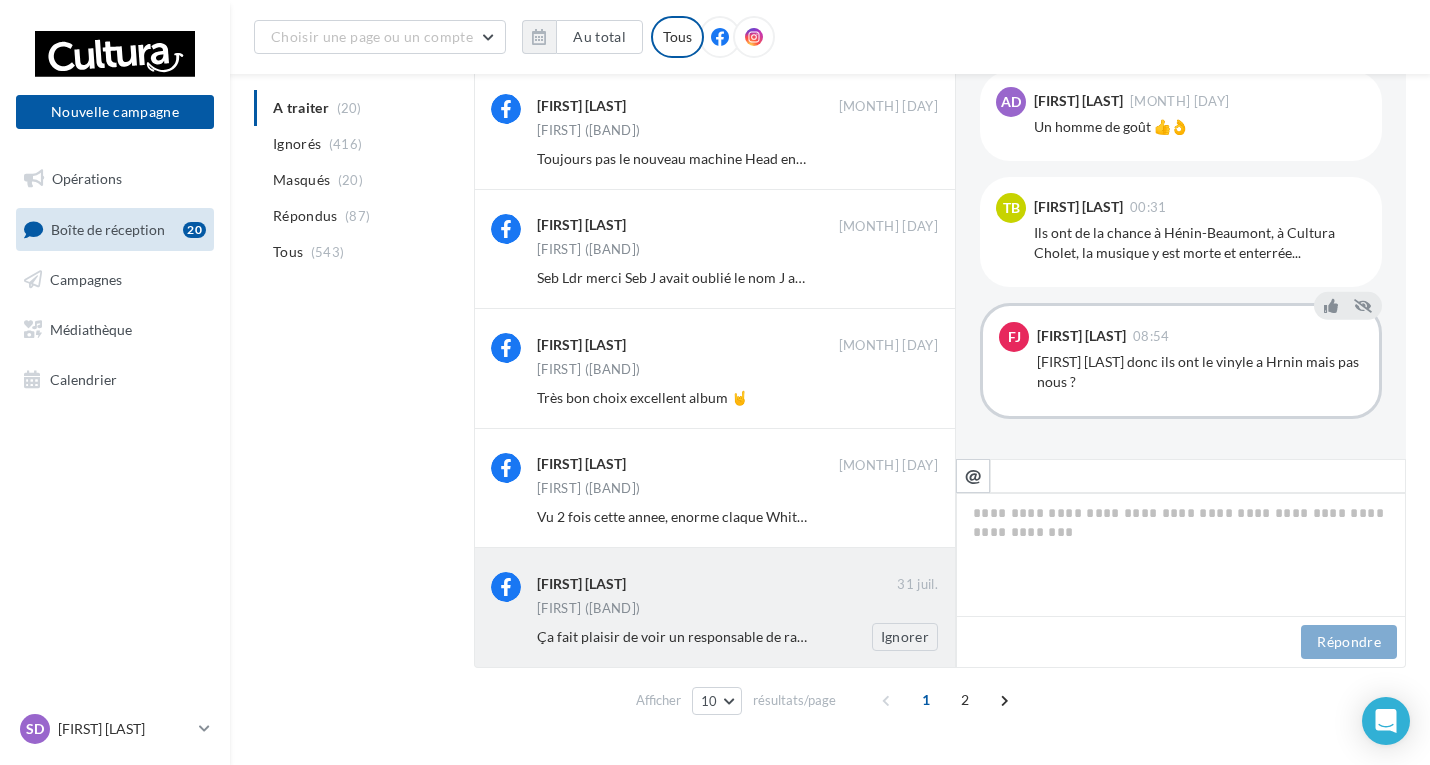 click on "Ça fait plaisir de voir un responsable de rayon fan de la musique qu'il vend, c'est tellement rare" at bounding box center (827, 636) 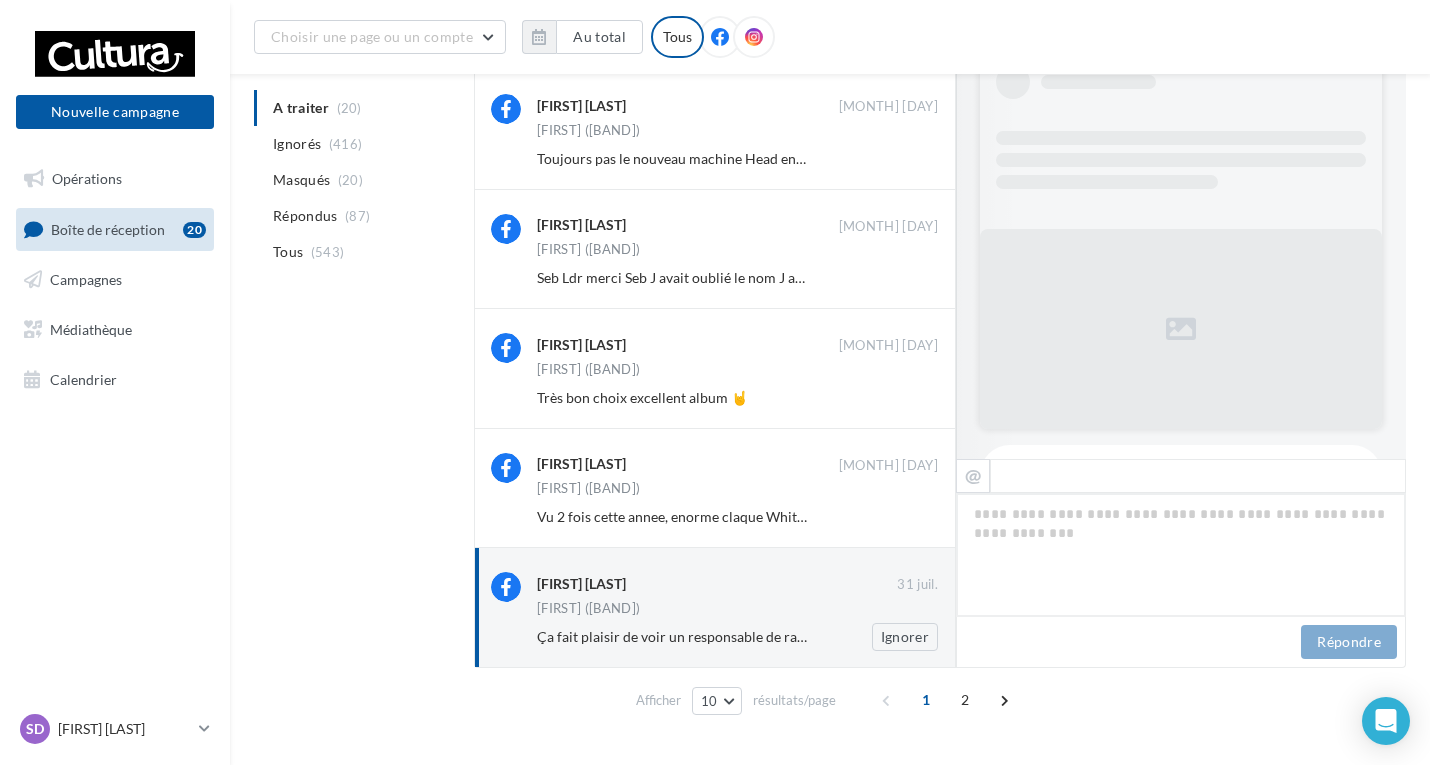 scroll, scrollTop: 935, scrollLeft: 0, axis: vertical 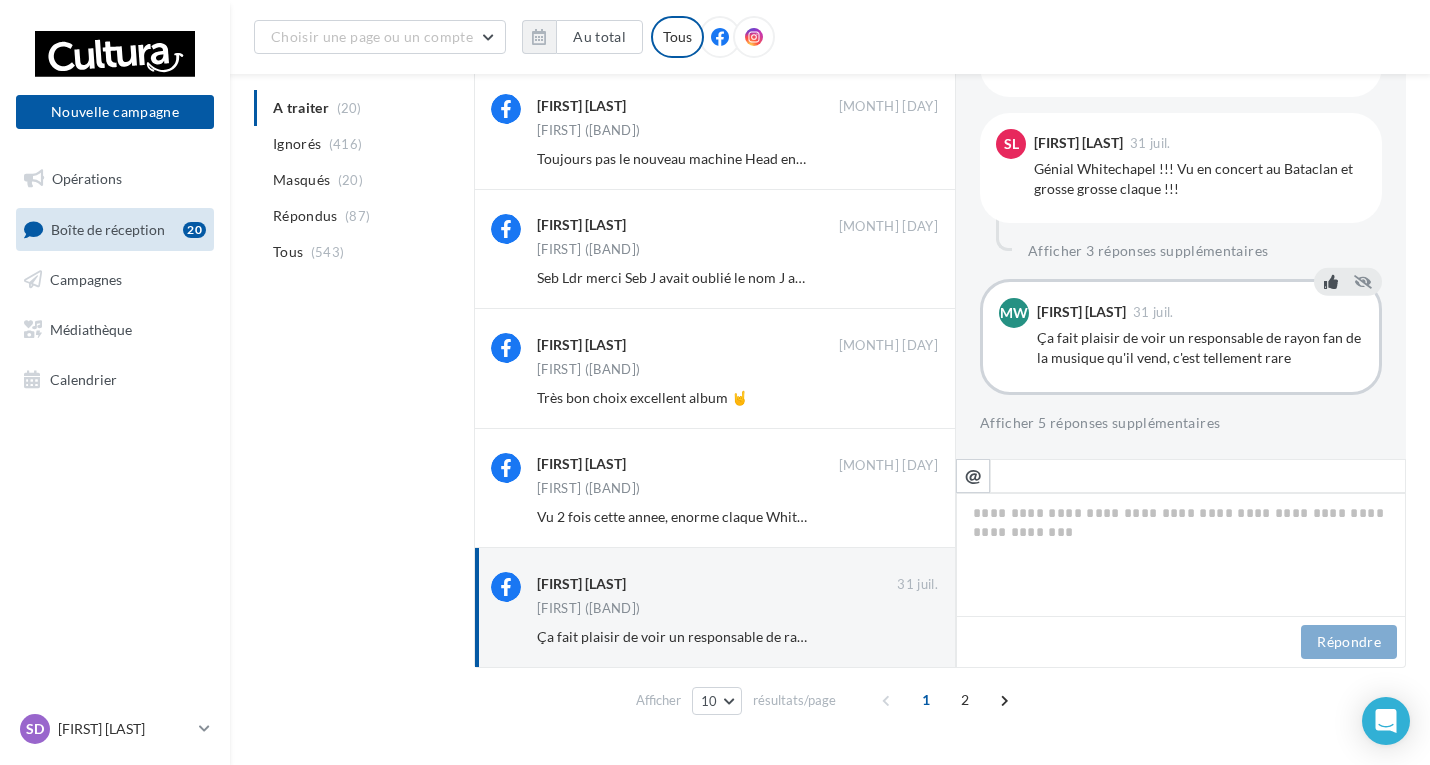 click at bounding box center (1331, 282) 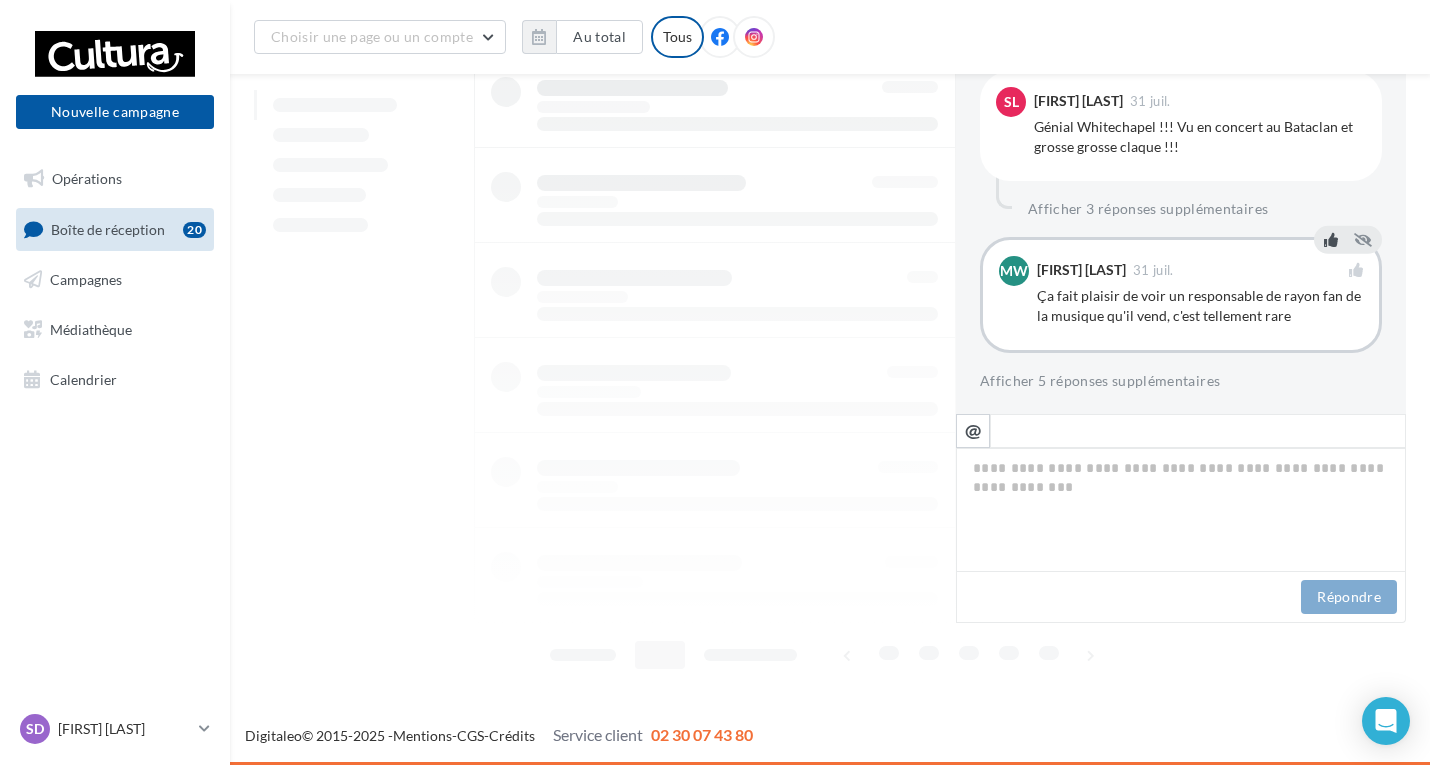 scroll, scrollTop: 714, scrollLeft: 0, axis: vertical 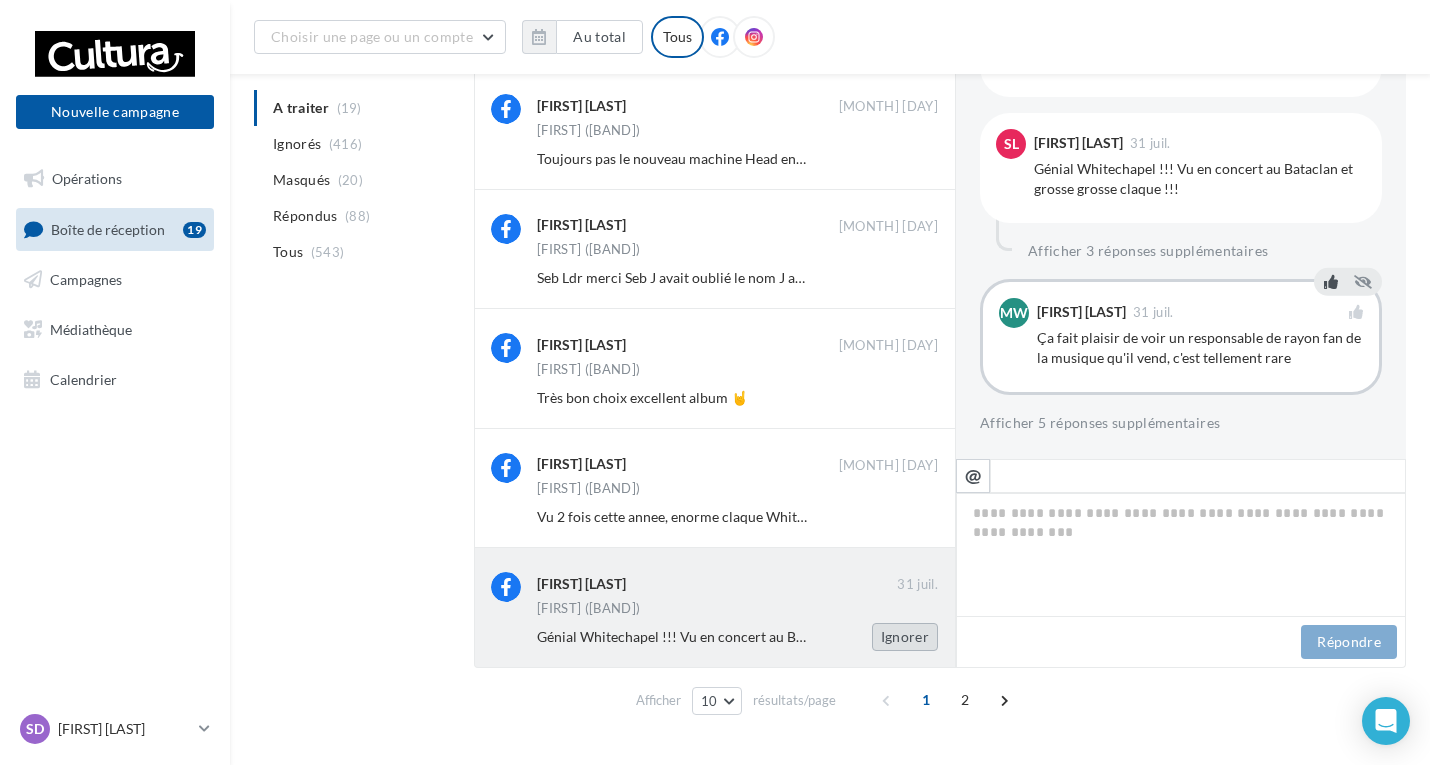 click on "Ignorer" at bounding box center [905, 637] 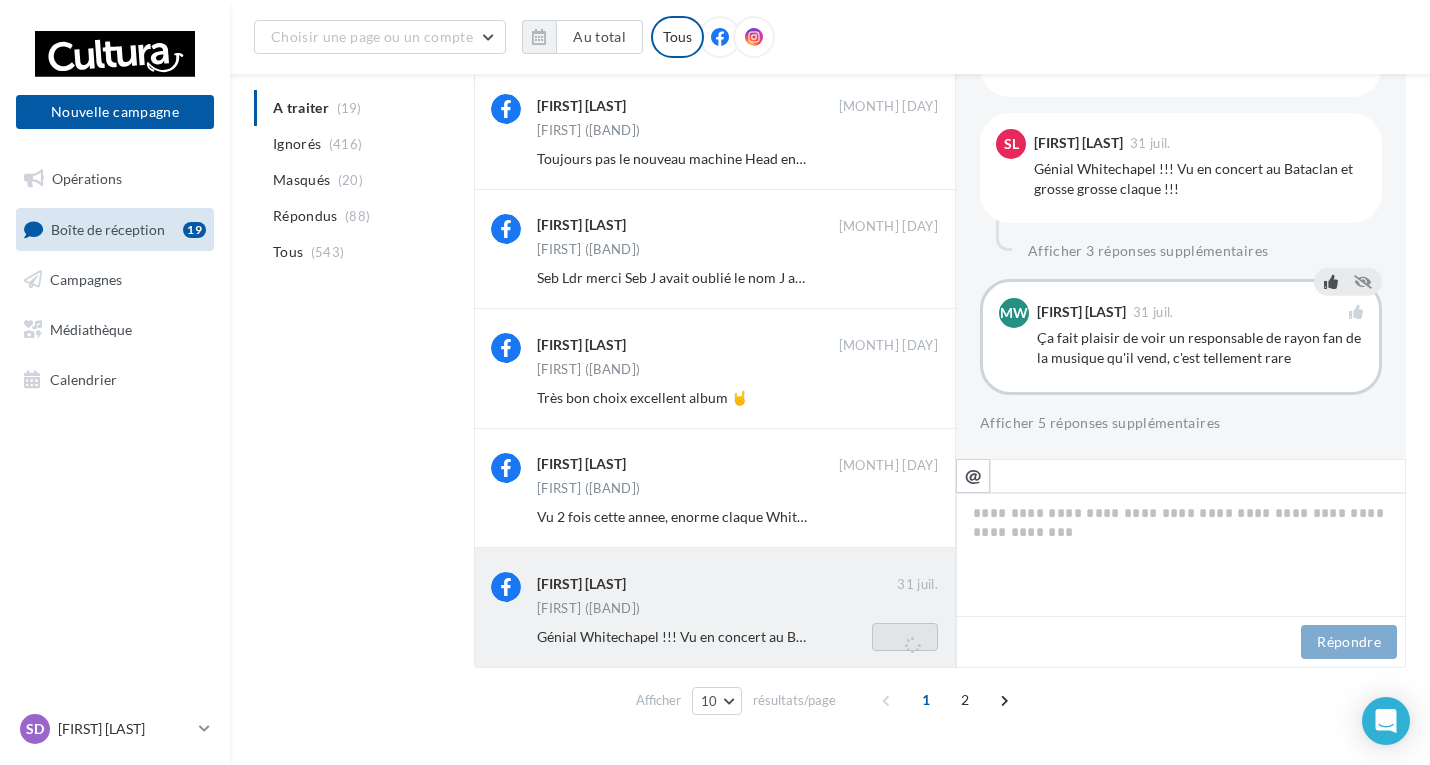 scroll, scrollTop: 514, scrollLeft: 0, axis: vertical 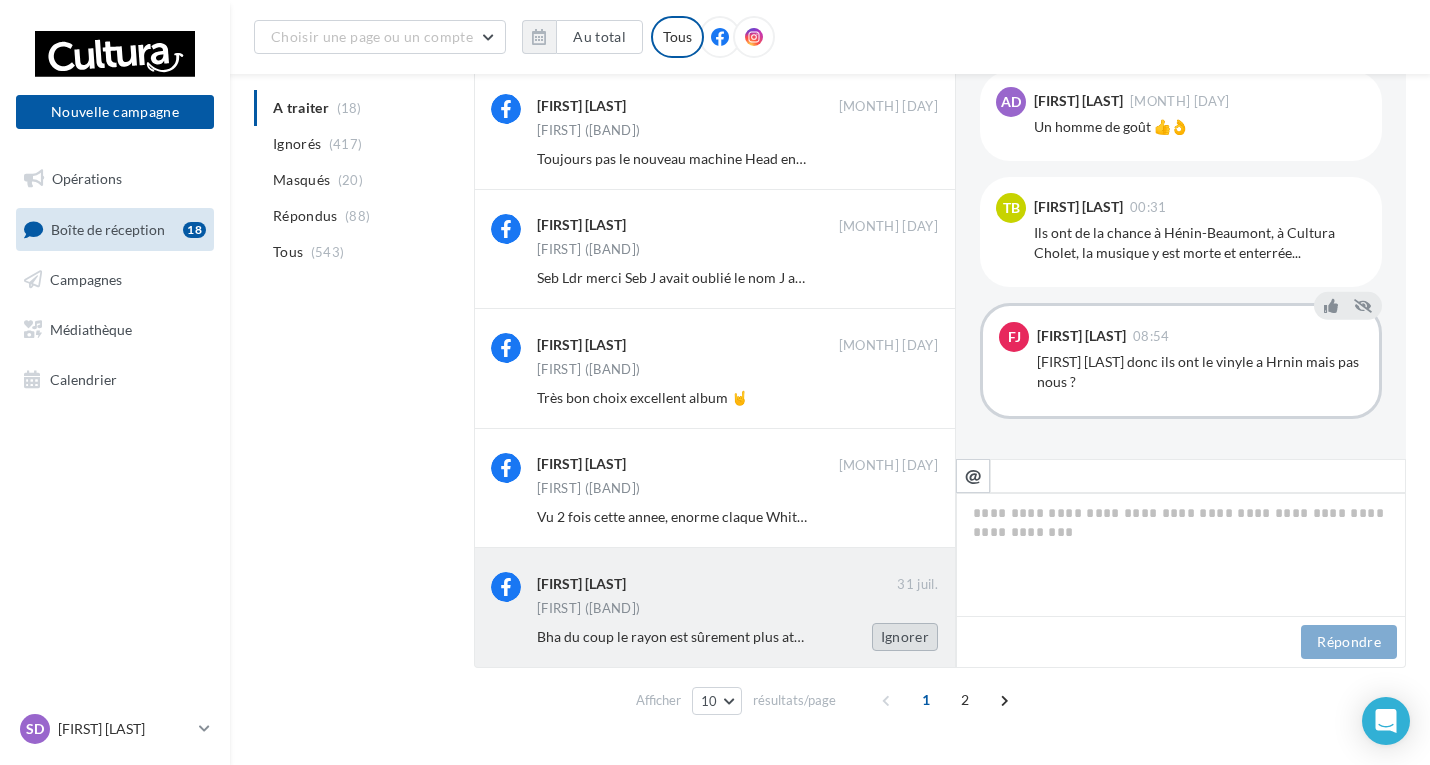 click on "Ignorer" at bounding box center (905, 637) 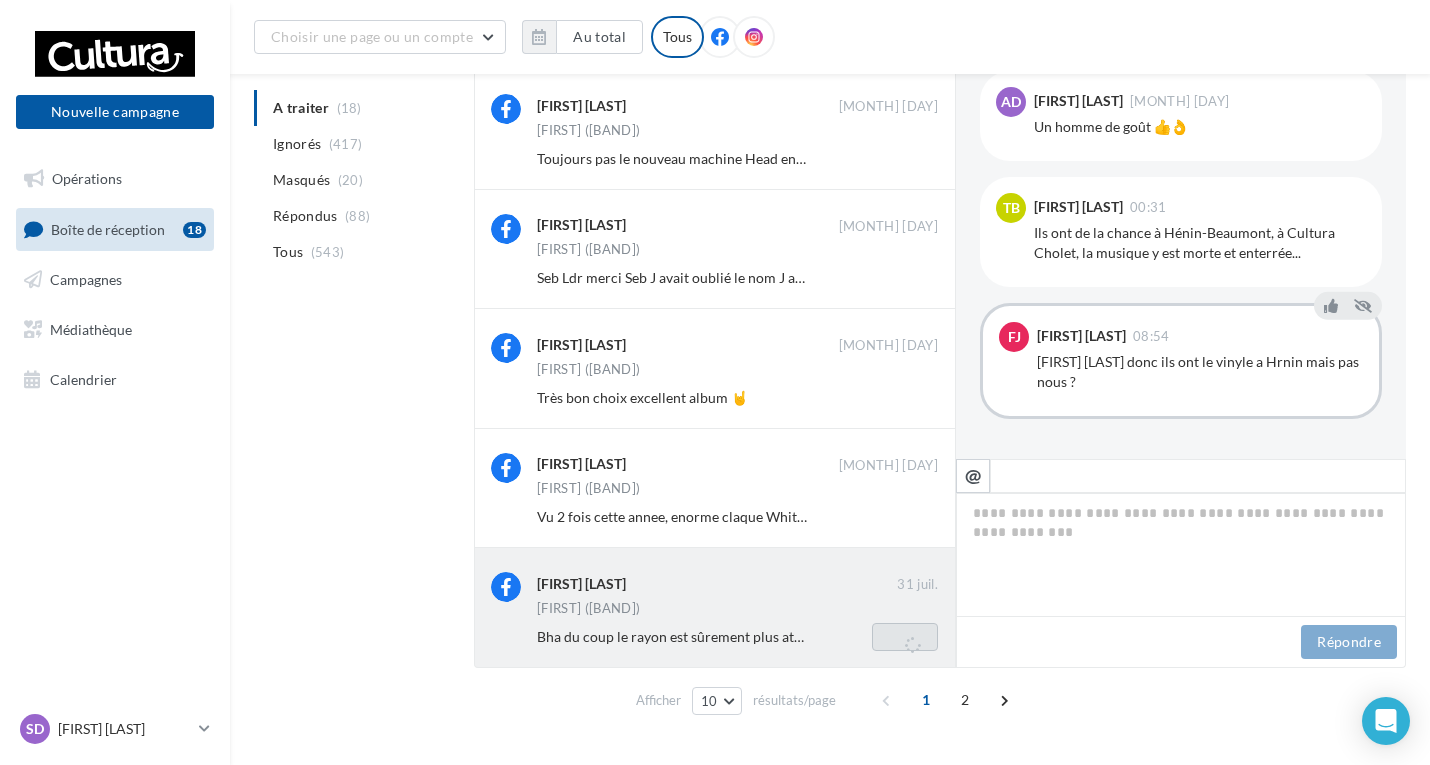 scroll, scrollTop: 269, scrollLeft: 0, axis: vertical 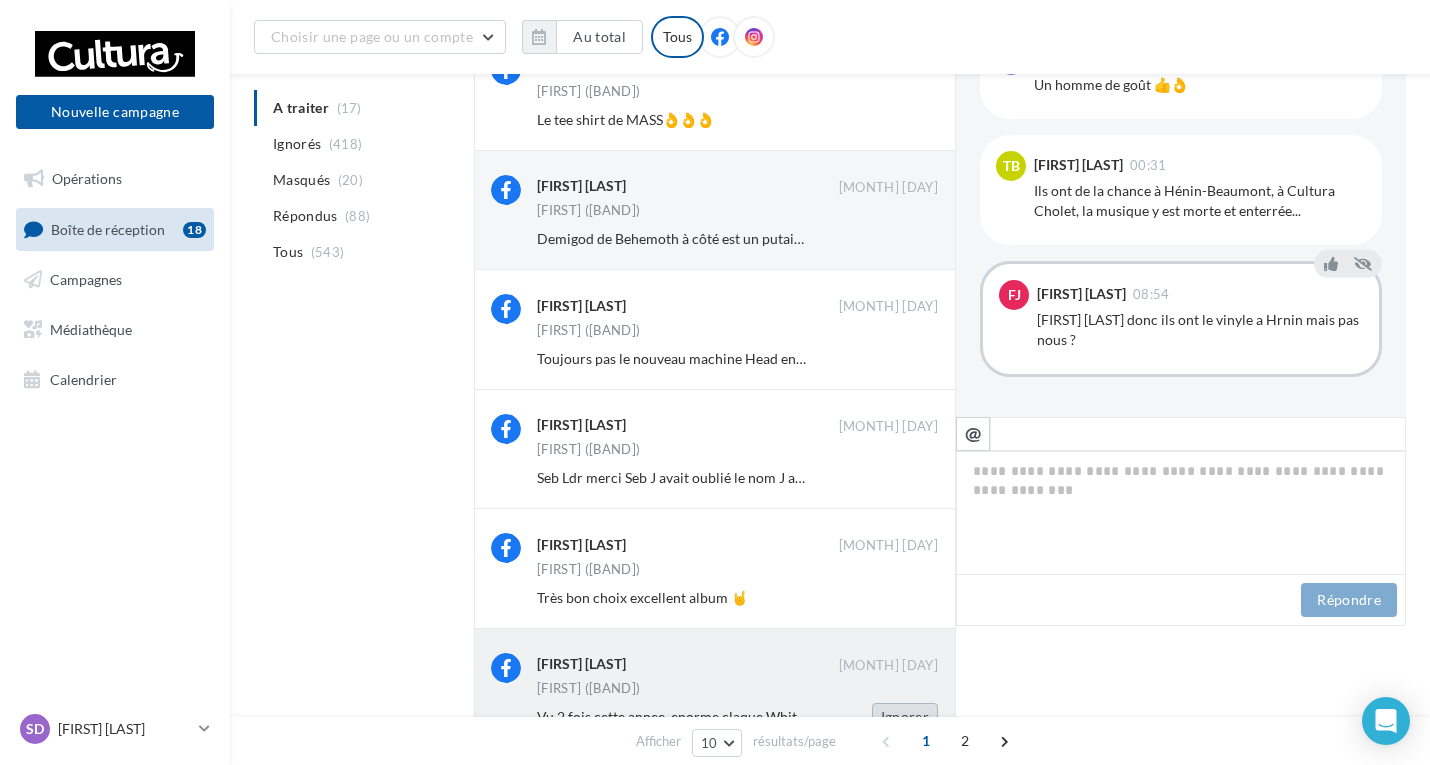click on "Ignorer" at bounding box center [905, 717] 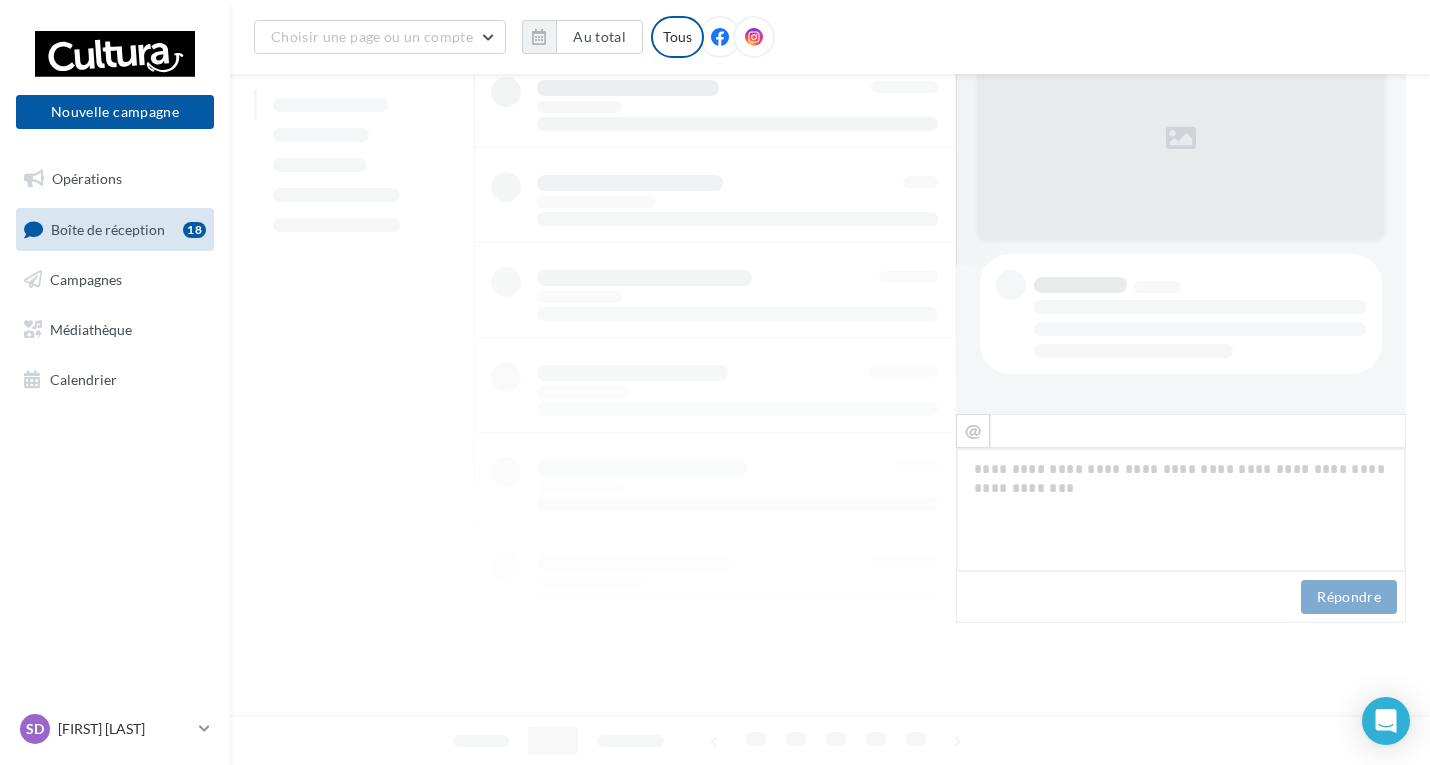 scroll, scrollTop: 831, scrollLeft: 0, axis: vertical 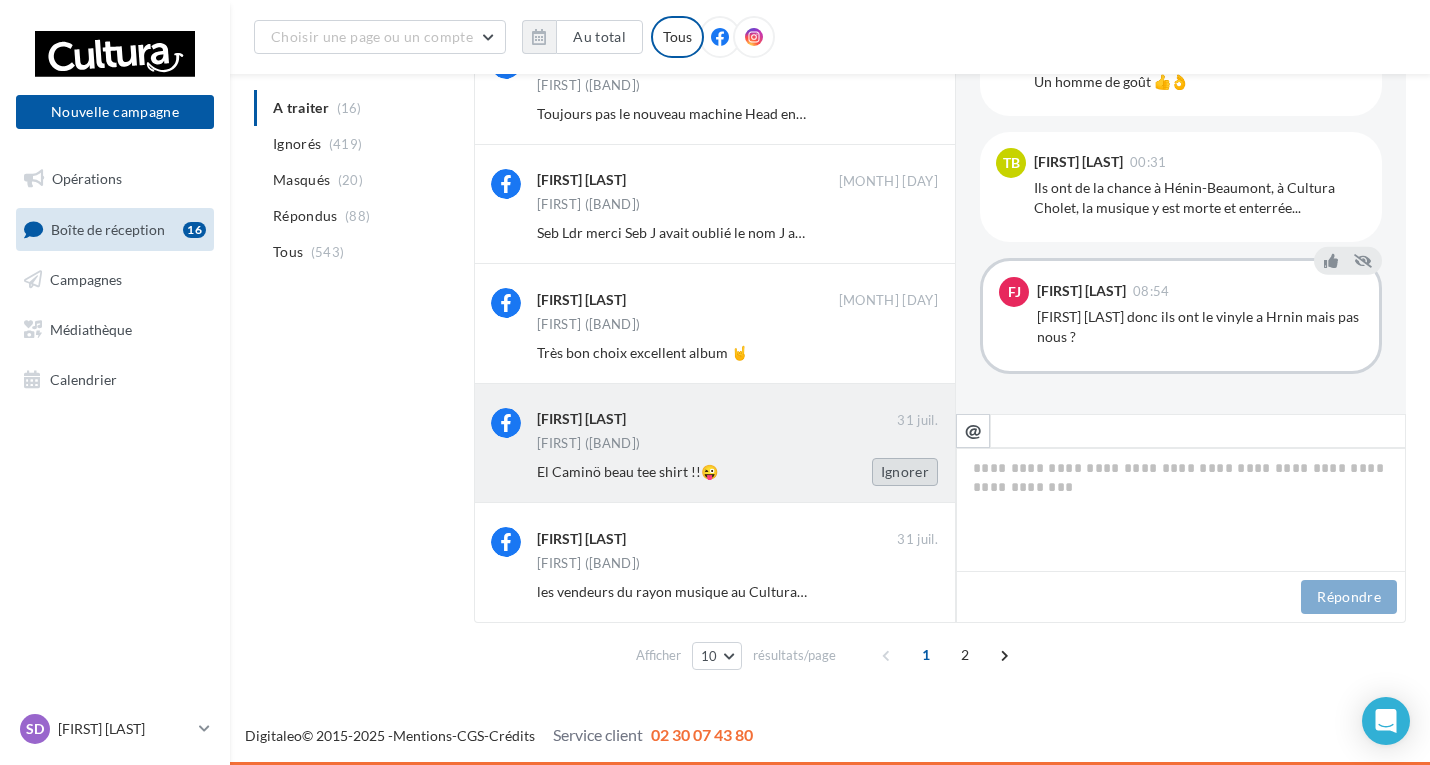click on "Ignorer" at bounding box center (905, 472) 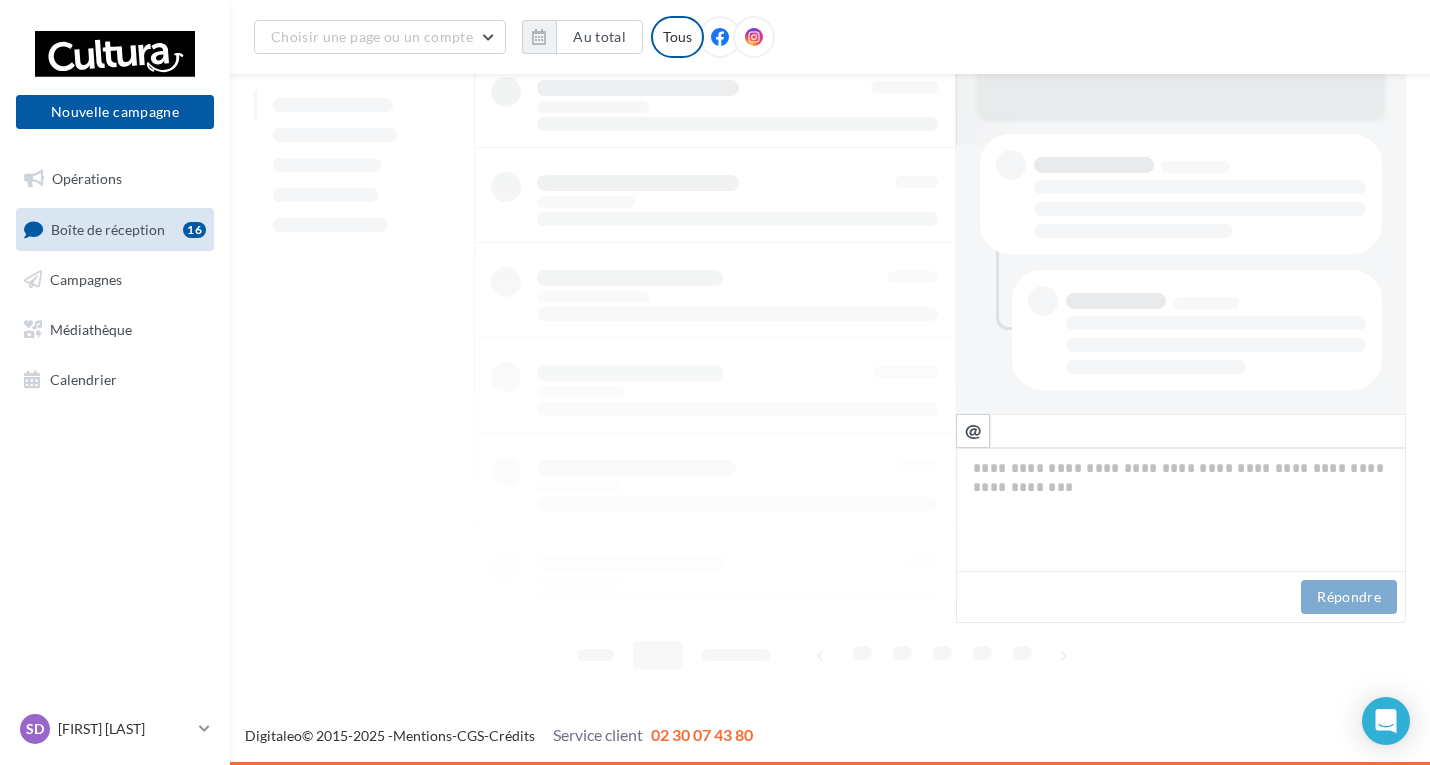 scroll, scrollTop: 514, scrollLeft: 0, axis: vertical 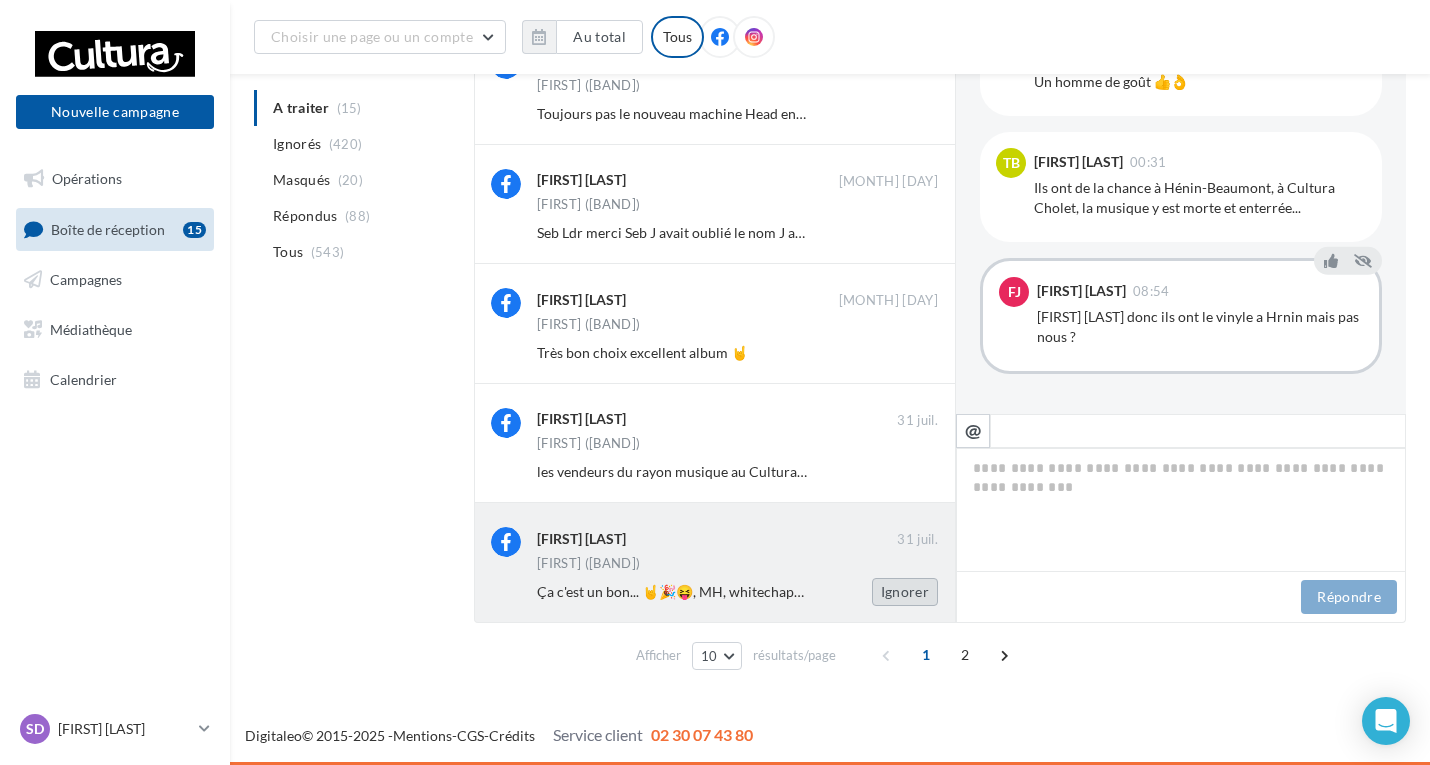 click on "Ignorer" at bounding box center (905, 592) 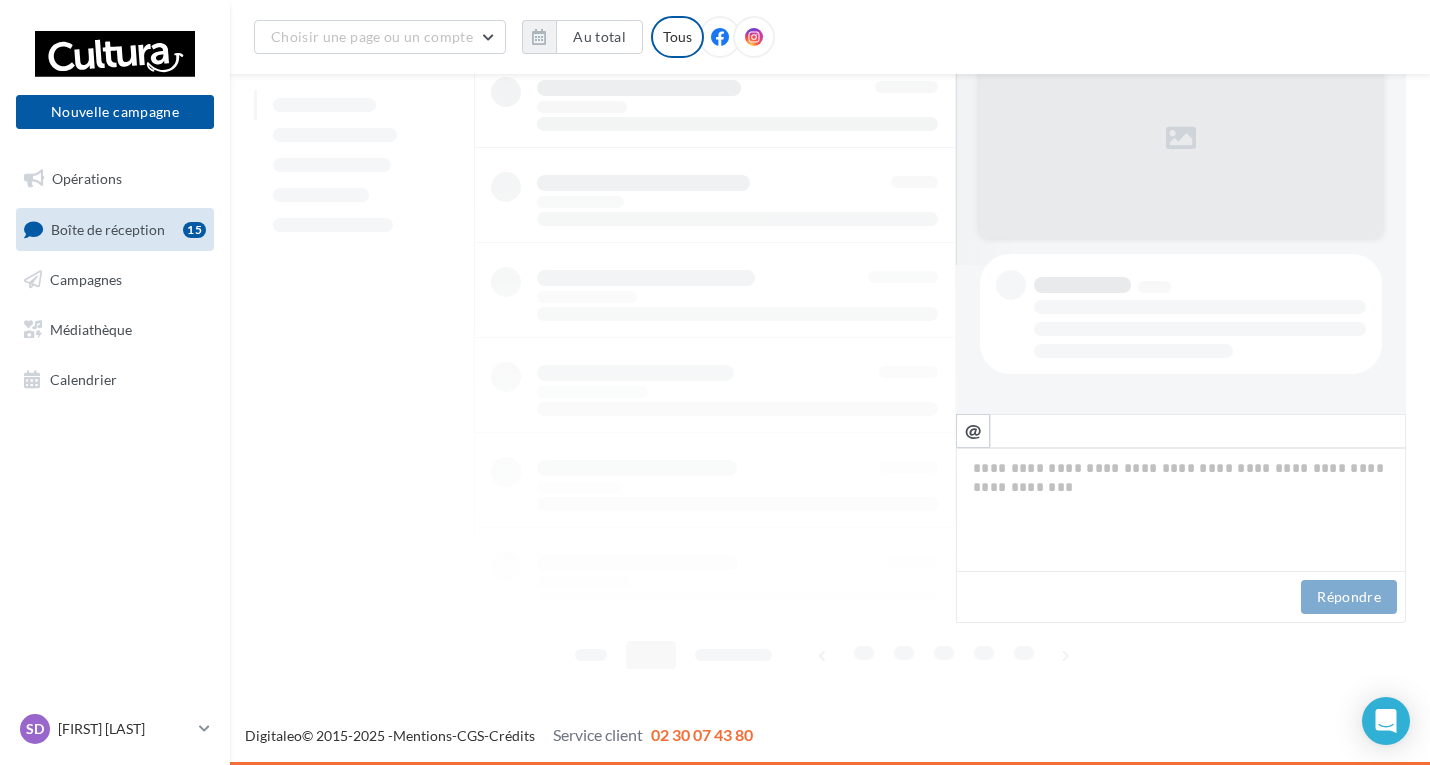 scroll, scrollTop: 514, scrollLeft: 0, axis: vertical 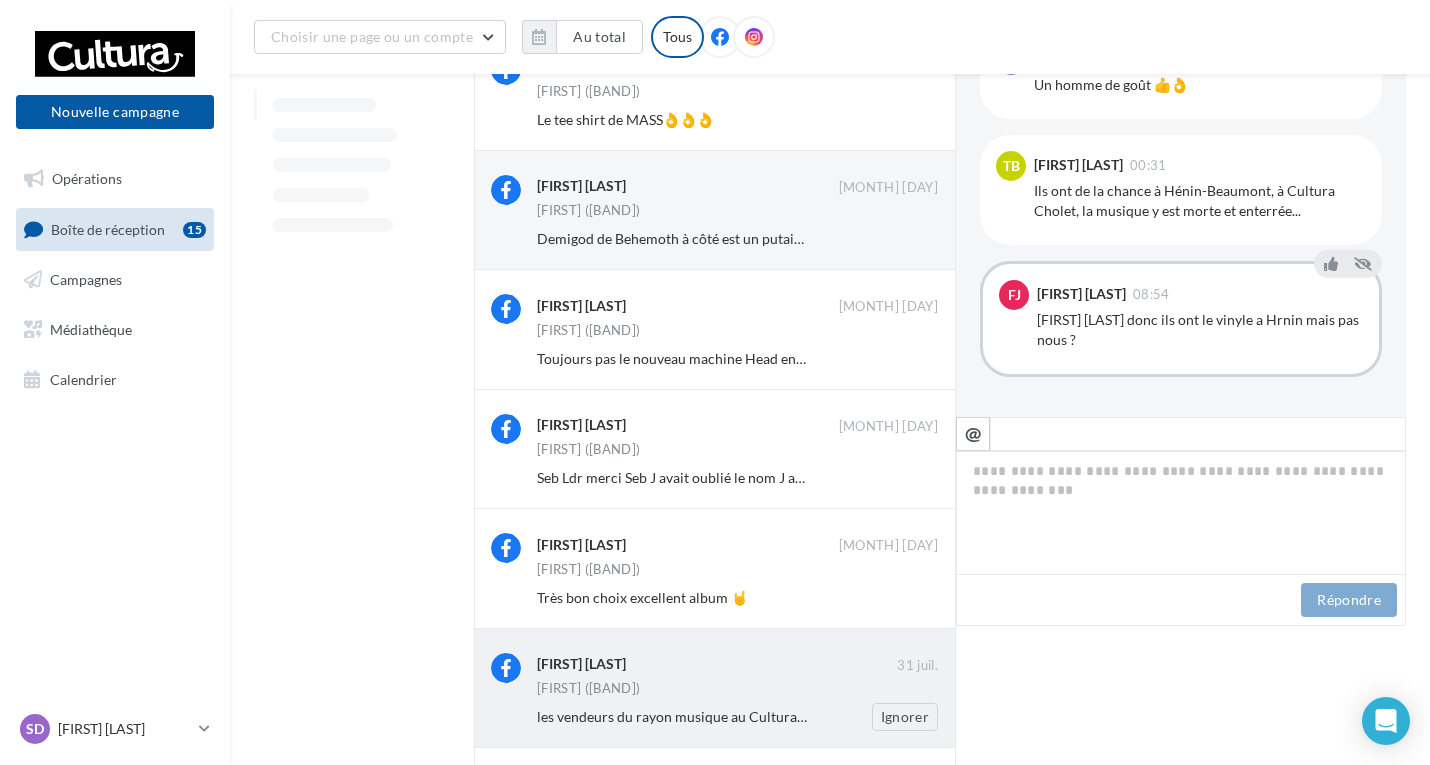 click on "Nico (WhiteChapel)" at bounding box center [737, 690] 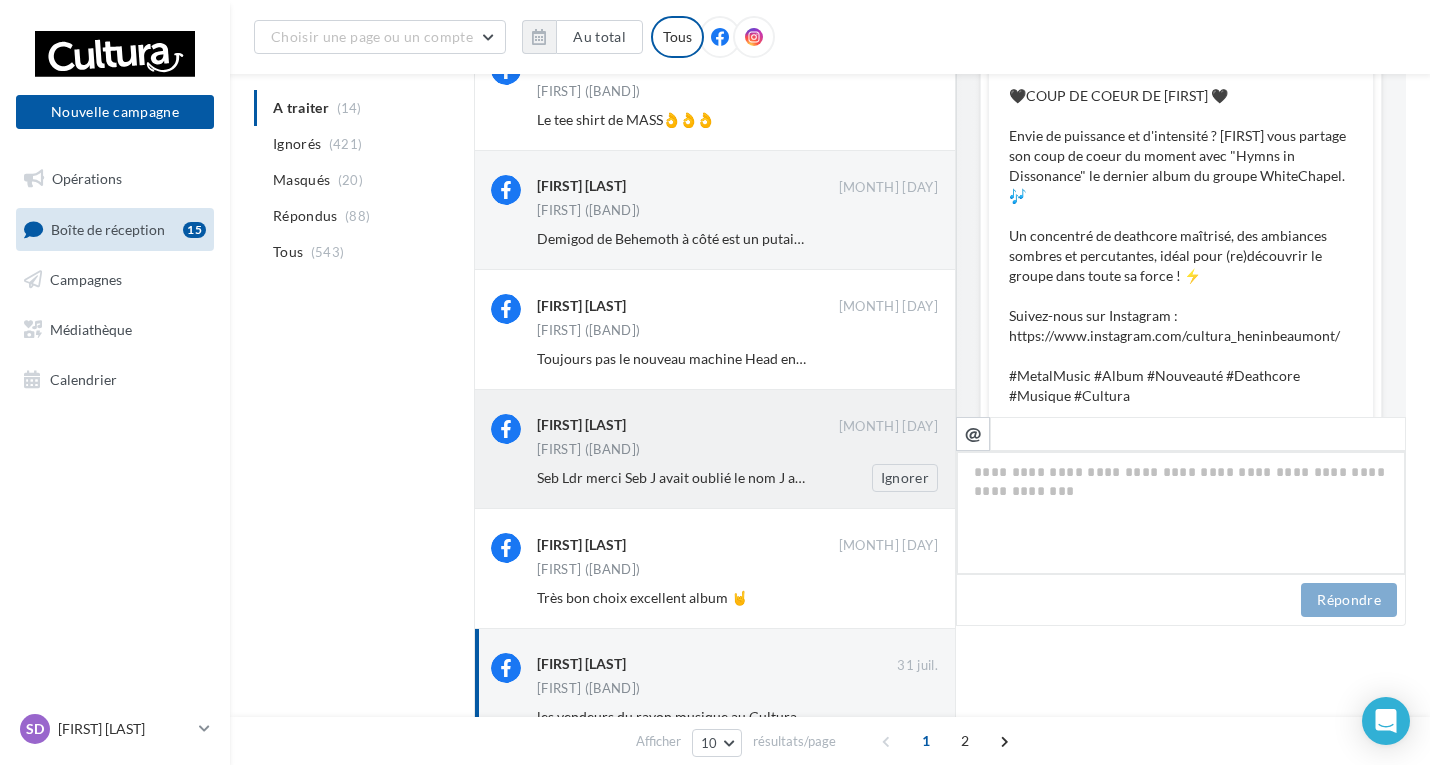 scroll 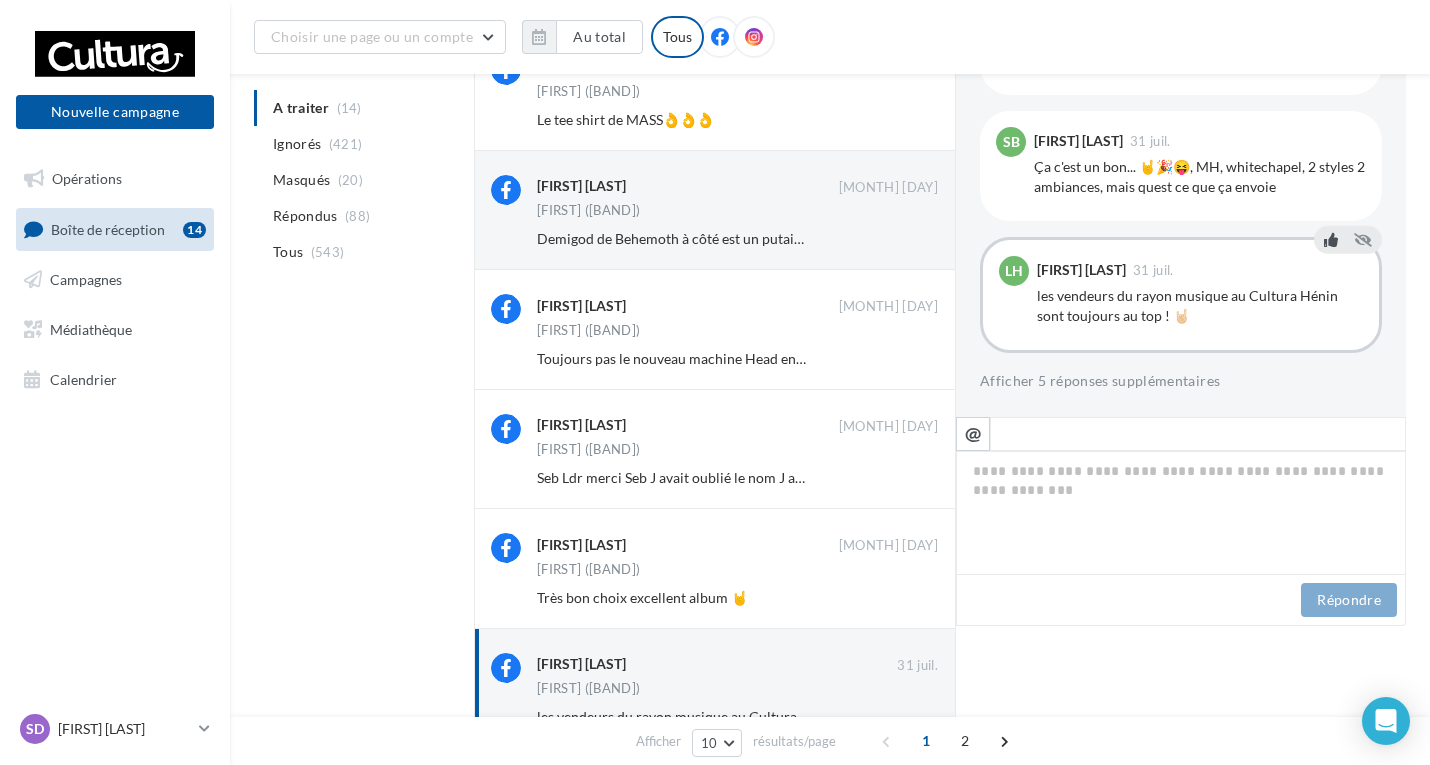 click at bounding box center [1331, 240] 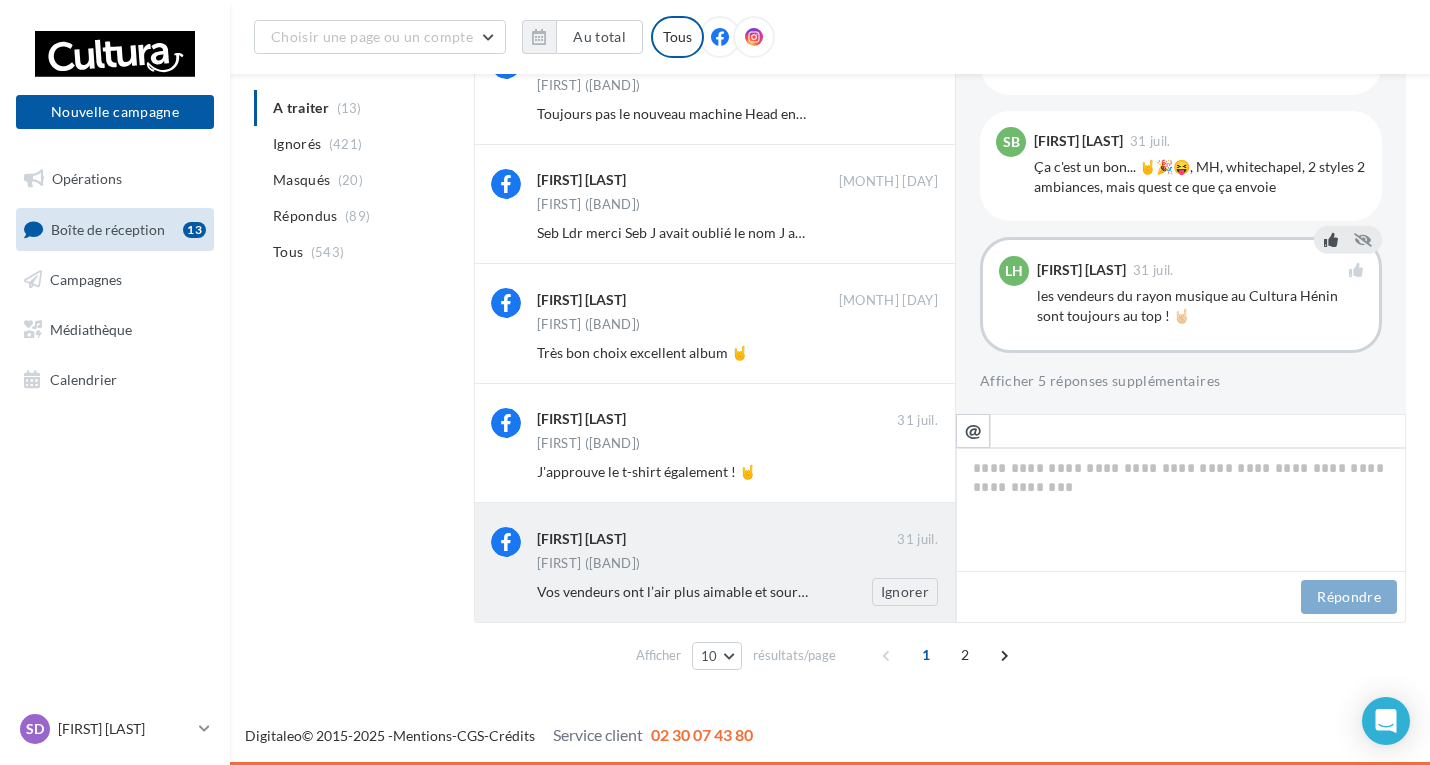 click on "Nico (WhiteChapel)" at bounding box center (737, 565) 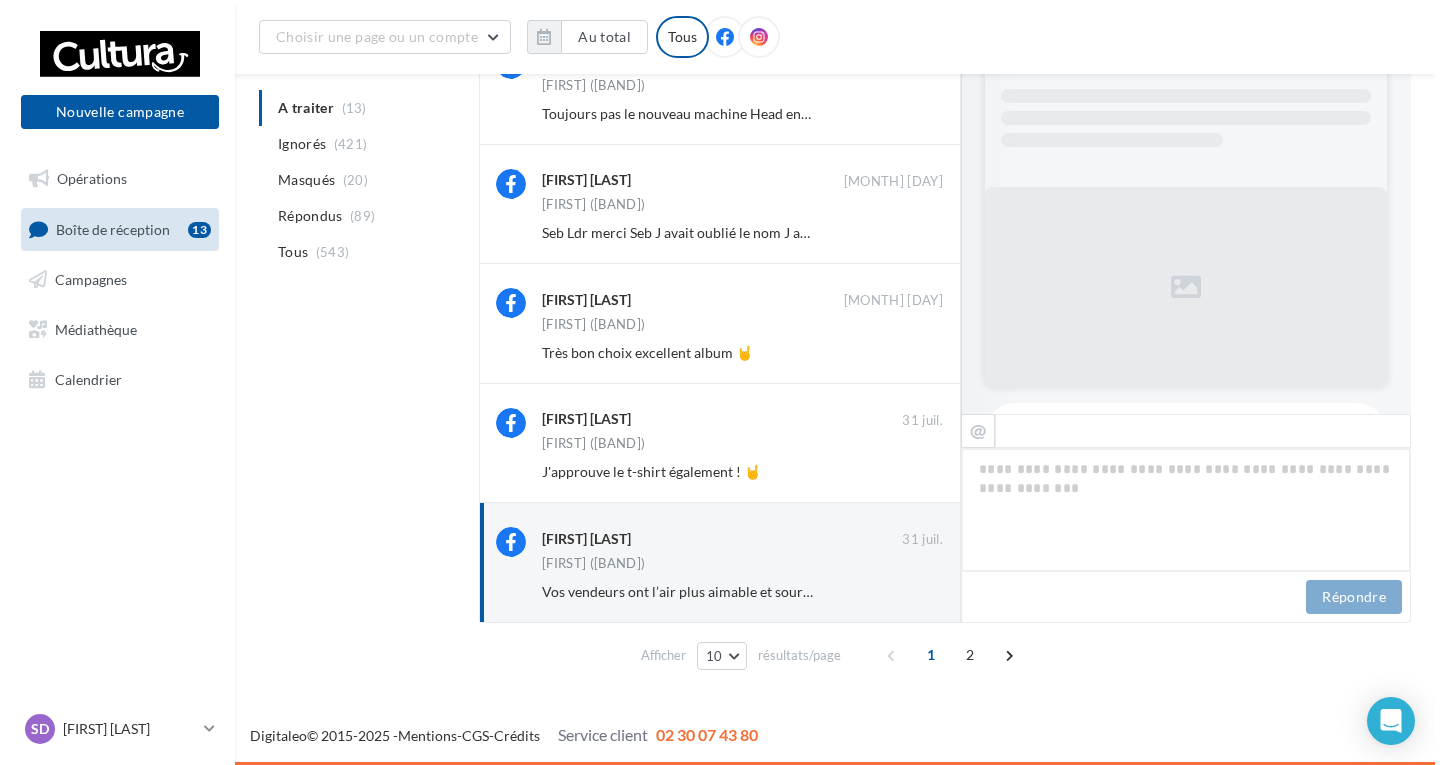 scroll, scrollTop: 732, scrollLeft: 0, axis: vertical 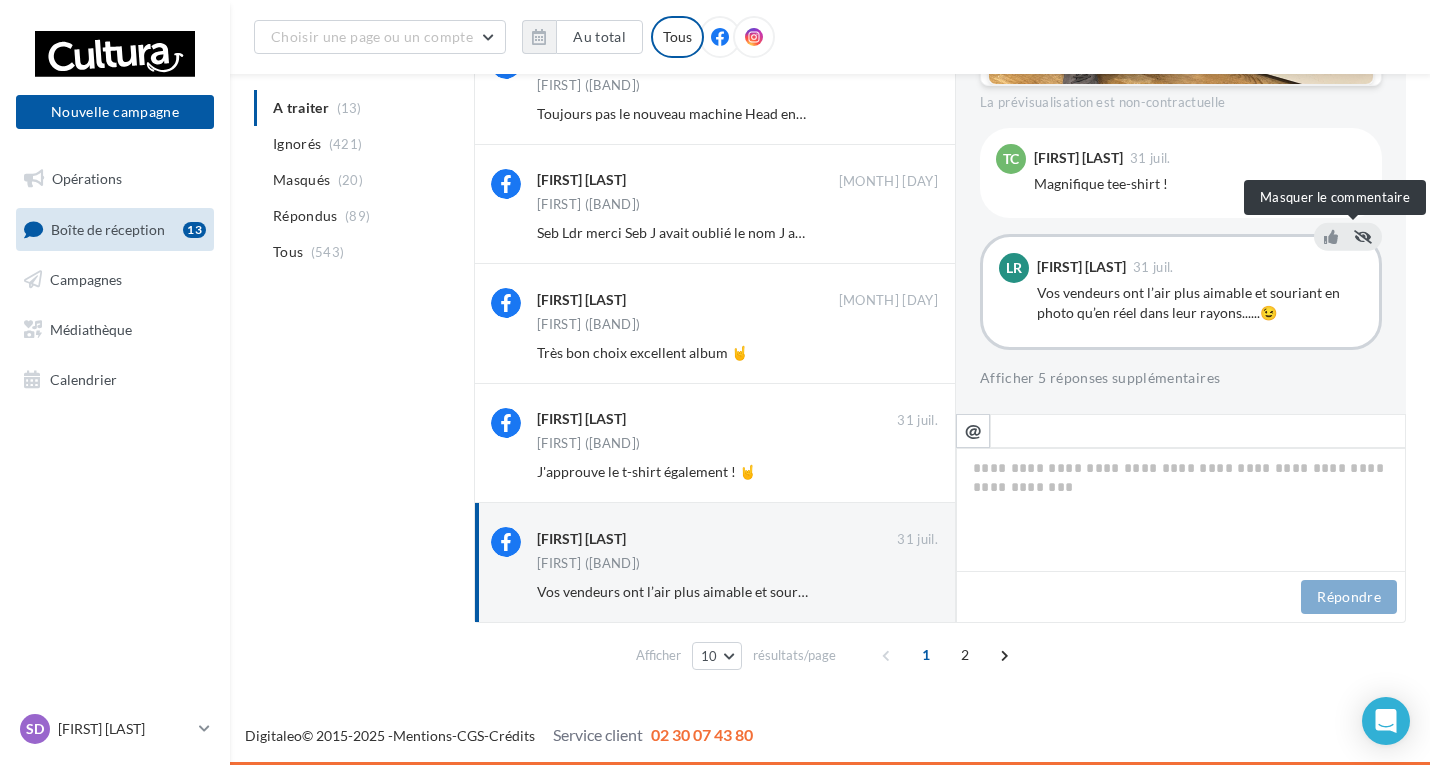 click at bounding box center [1363, 237] 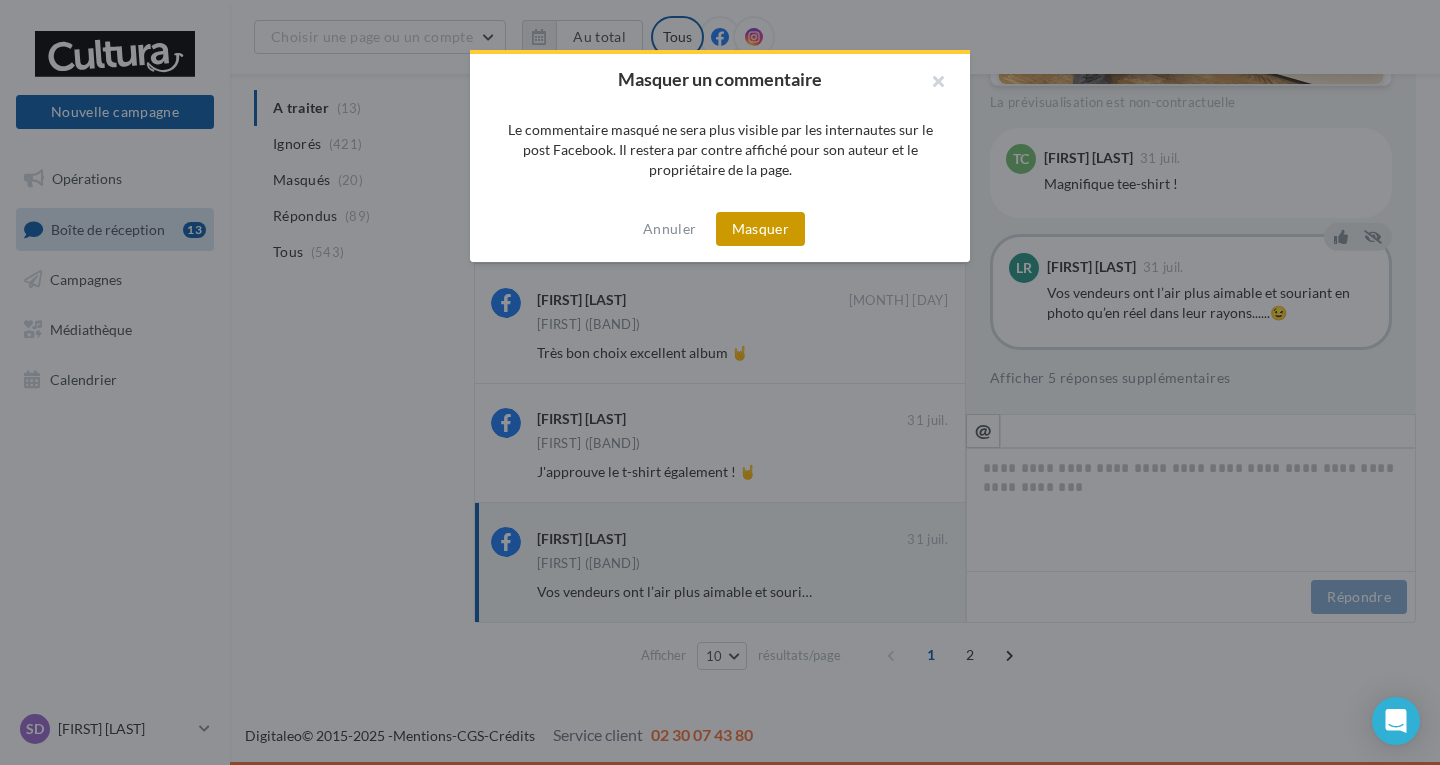 click on "Masquer" at bounding box center [760, 229] 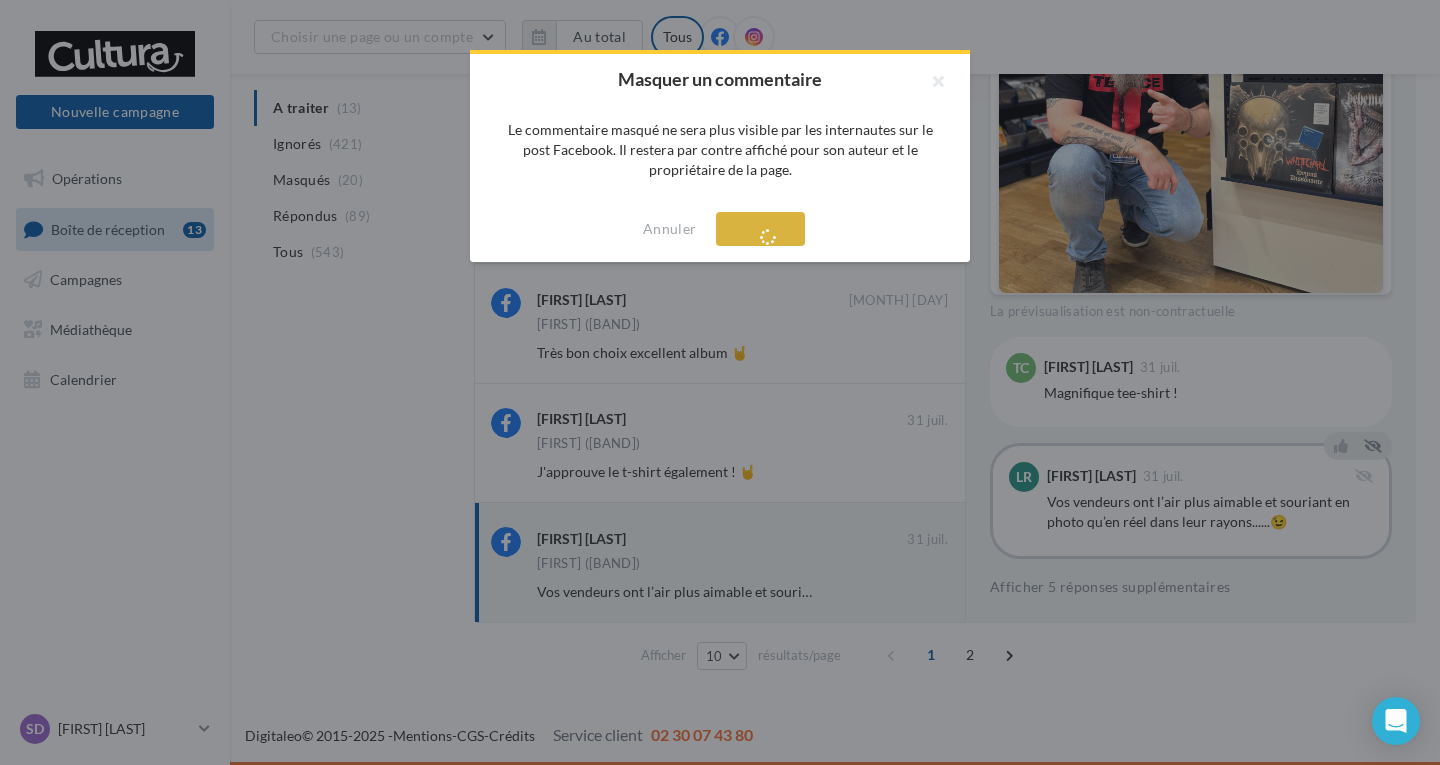 scroll, scrollTop: 523, scrollLeft: 0, axis: vertical 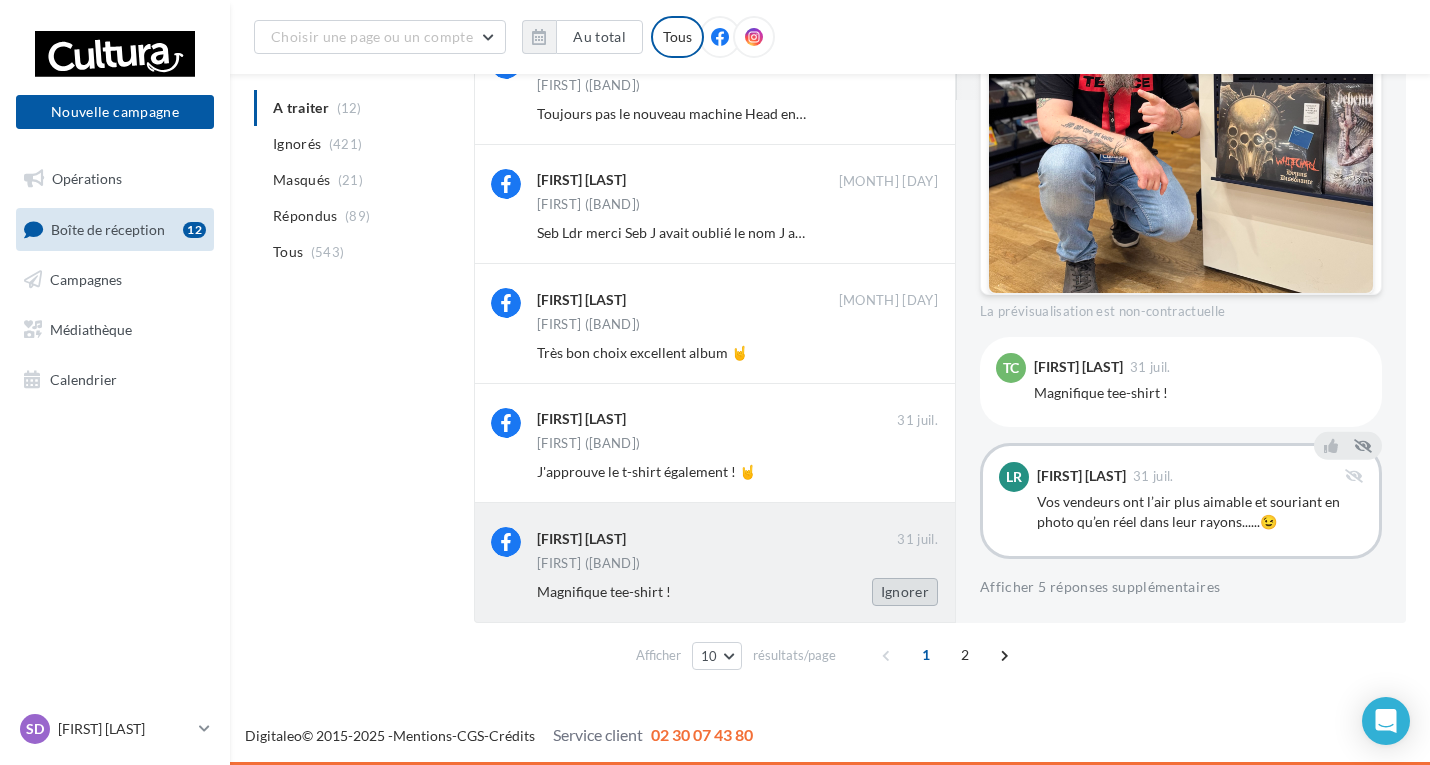 click on "Ignorer" at bounding box center [905, 592] 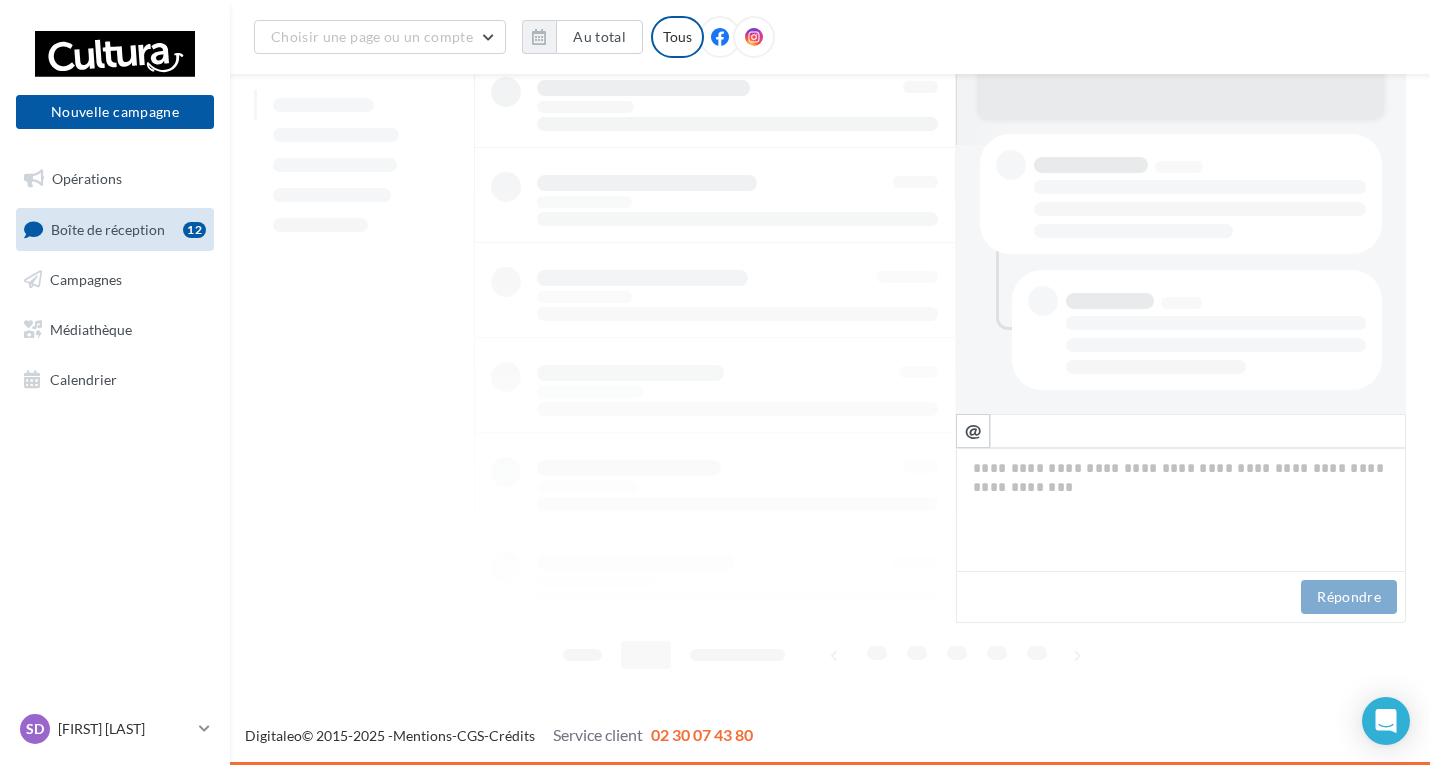 scroll, scrollTop: 514, scrollLeft: 0, axis: vertical 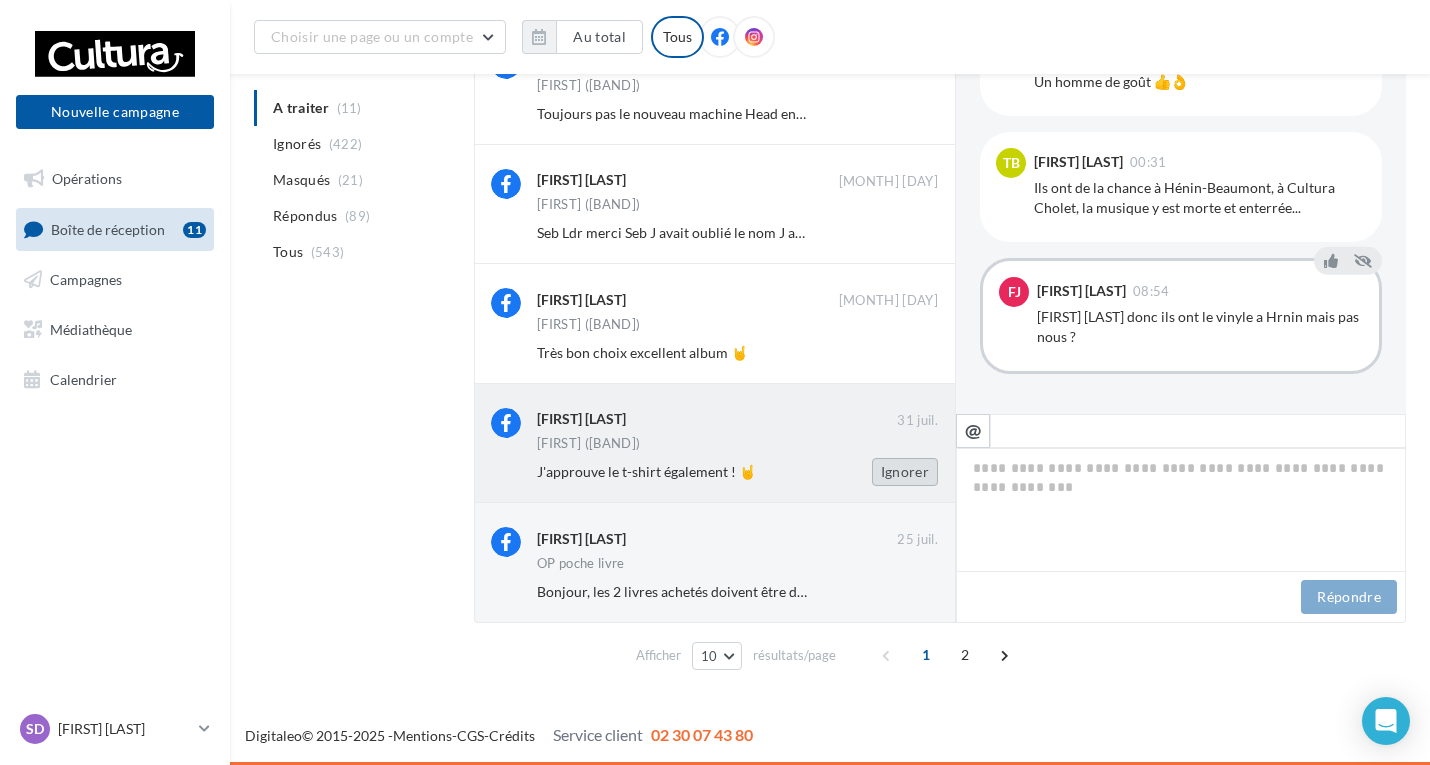 click on "Ignorer" at bounding box center (905, 472) 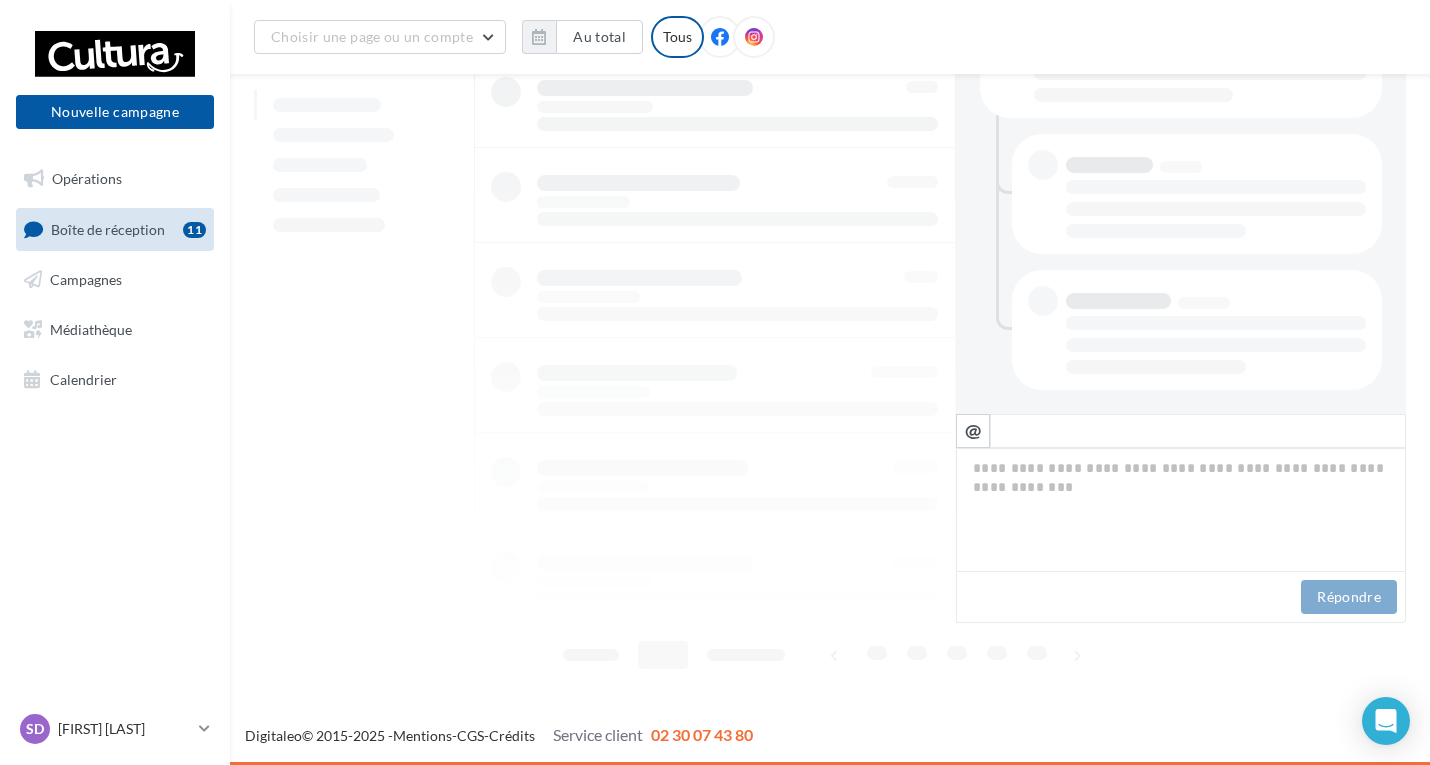 scroll, scrollTop: 514, scrollLeft: 0, axis: vertical 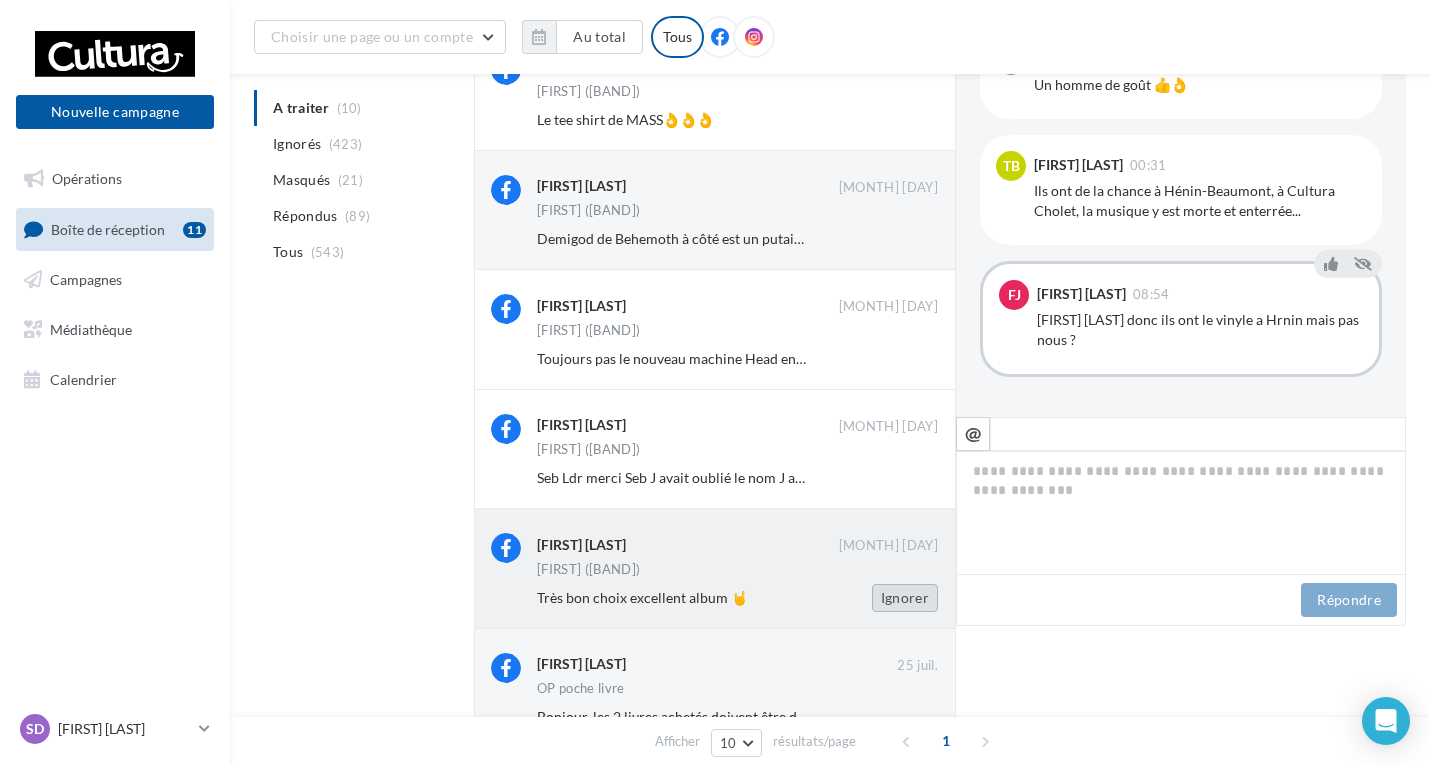 click on "Ignorer" at bounding box center [905, 598] 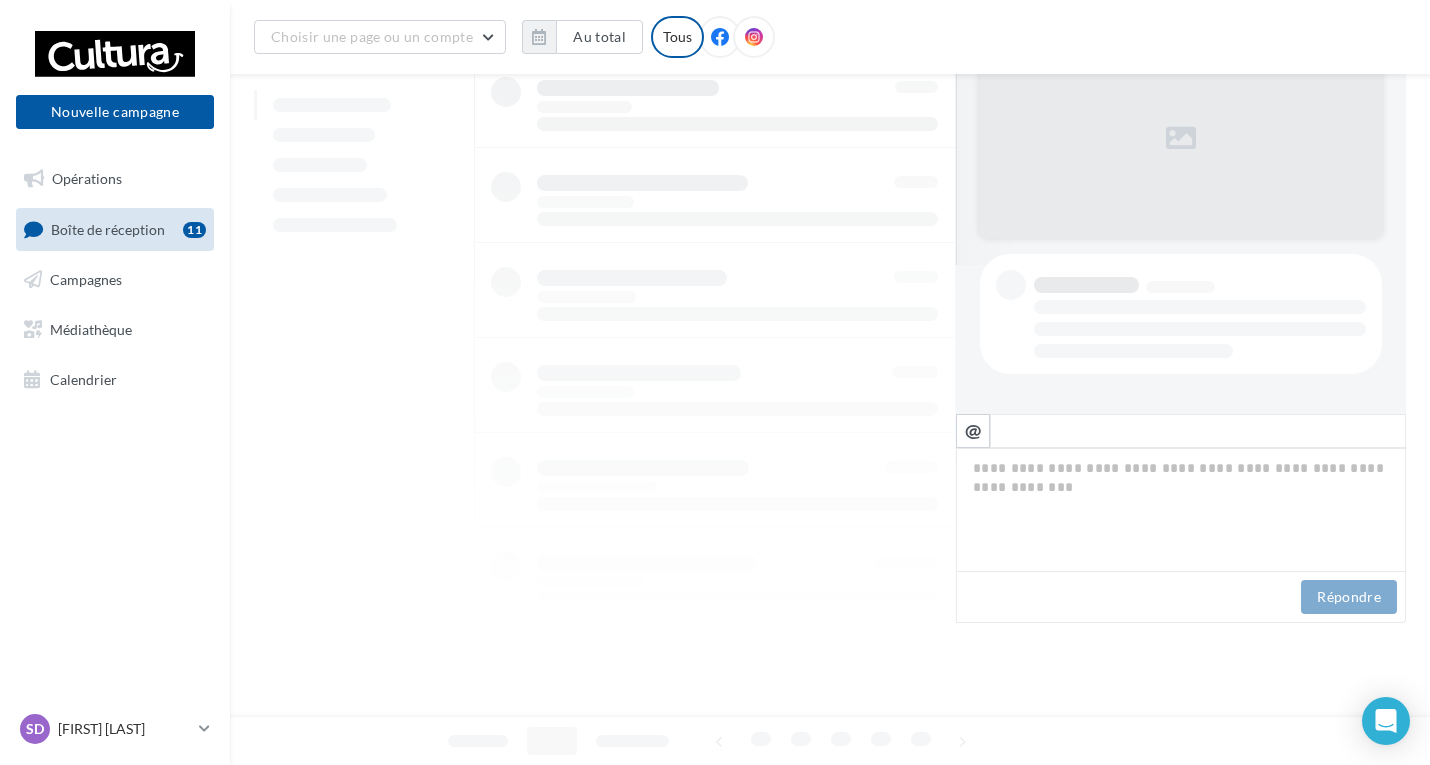 scroll, scrollTop: 149, scrollLeft: 0, axis: vertical 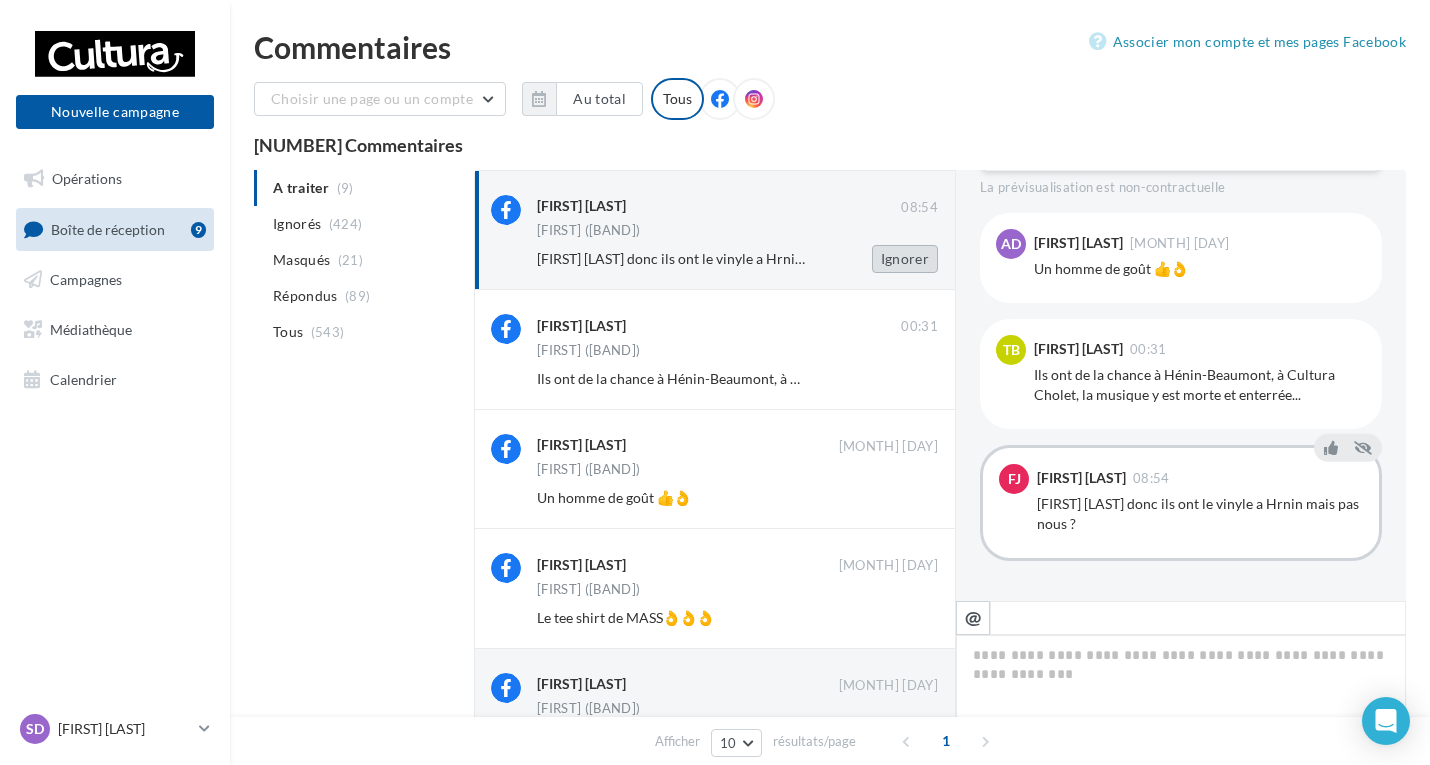 click on "Ignorer" at bounding box center [905, 259] 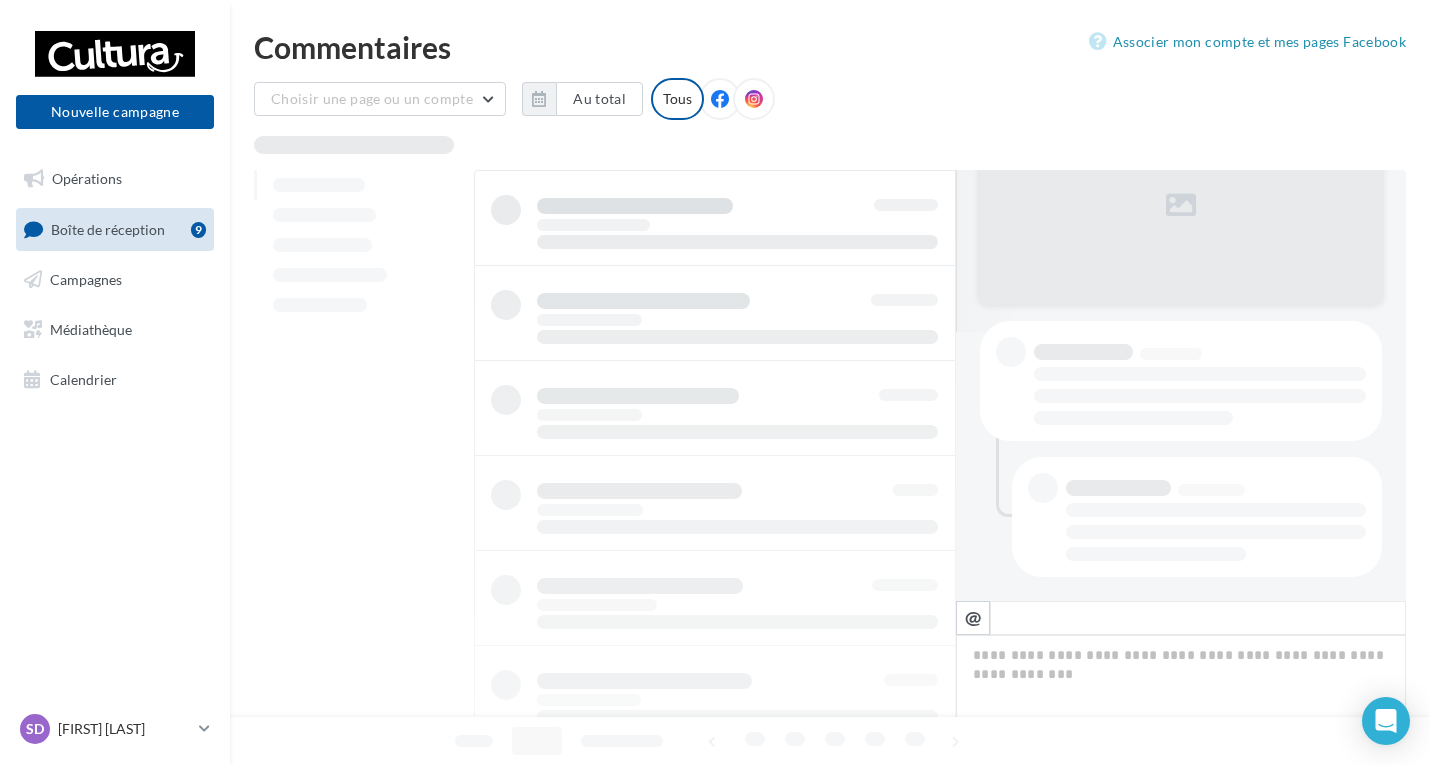 scroll, scrollTop: 269, scrollLeft: 0, axis: vertical 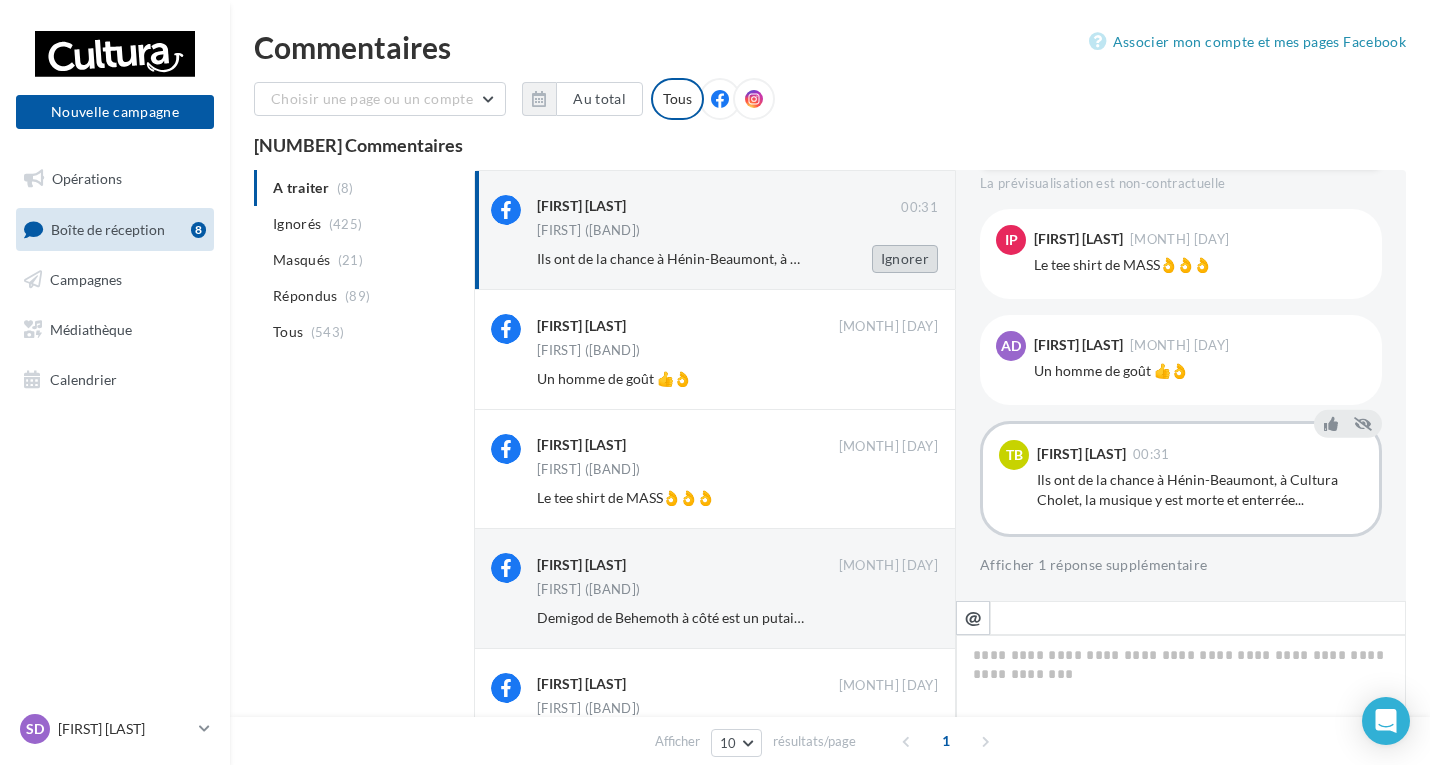 click on "Ignorer" at bounding box center (905, 259) 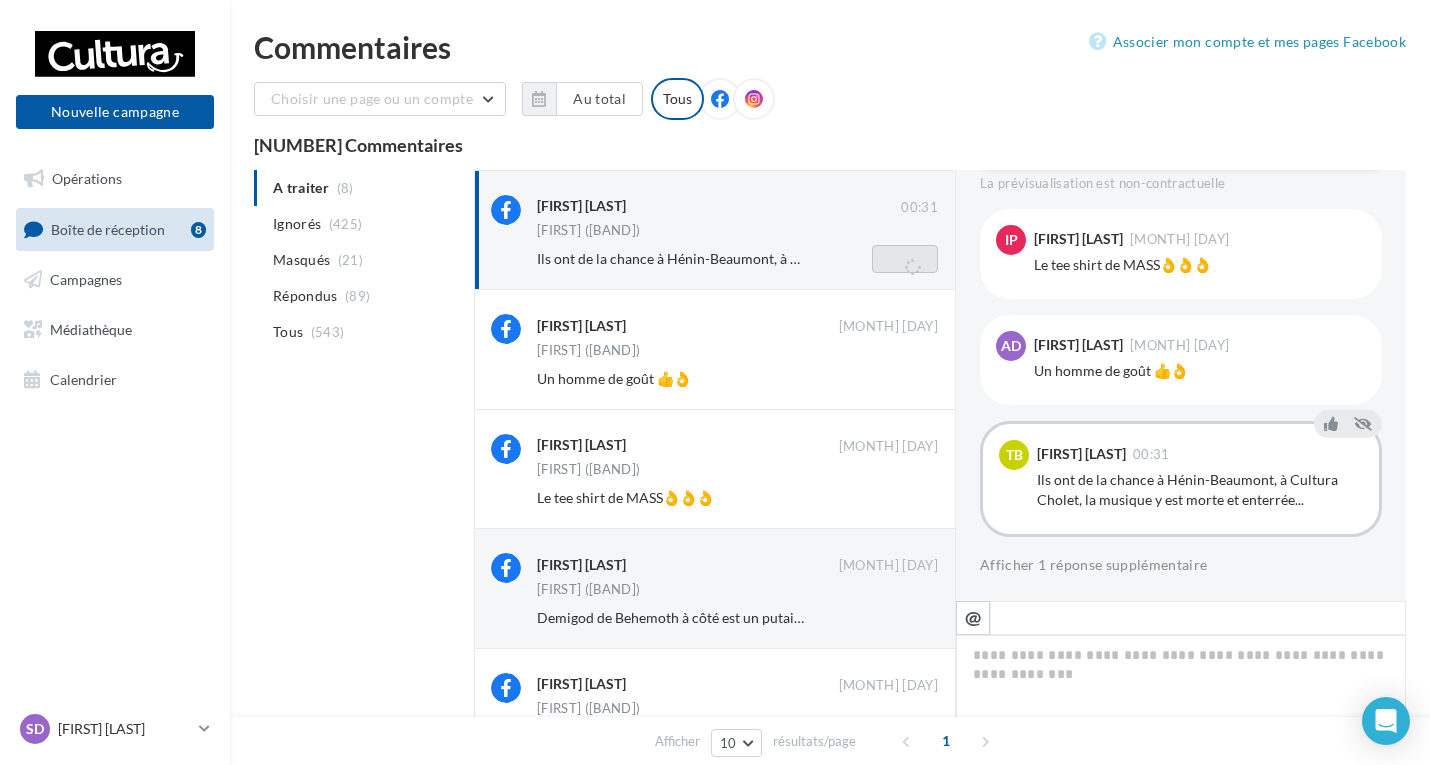 scroll, scrollTop: 149, scrollLeft: 0, axis: vertical 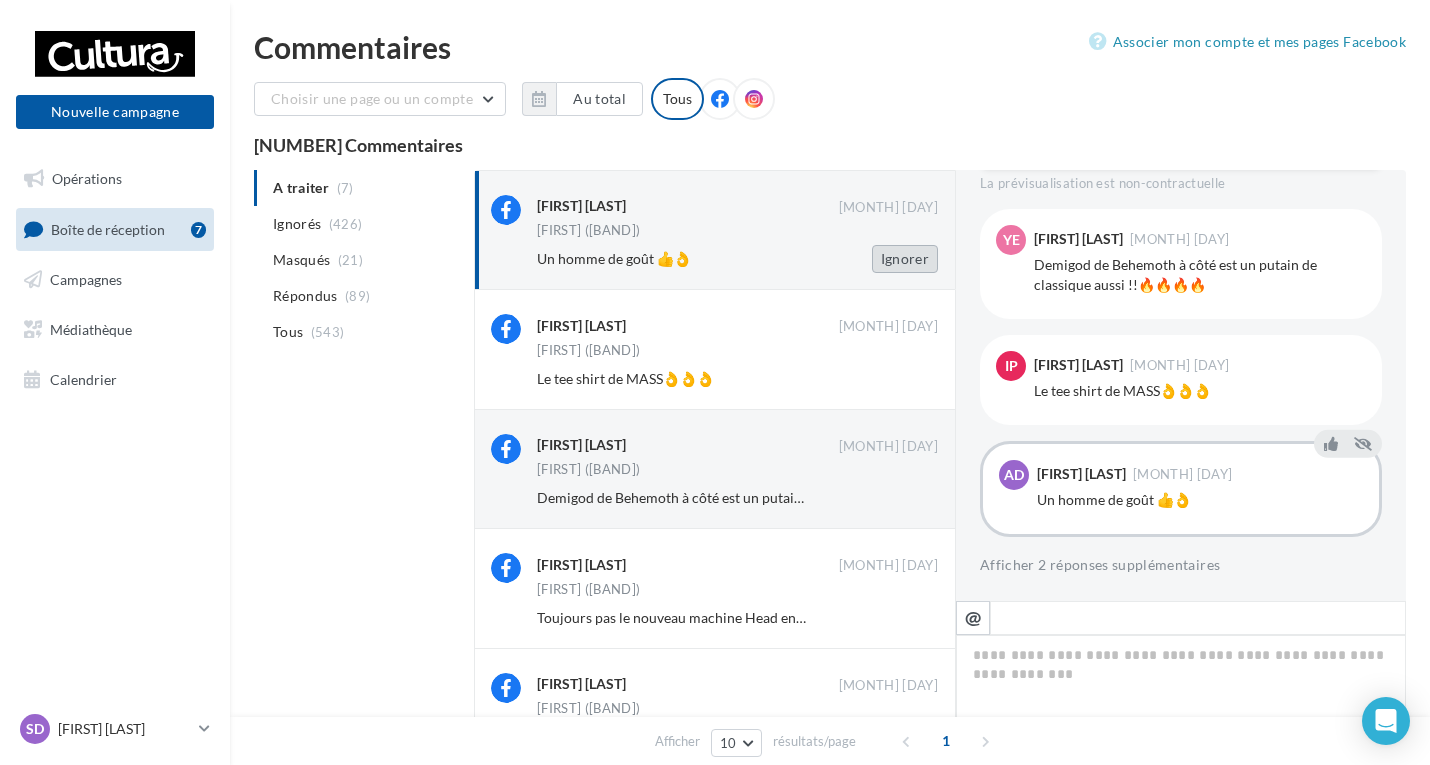 click on "Ignorer" at bounding box center [905, 259] 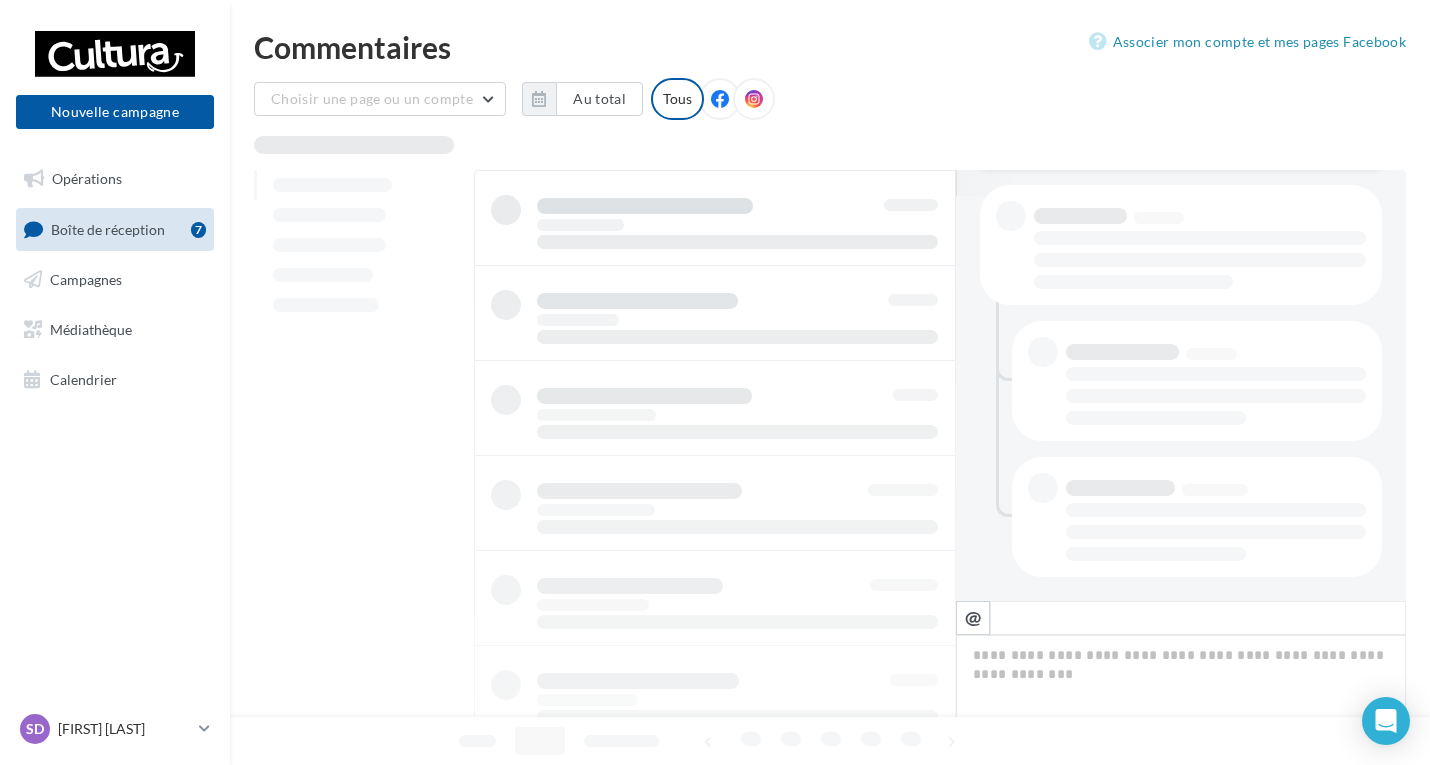 scroll, scrollTop: 405, scrollLeft: 0, axis: vertical 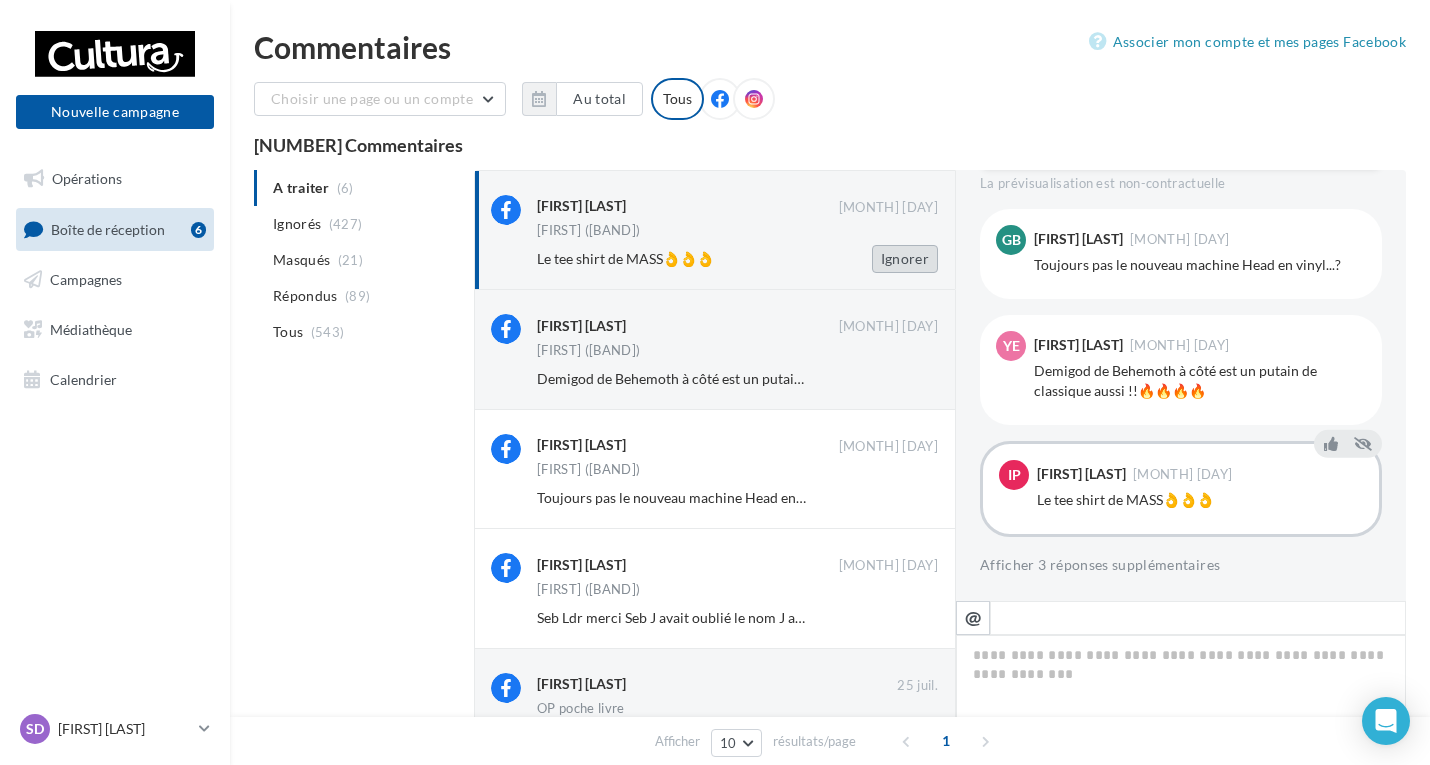 click on "Ignorer" at bounding box center [905, 259] 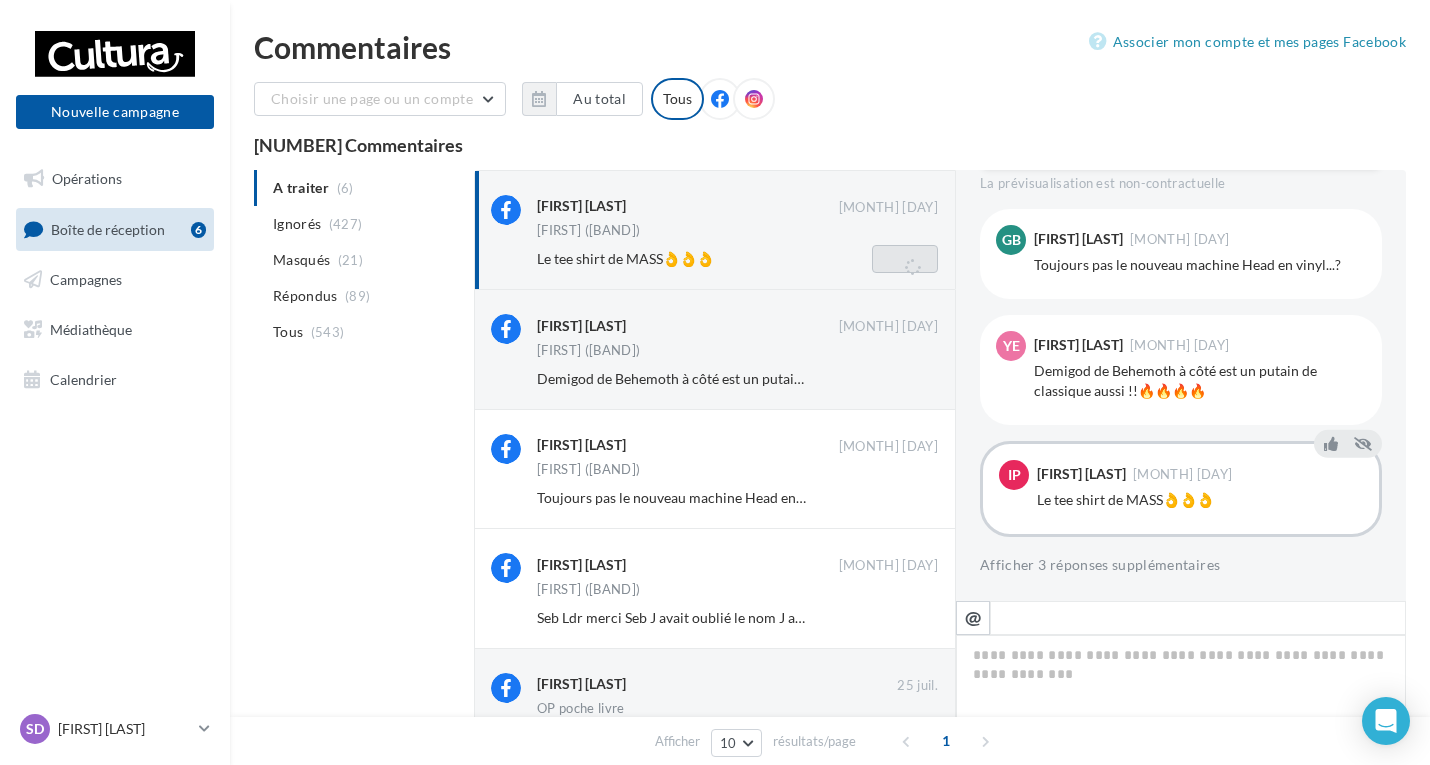 scroll, scrollTop: 405, scrollLeft: 0, axis: vertical 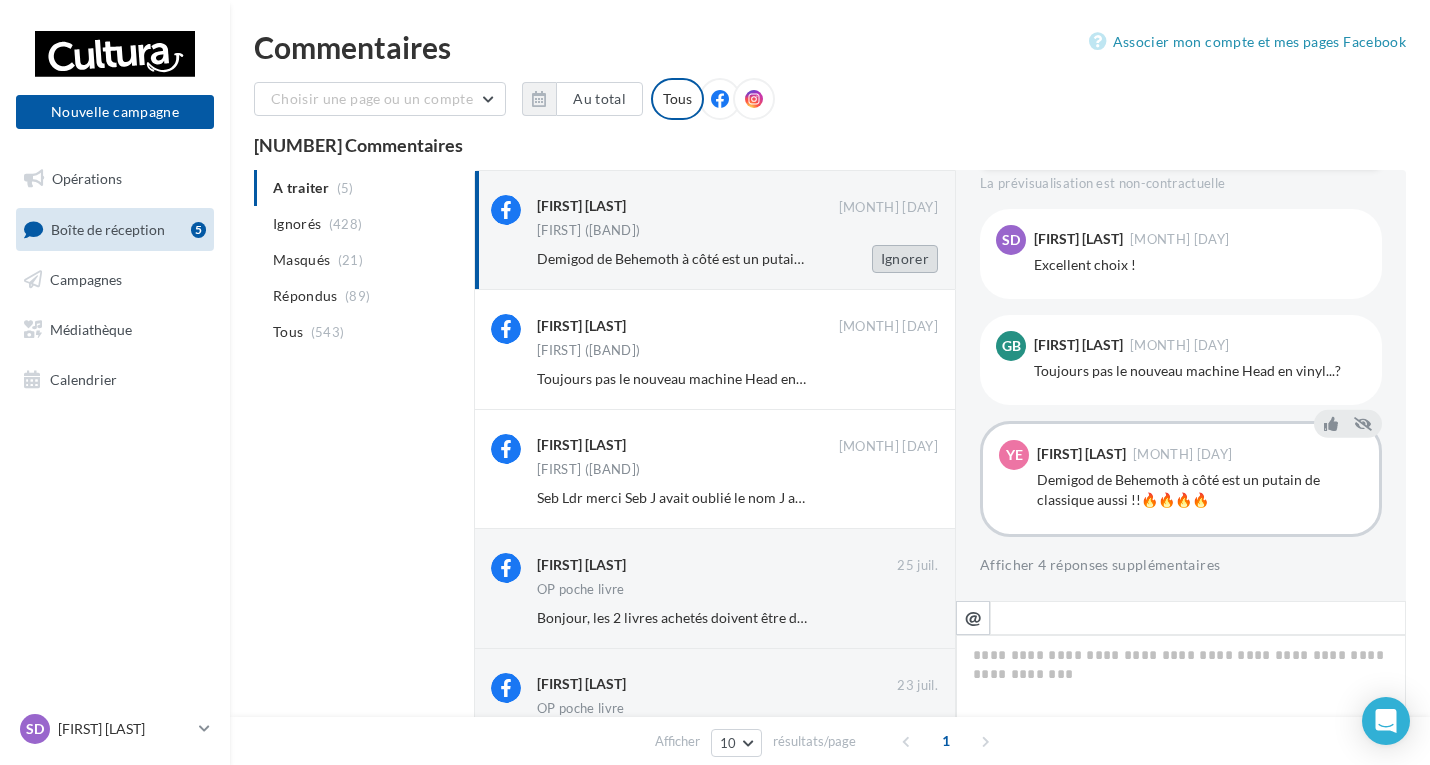click on "Ignorer" at bounding box center (905, 259) 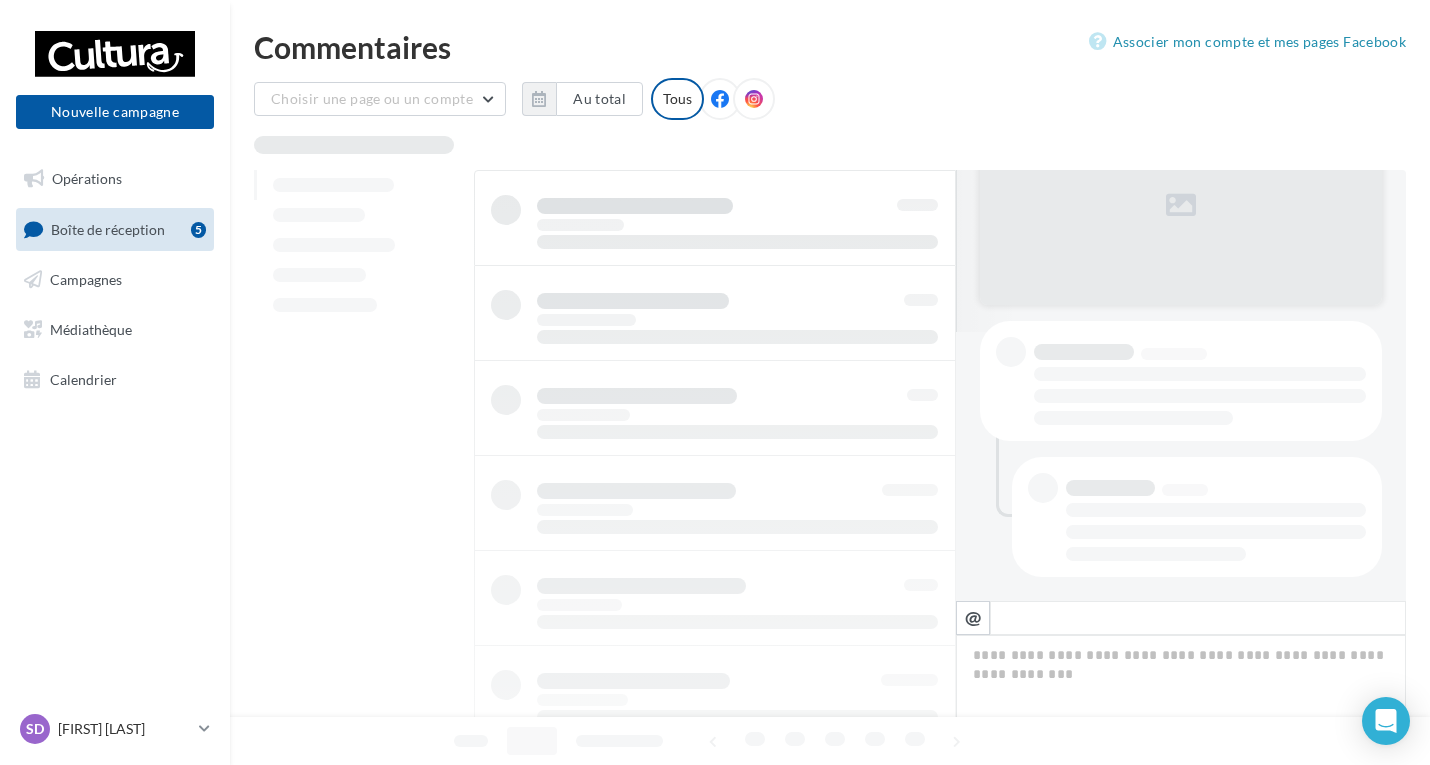 scroll, scrollTop: 269, scrollLeft: 0, axis: vertical 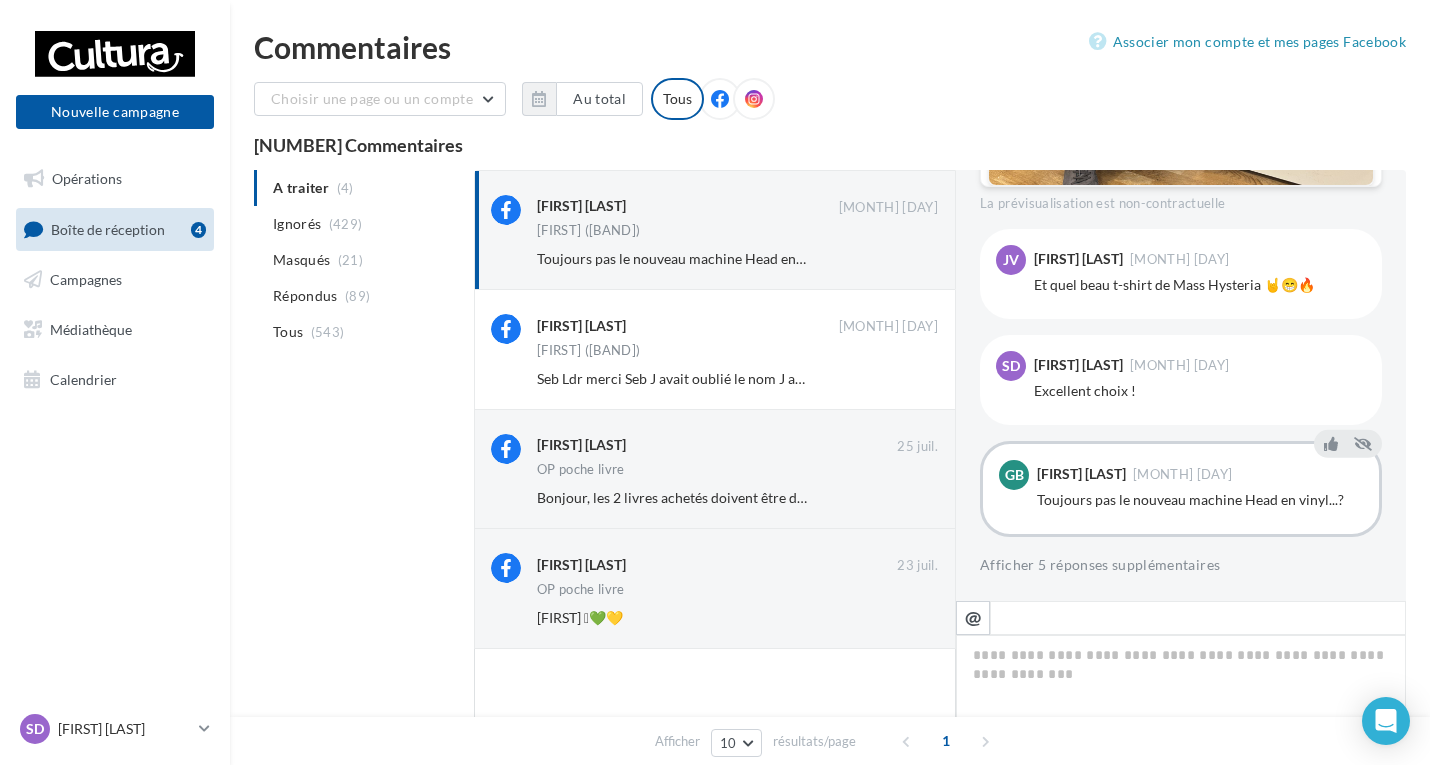 click on "Ignorer" at bounding box center [905, 259] 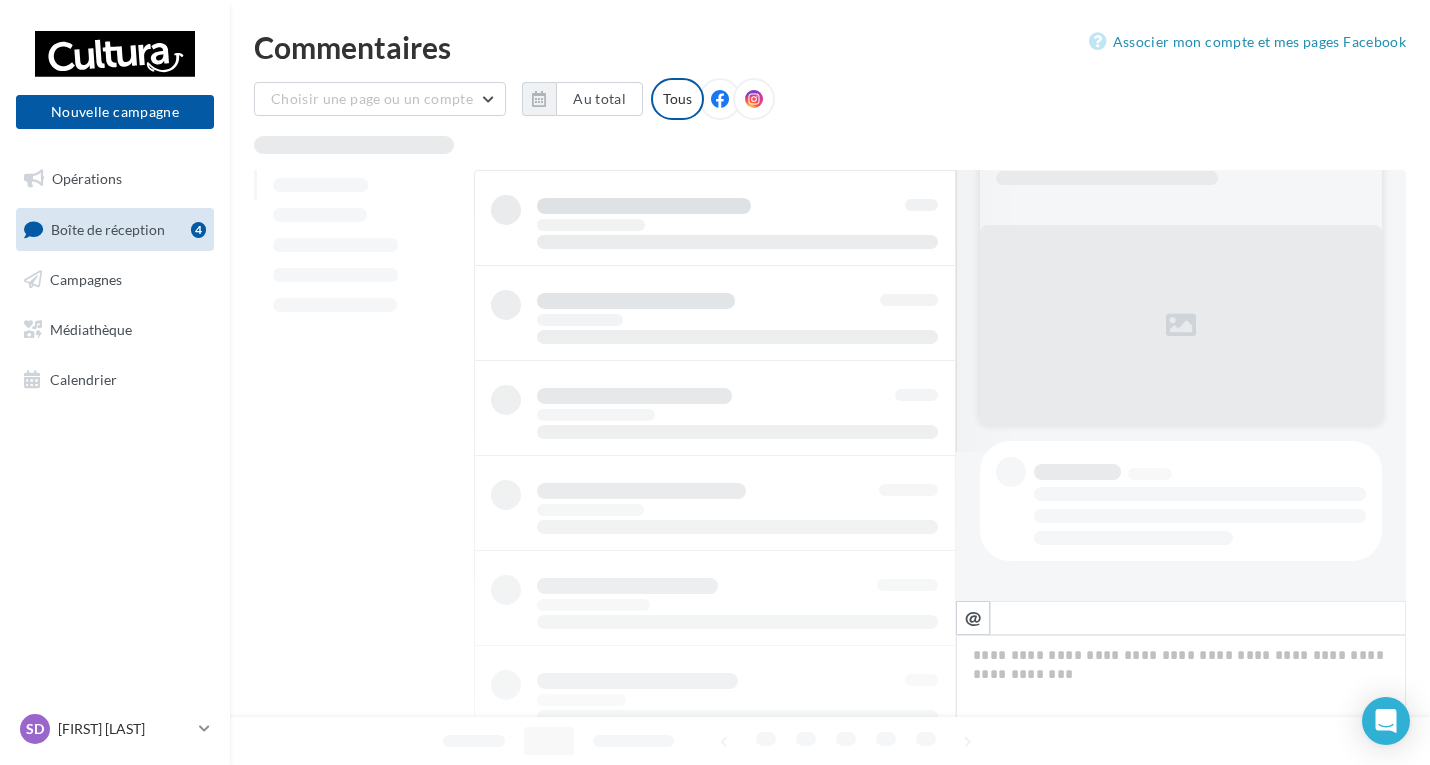 scroll, scrollTop: 149, scrollLeft: 0, axis: vertical 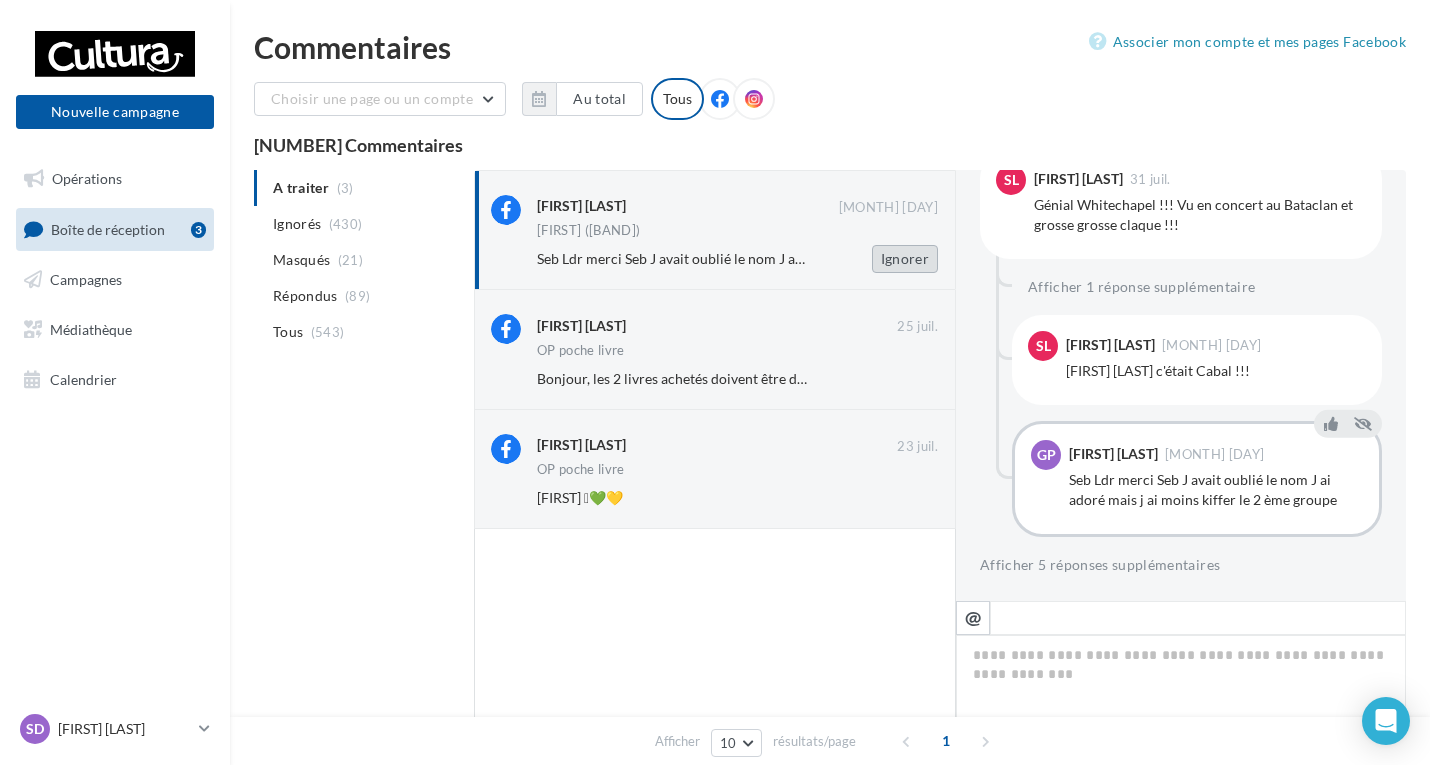 click on "Ignorer" at bounding box center (905, 259) 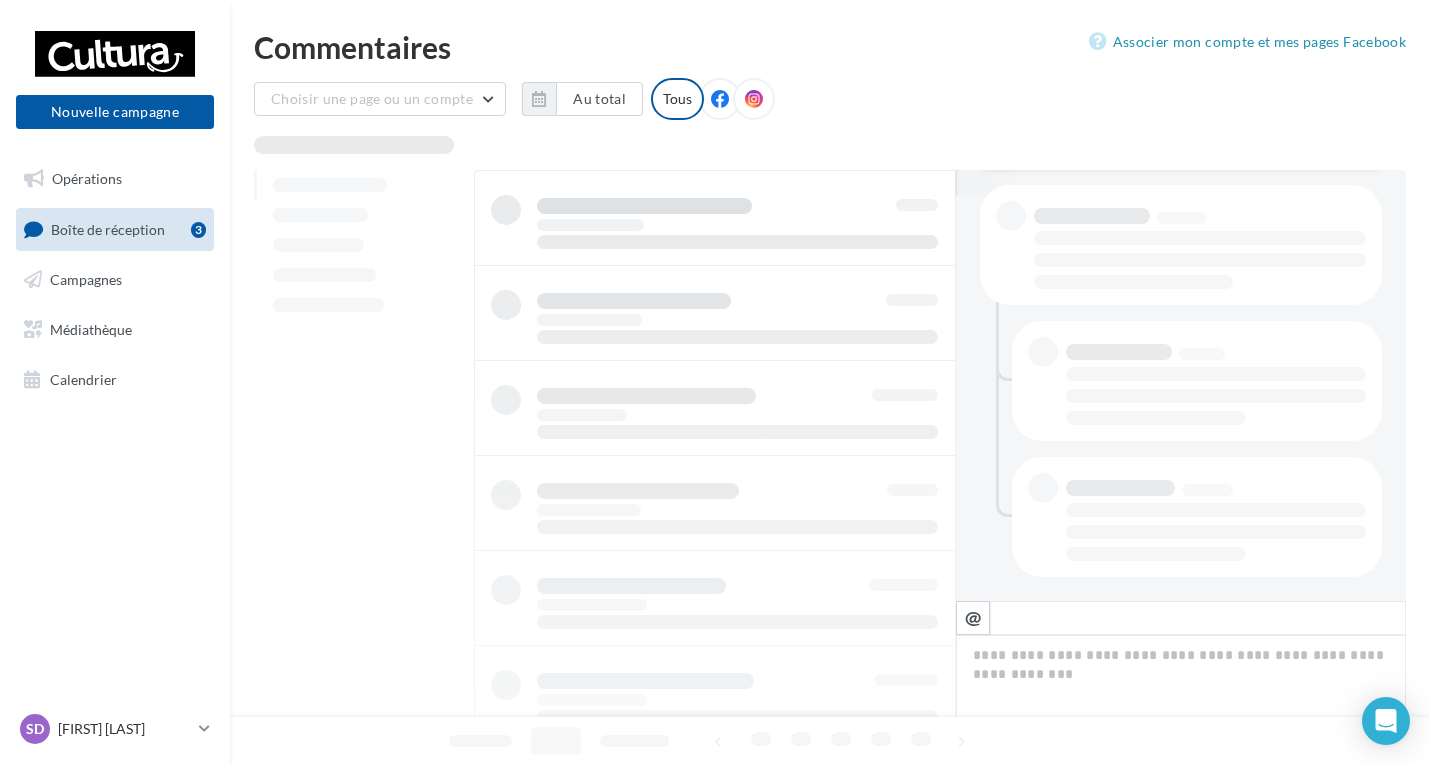 scroll, scrollTop: 405, scrollLeft: 0, axis: vertical 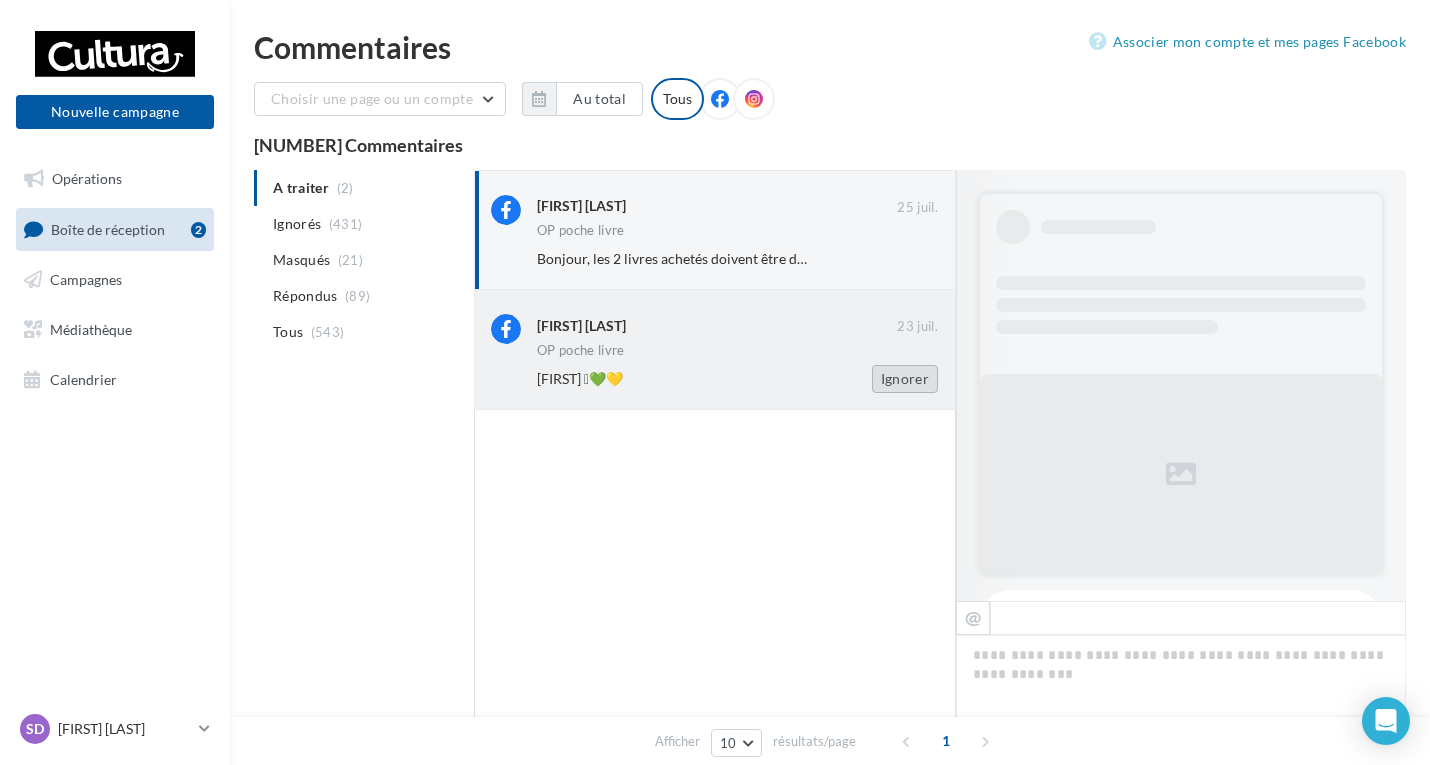click on "Ignorer" at bounding box center [905, 379] 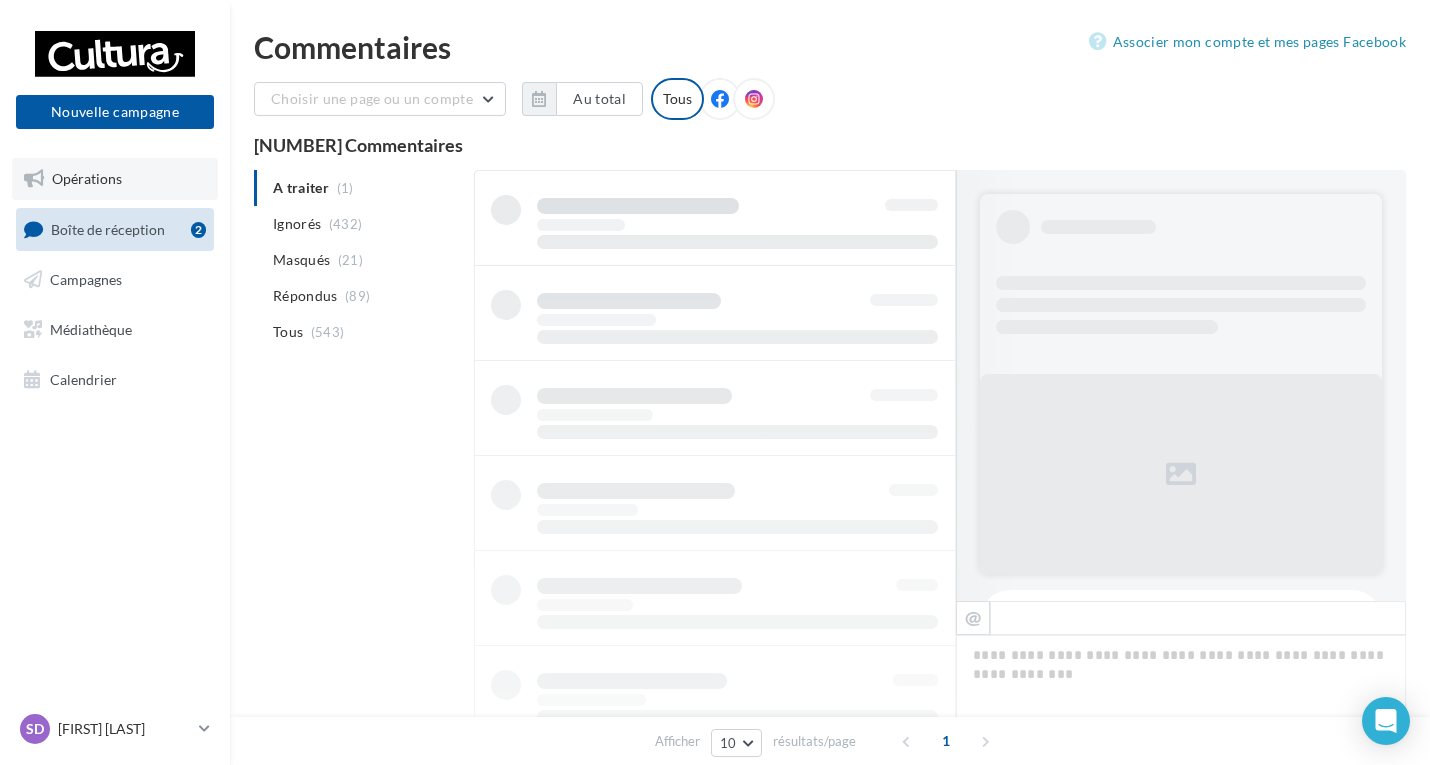 scroll, scrollTop: 1, scrollLeft: 0, axis: vertical 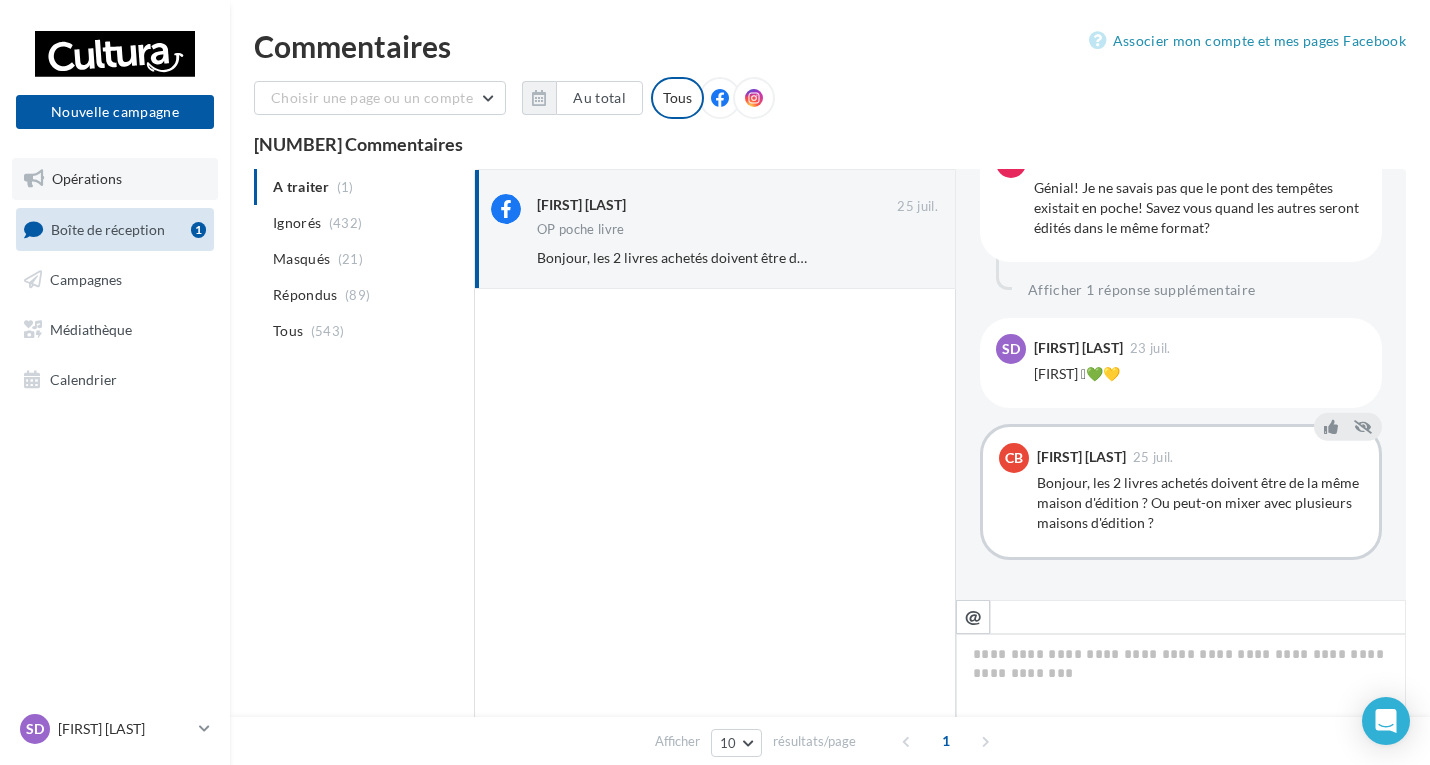 click on "Opérations" at bounding box center (115, 179) 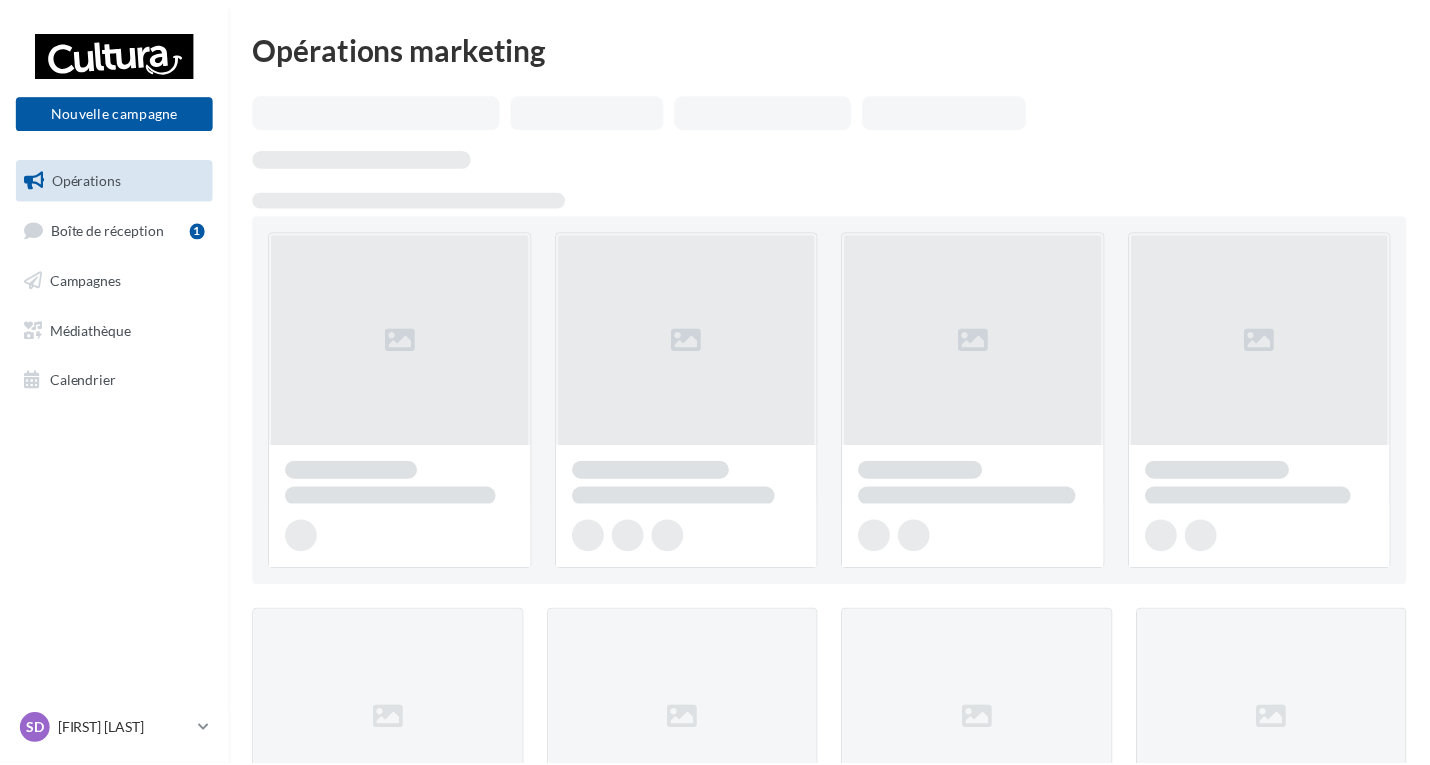 scroll, scrollTop: 0, scrollLeft: 0, axis: both 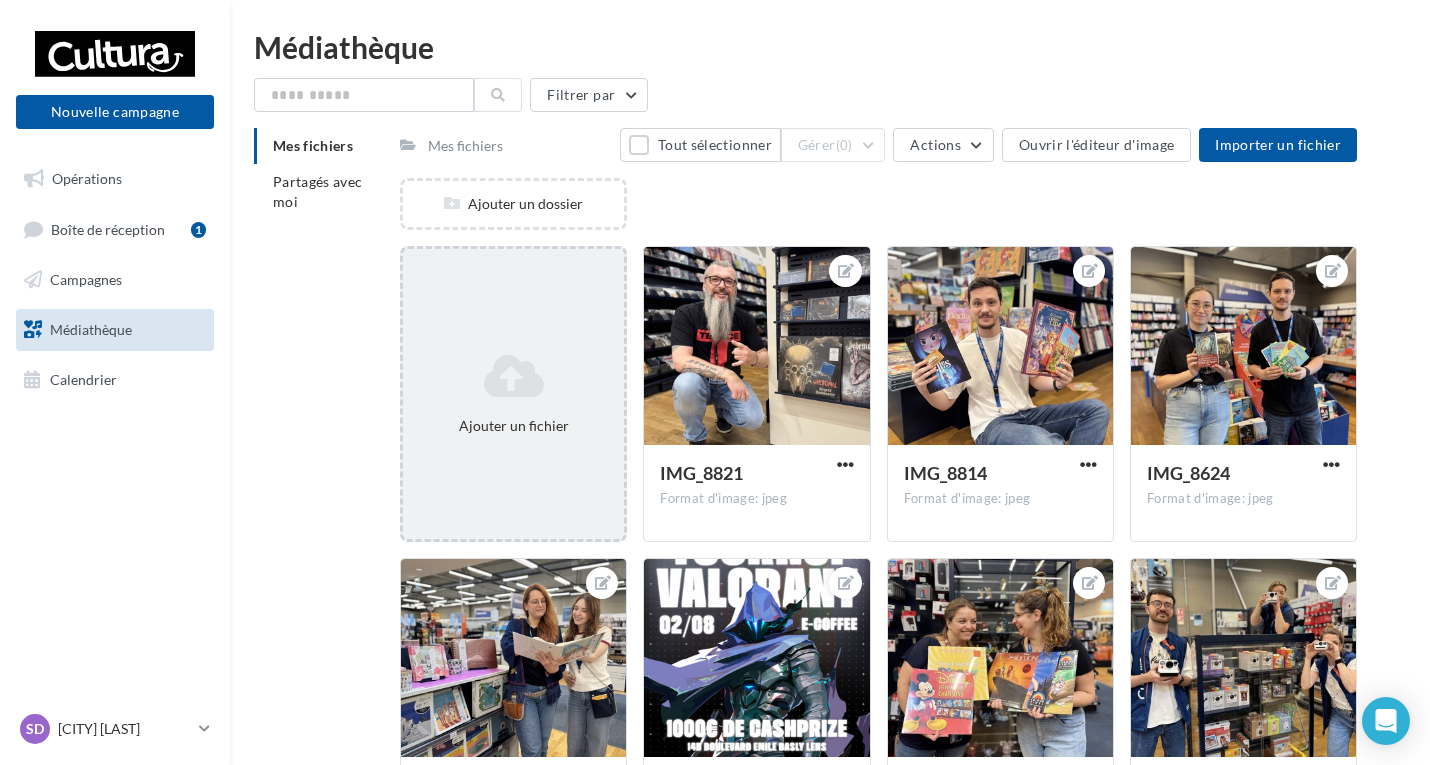 click at bounding box center (513, 376) 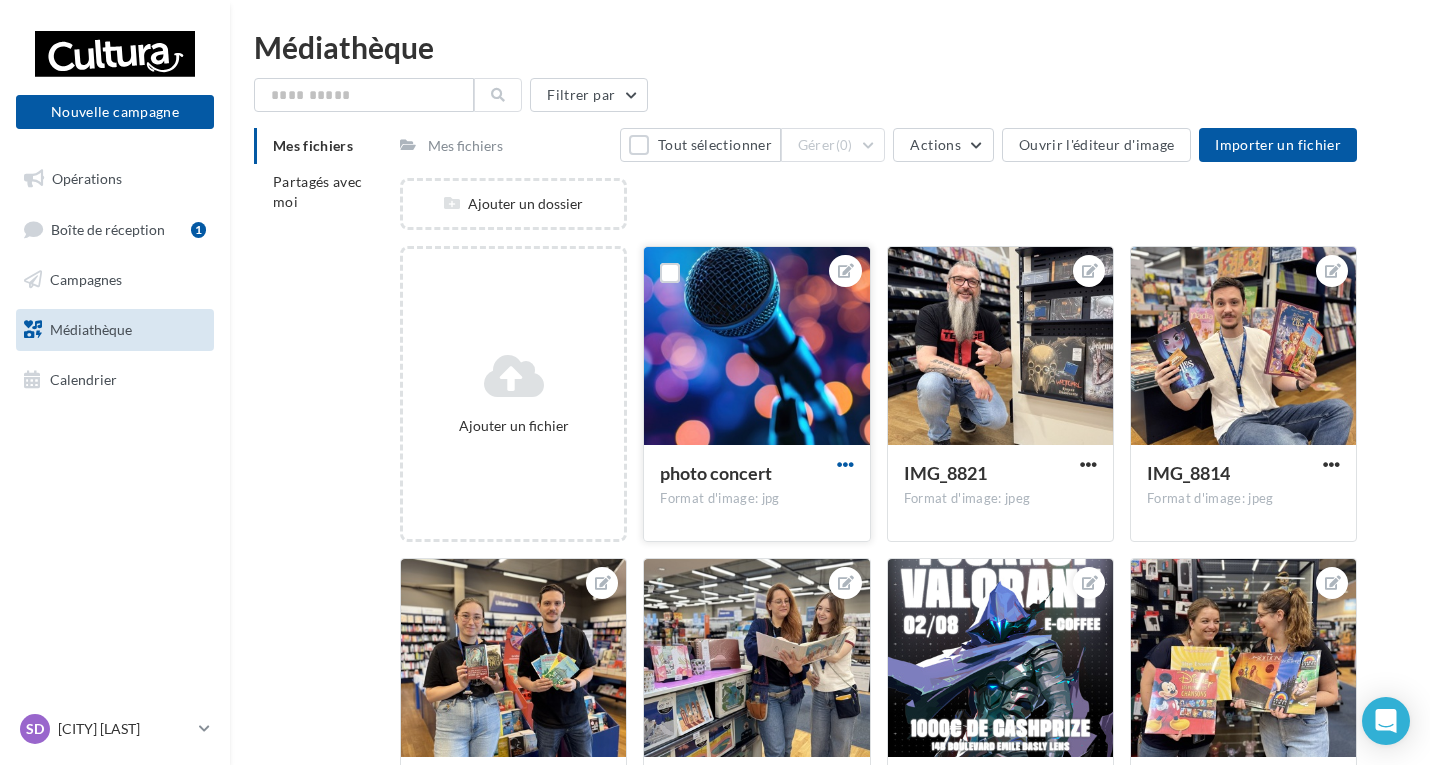 click at bounding box center (845, 464) 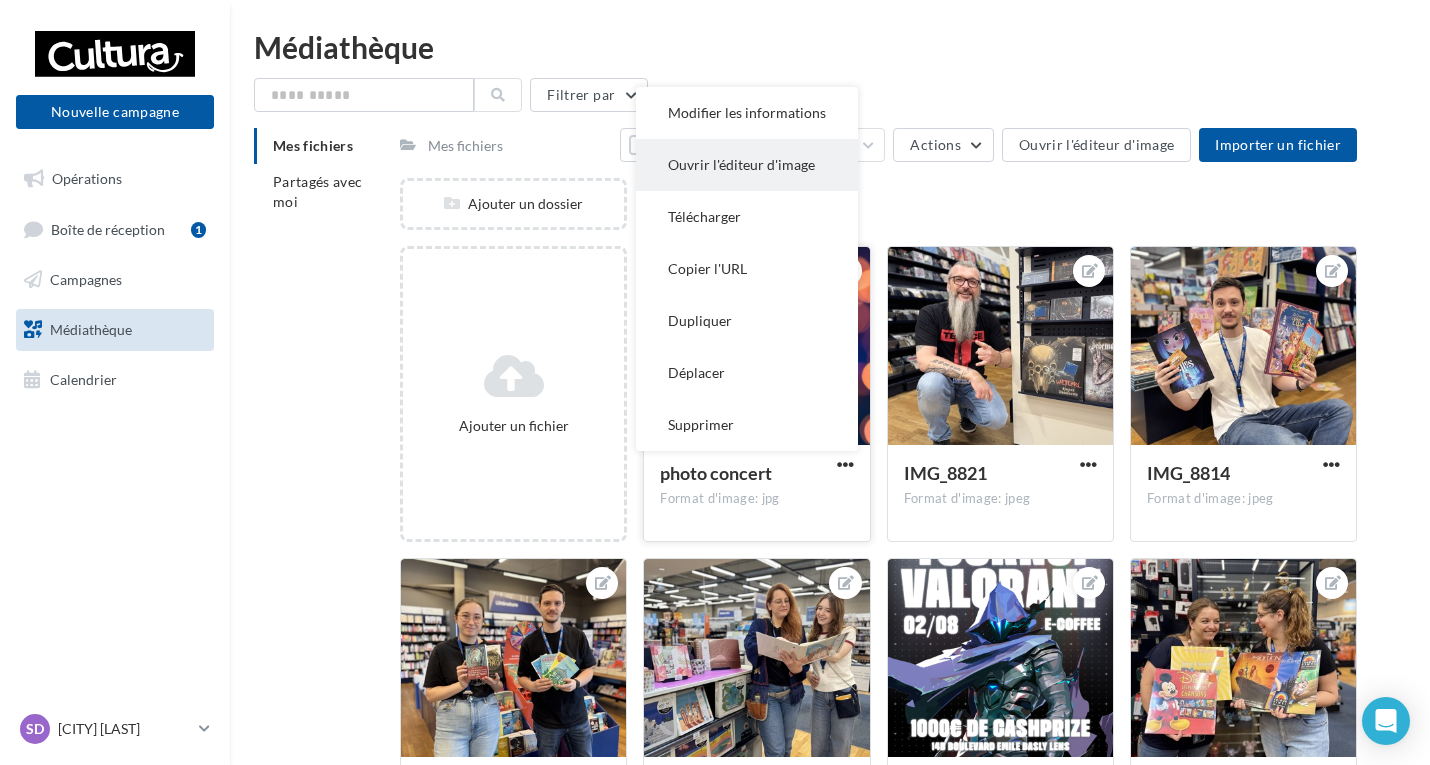 click on "Ouvrir l'éditeur d'image" at bounding box center [747, 165] 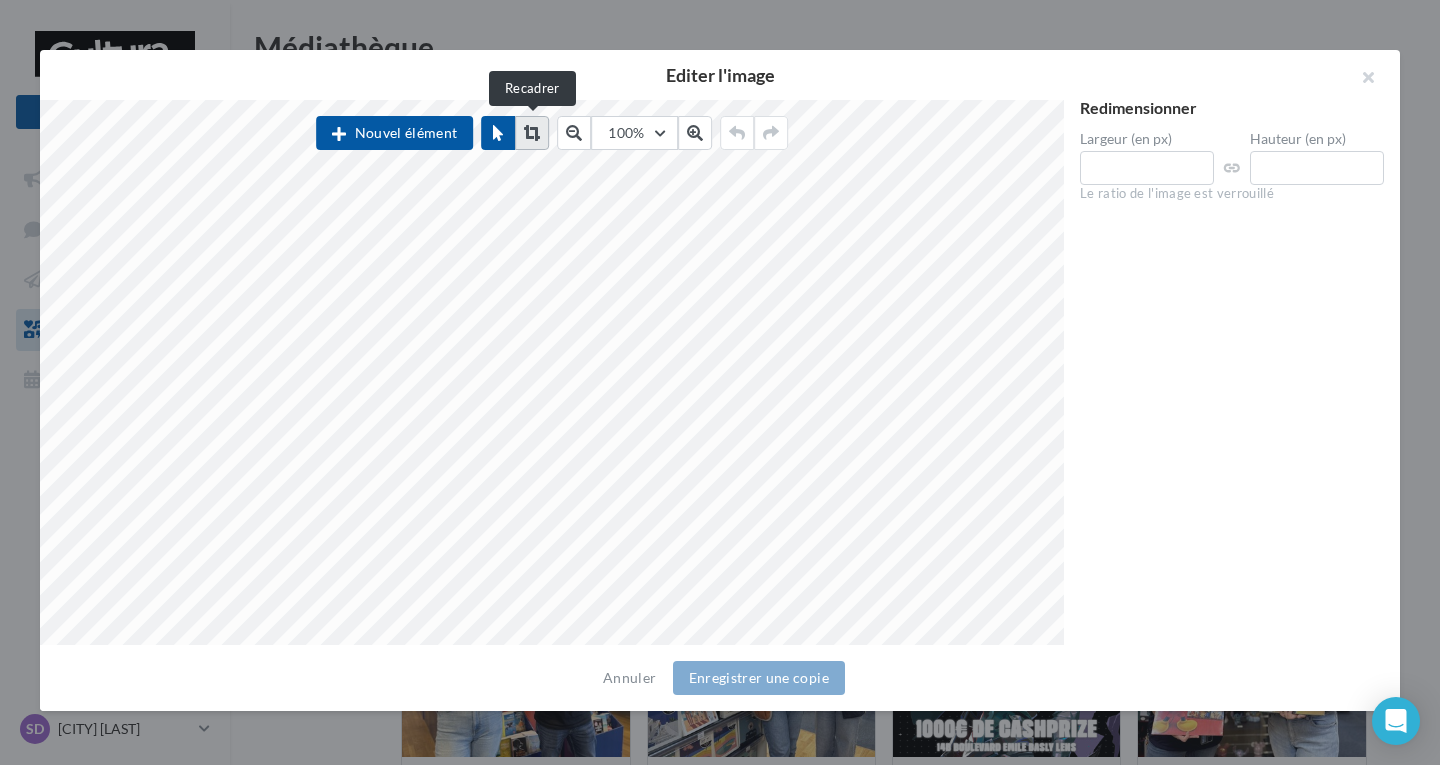 click at bounding box center (532, 133) 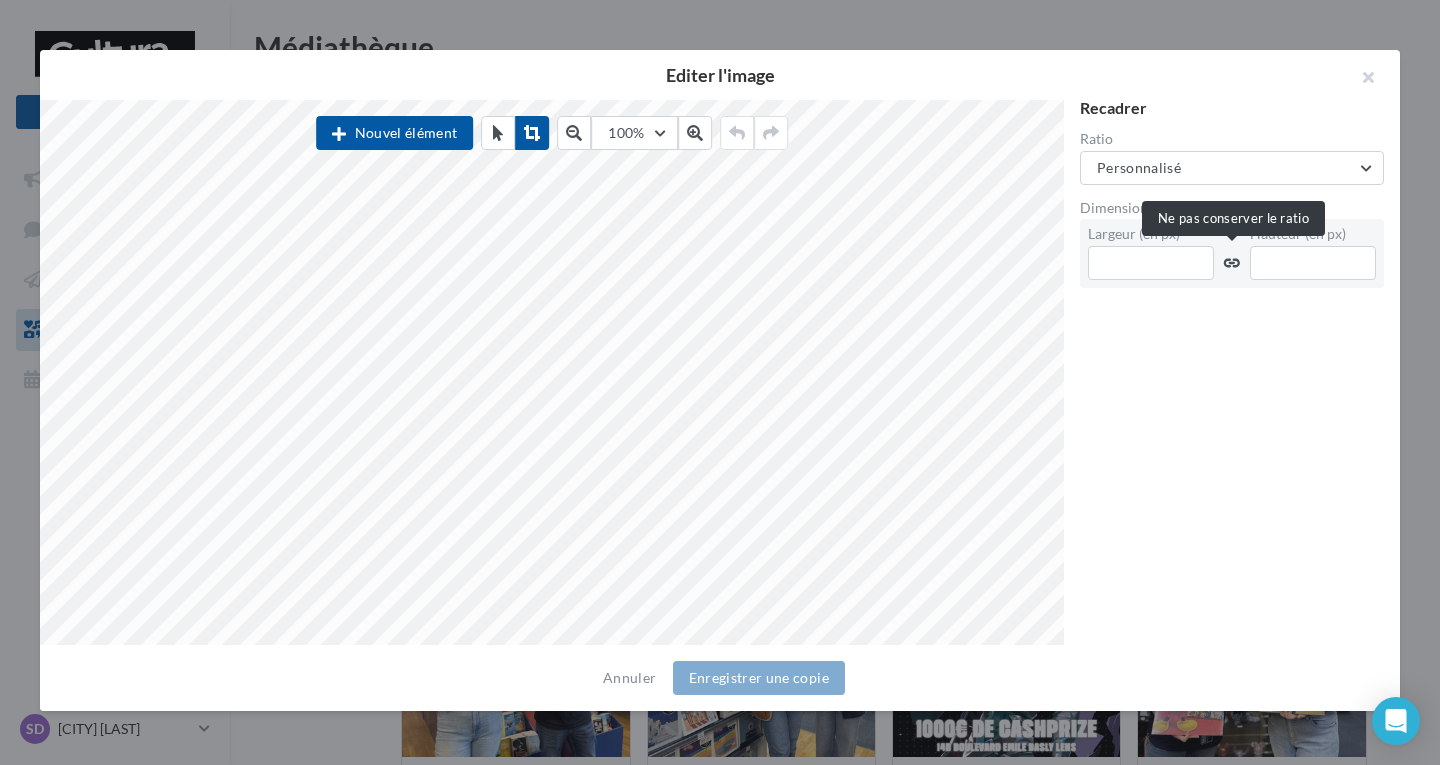 click 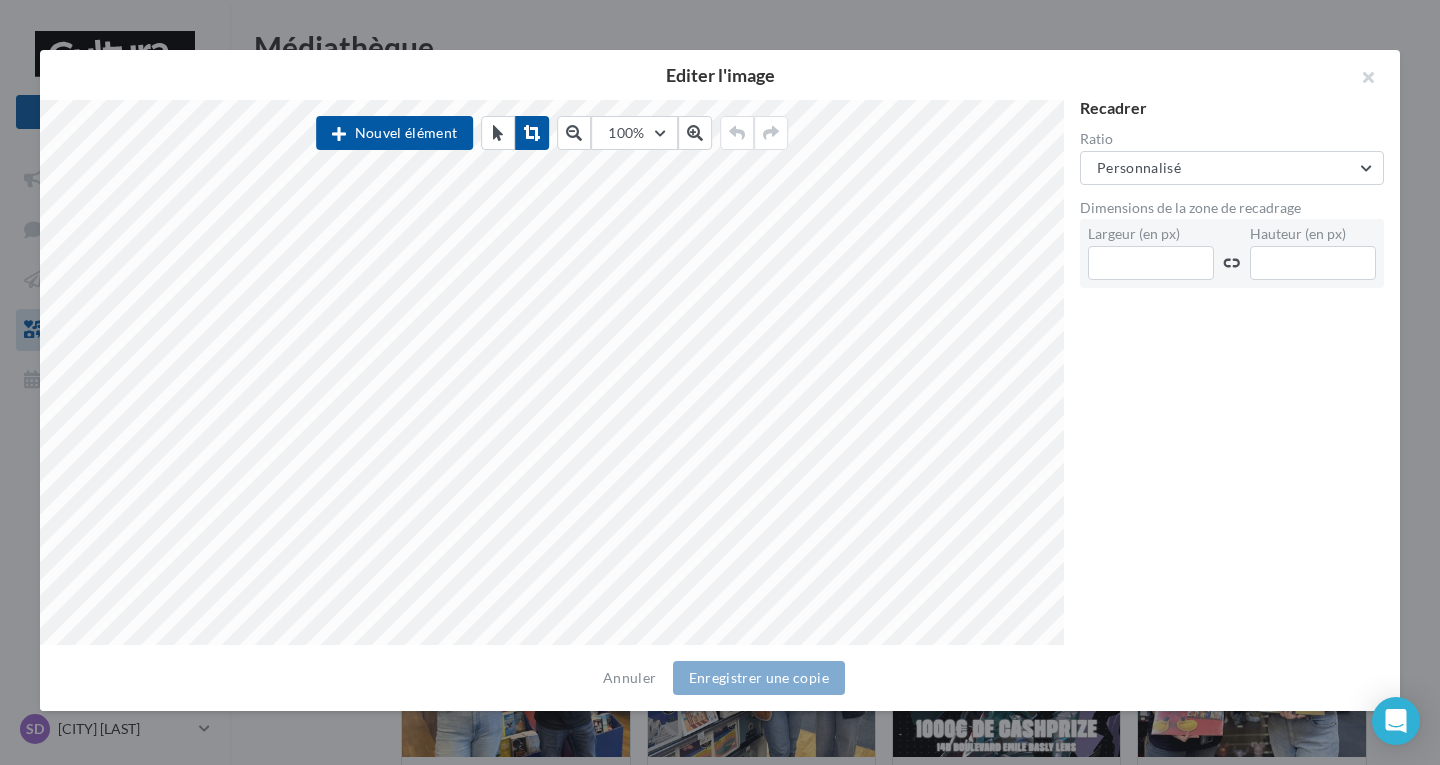 click 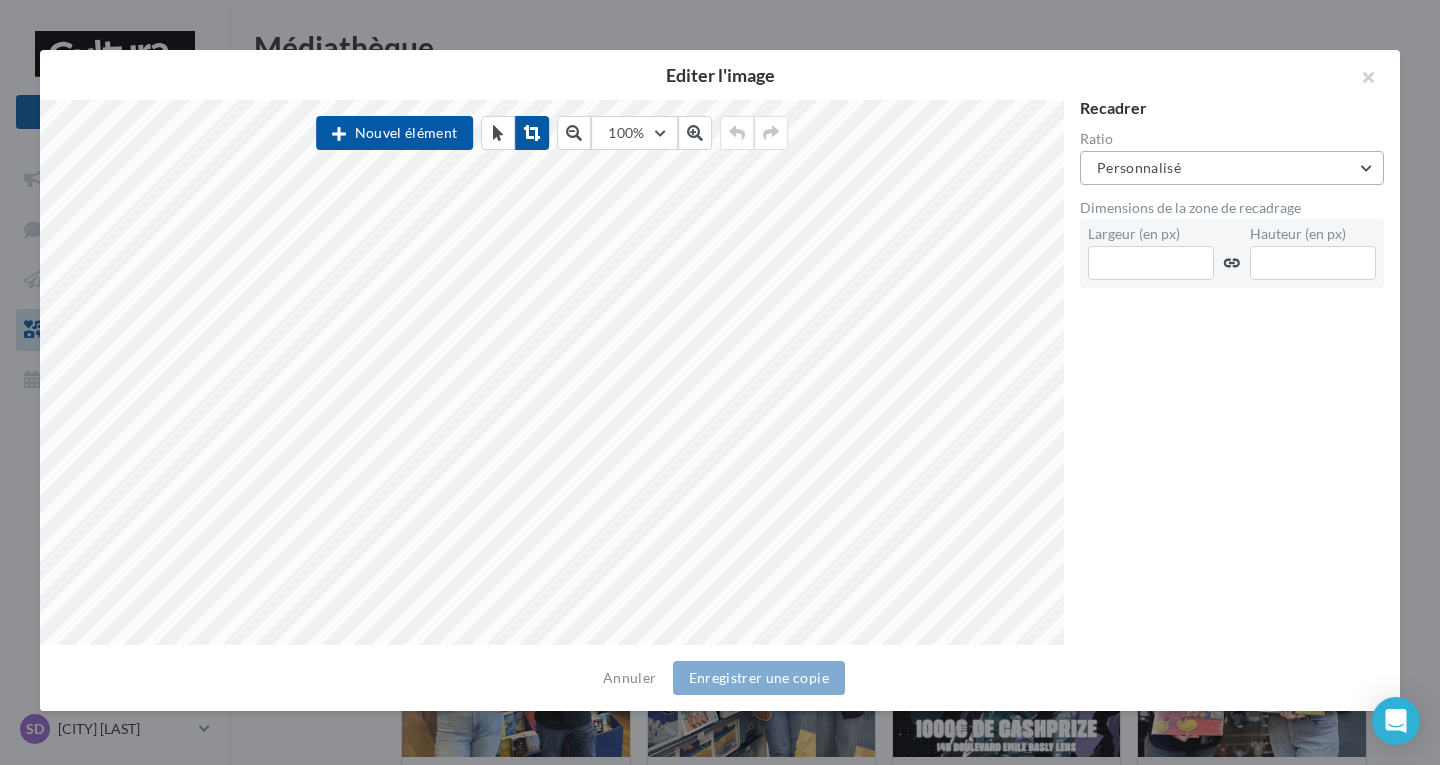 click on "Personnalisé" at bounding box center (1232, 168) 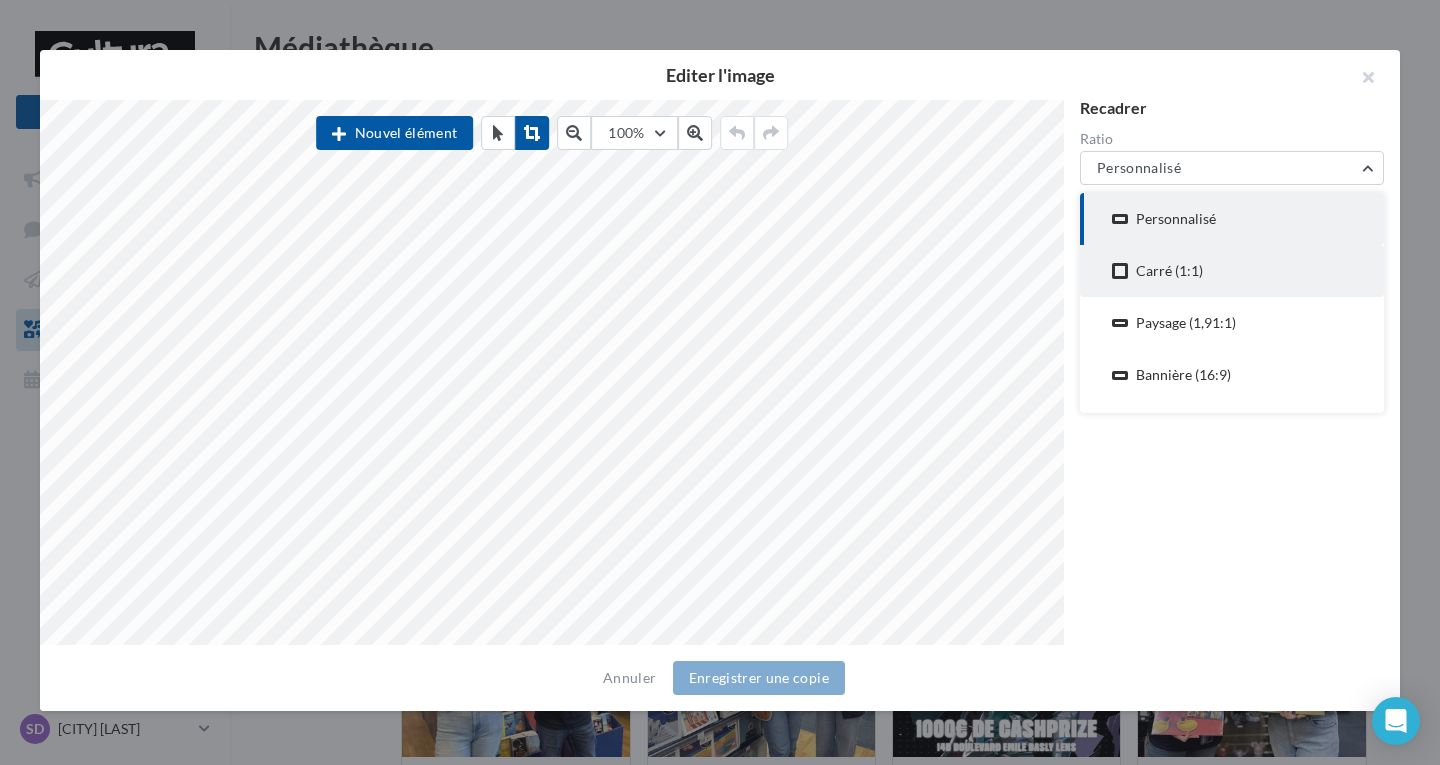 click on "Carré (1:1)" at bounding box center [1169, 271] 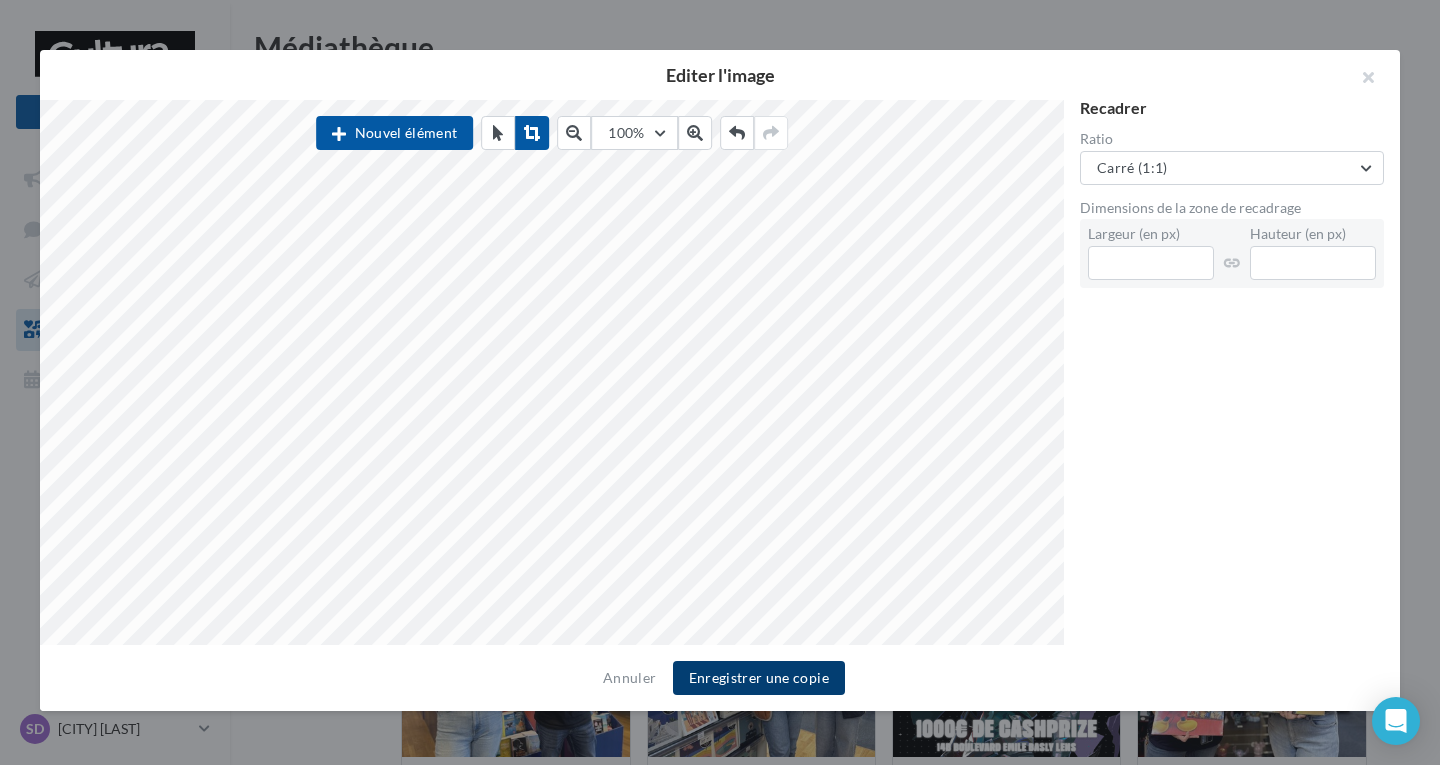 click on "Enregistrer une copie" at bounding box center (759, 678) 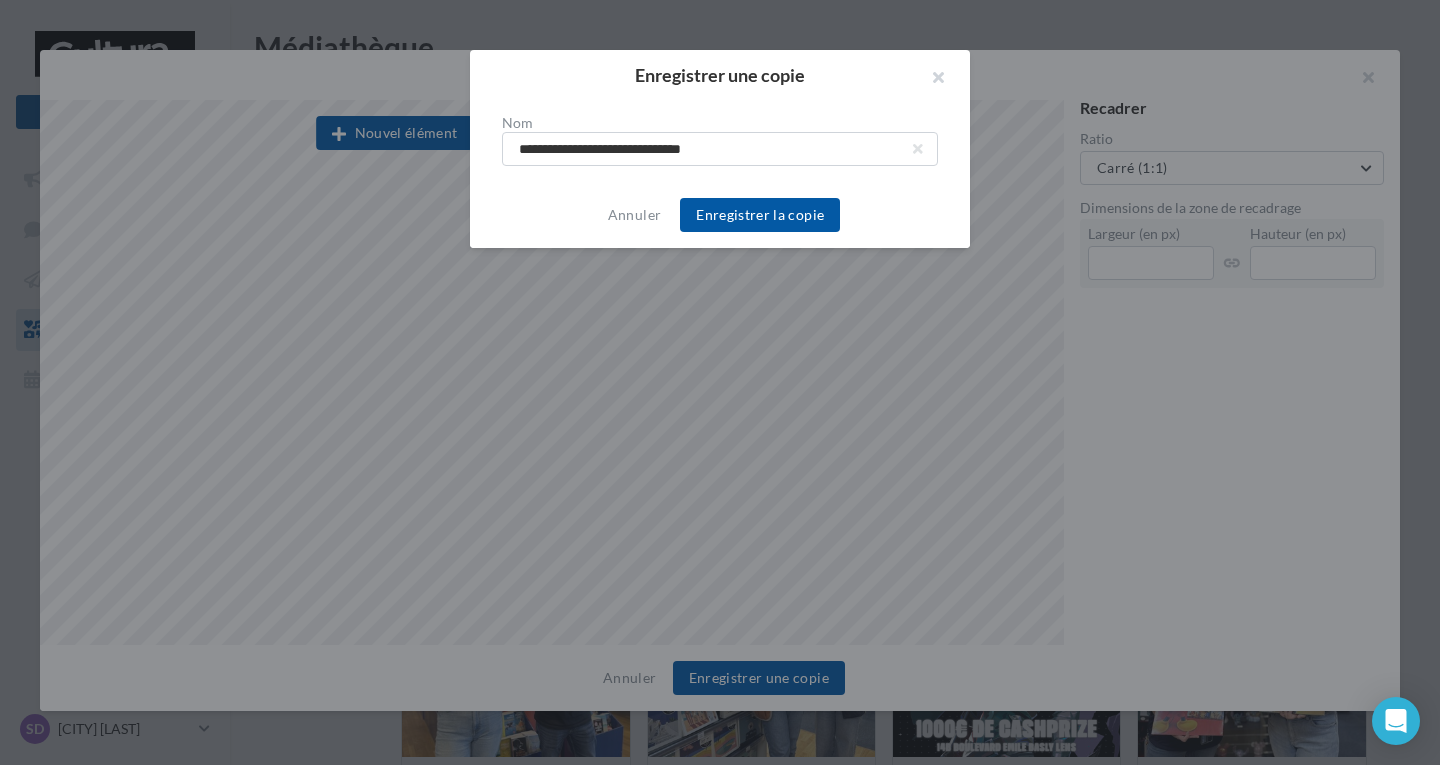 drag, startPoint x: 642, startPoint y: 146, endPoint x: 471, endPoint y: 148, distance: 171.01169 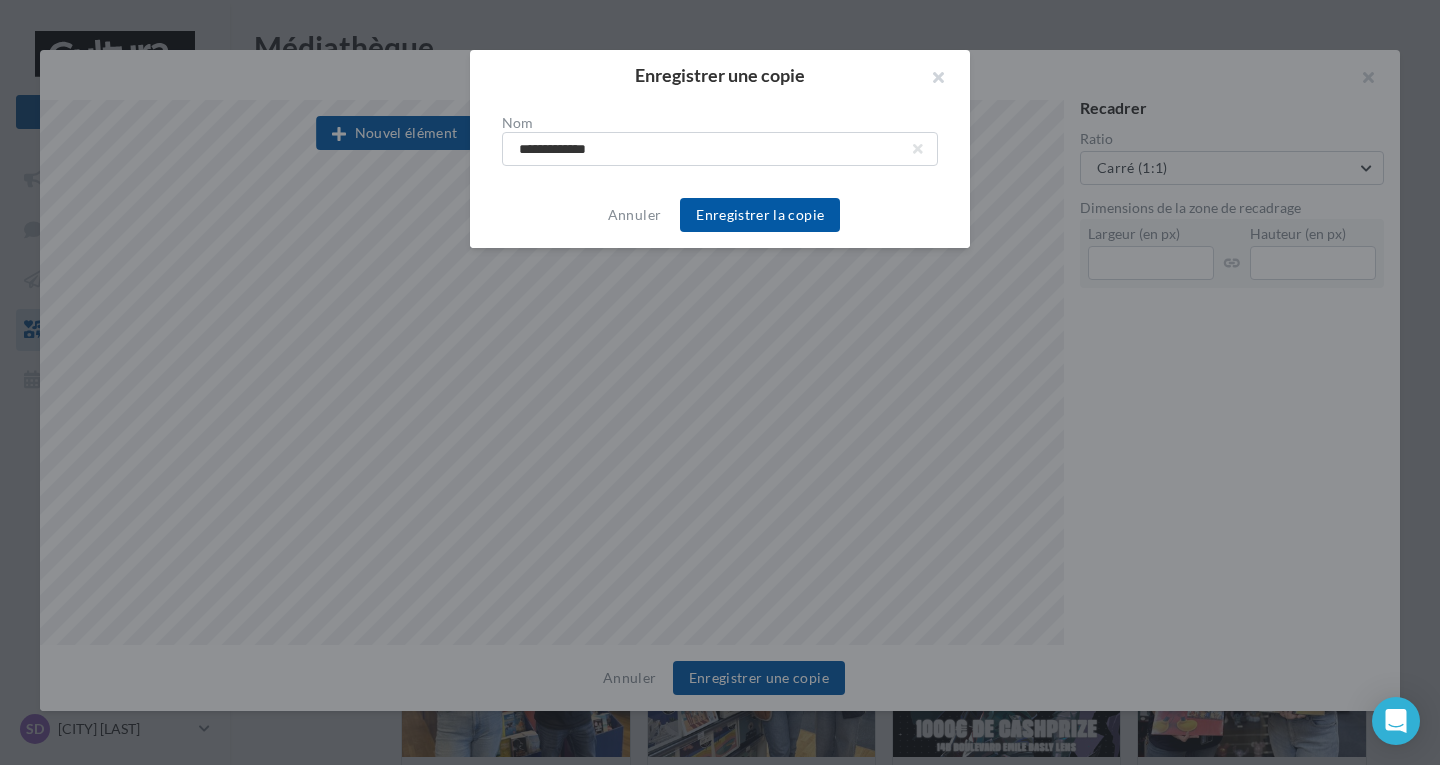 click on "**********" at bounding box center (720, 141) 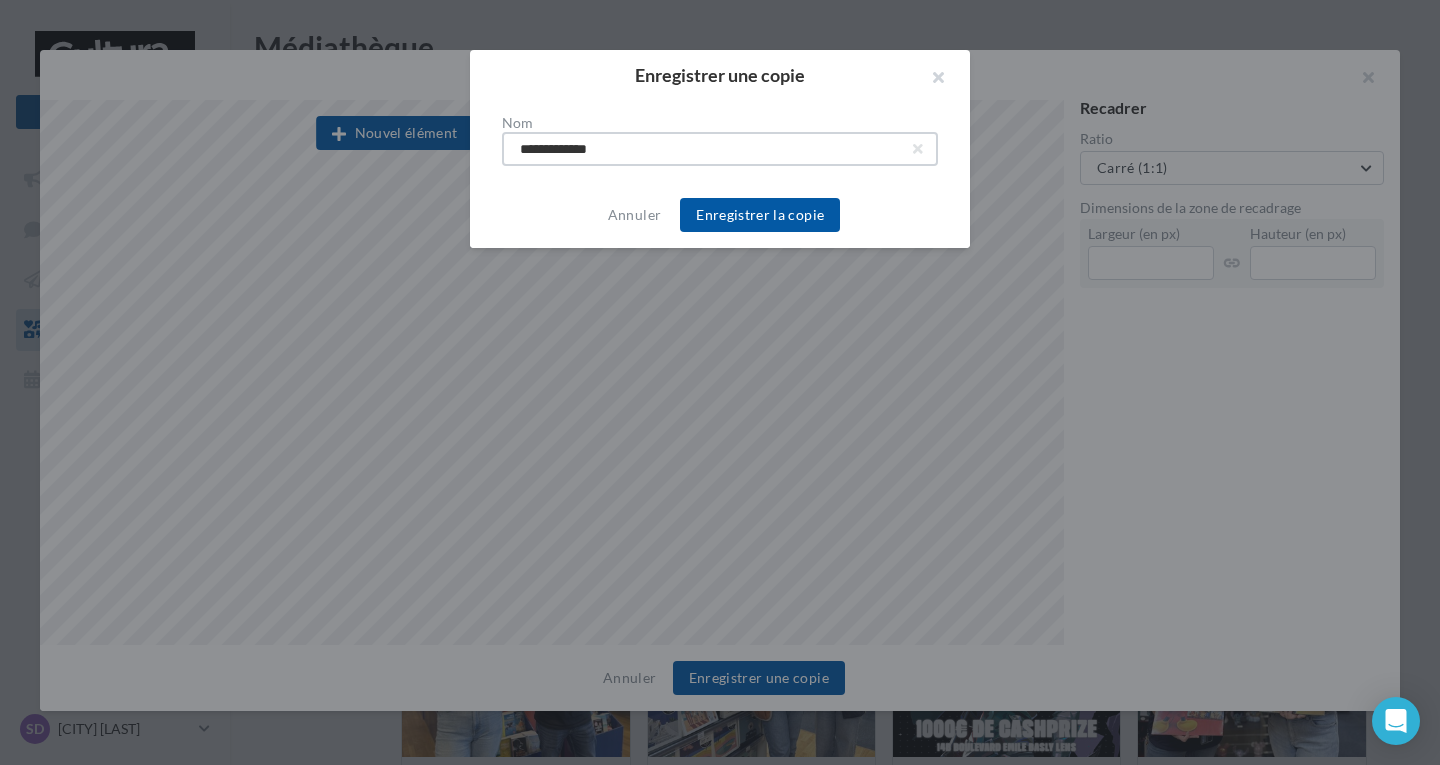click on "**********" at bounding box center (720, 149) 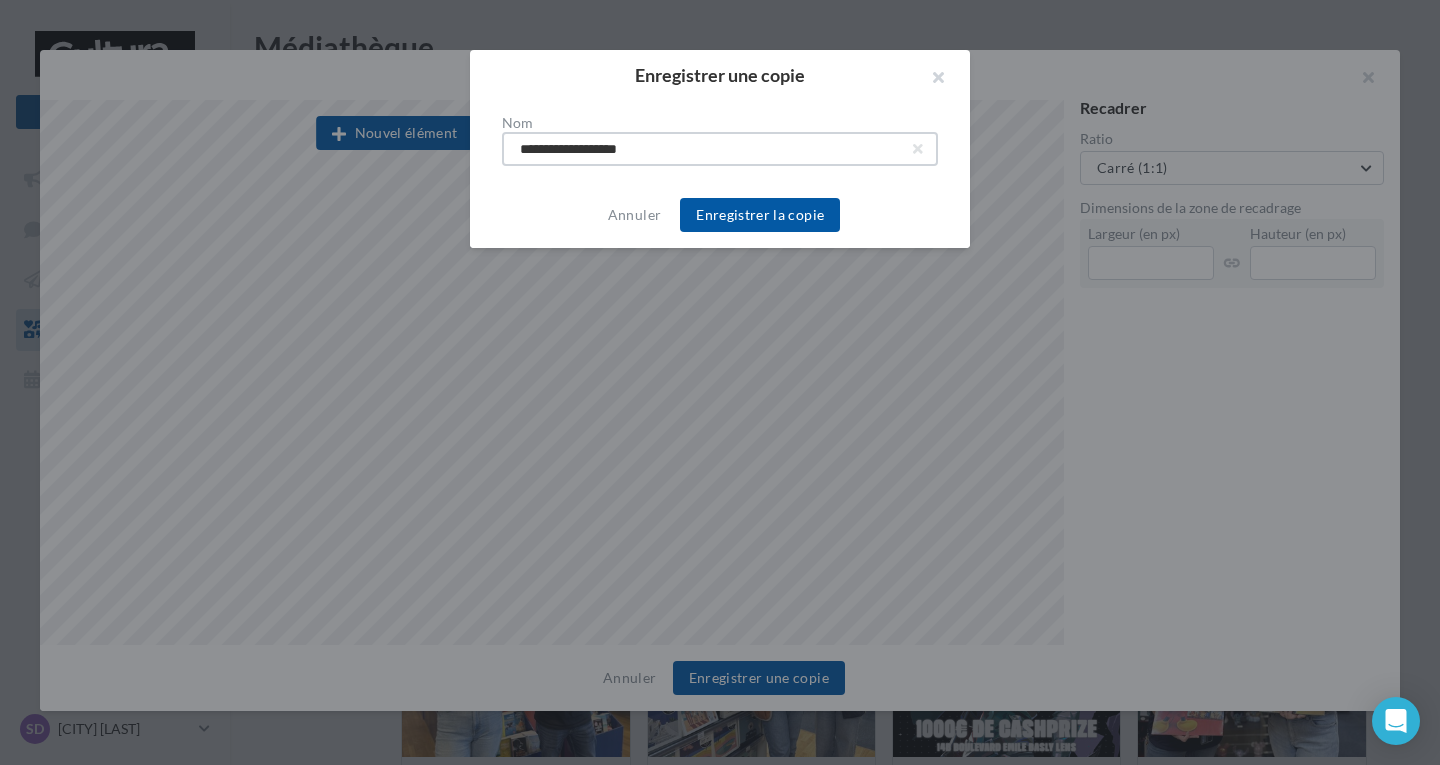 type on "**********" 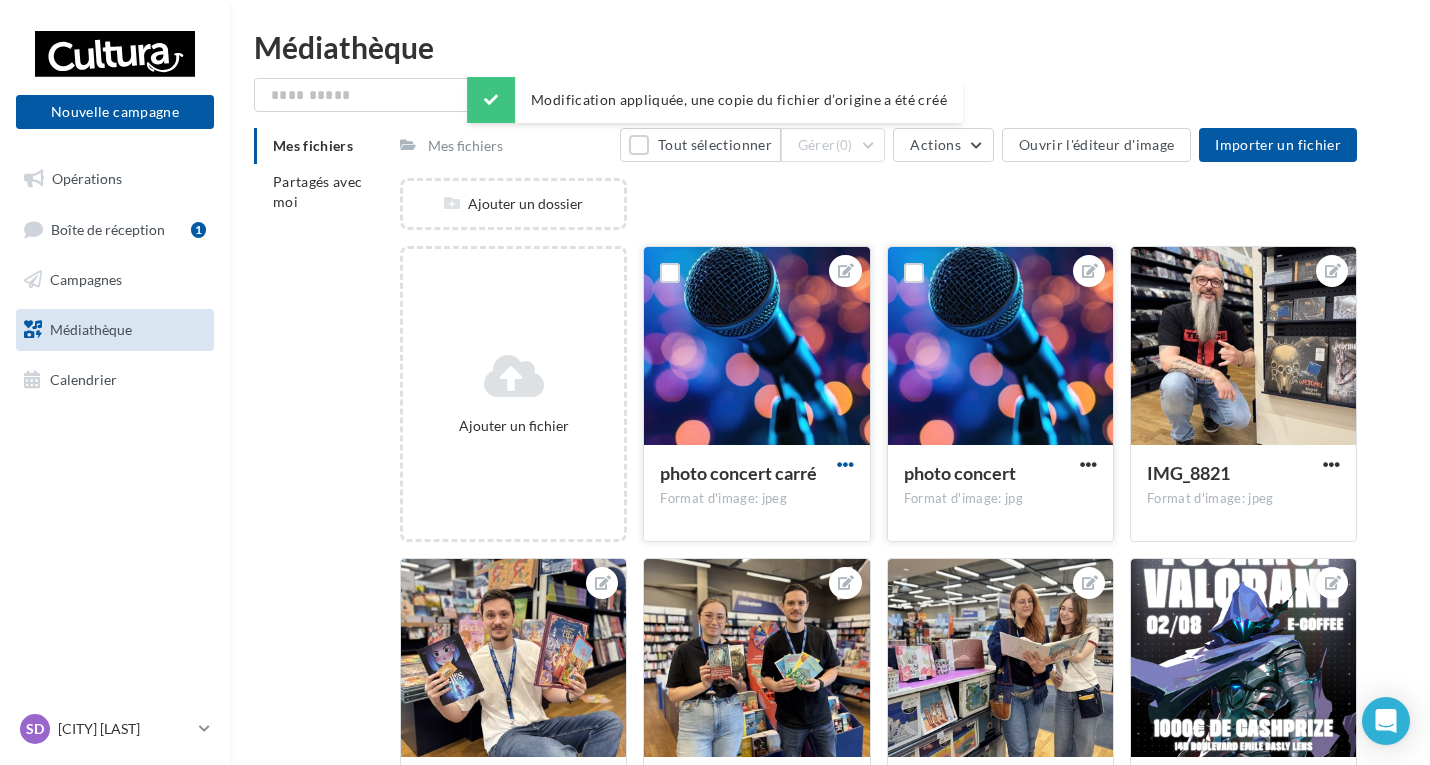 click at bounding box center (845, 464) 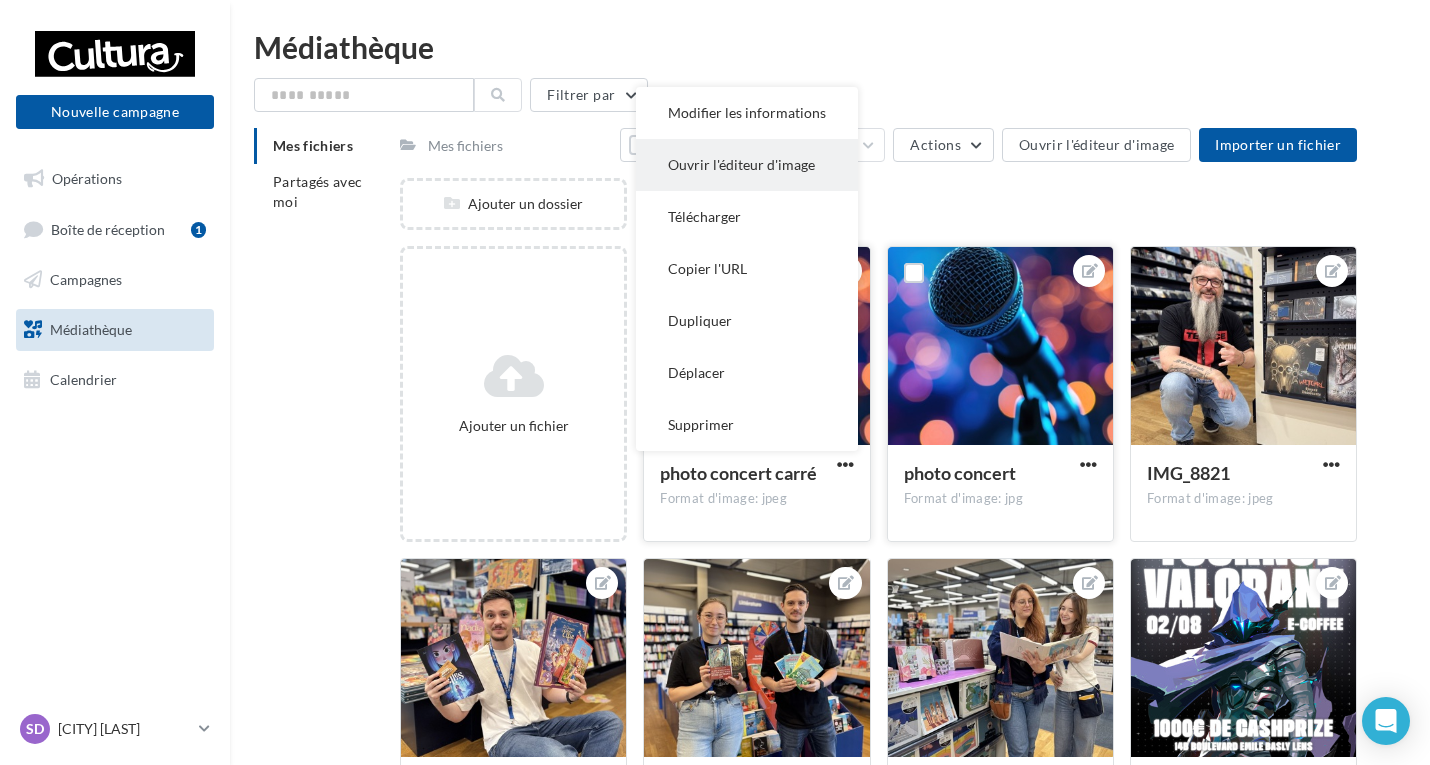 click on "Ouvrir l'éditeur d'image" at bounding box center [747, 165] 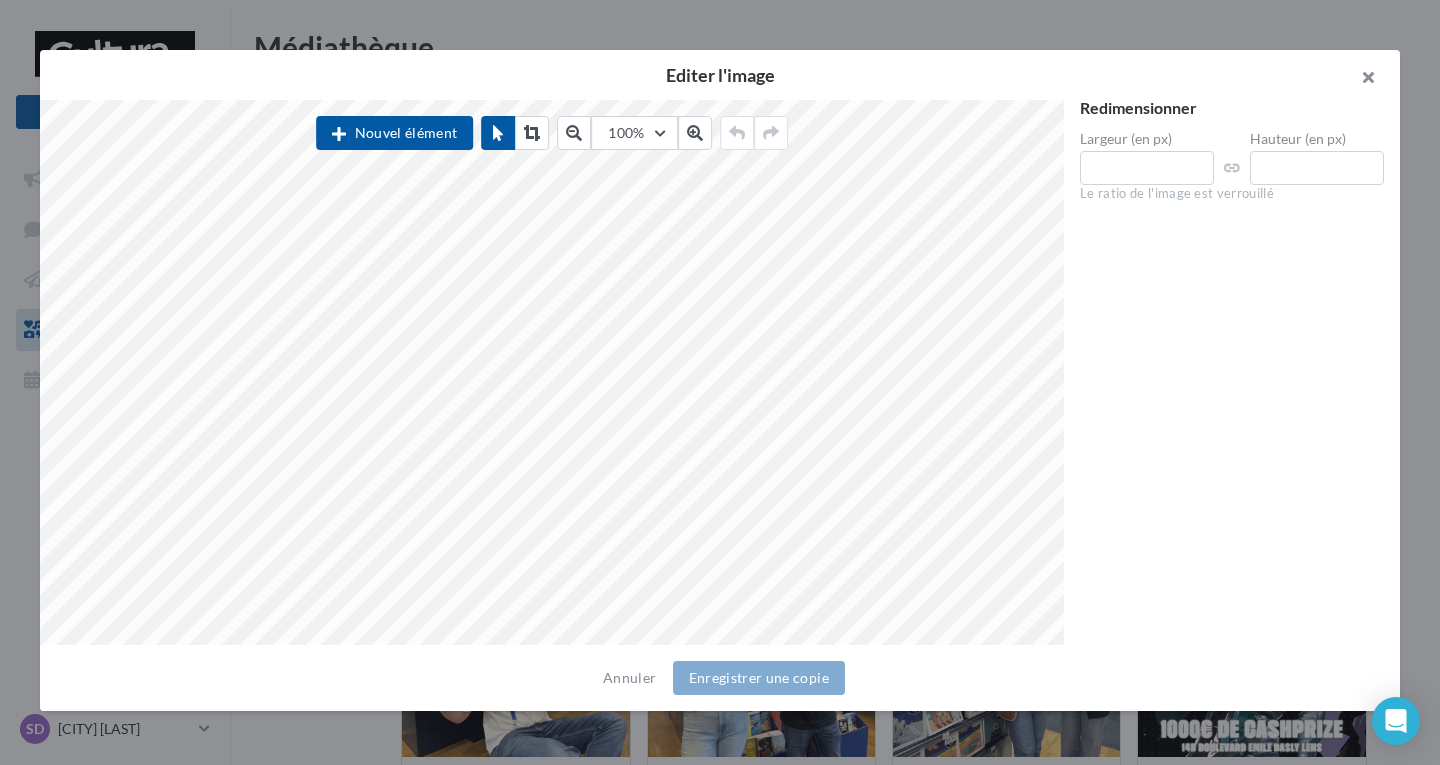 click at bounding box center [1360, 80] 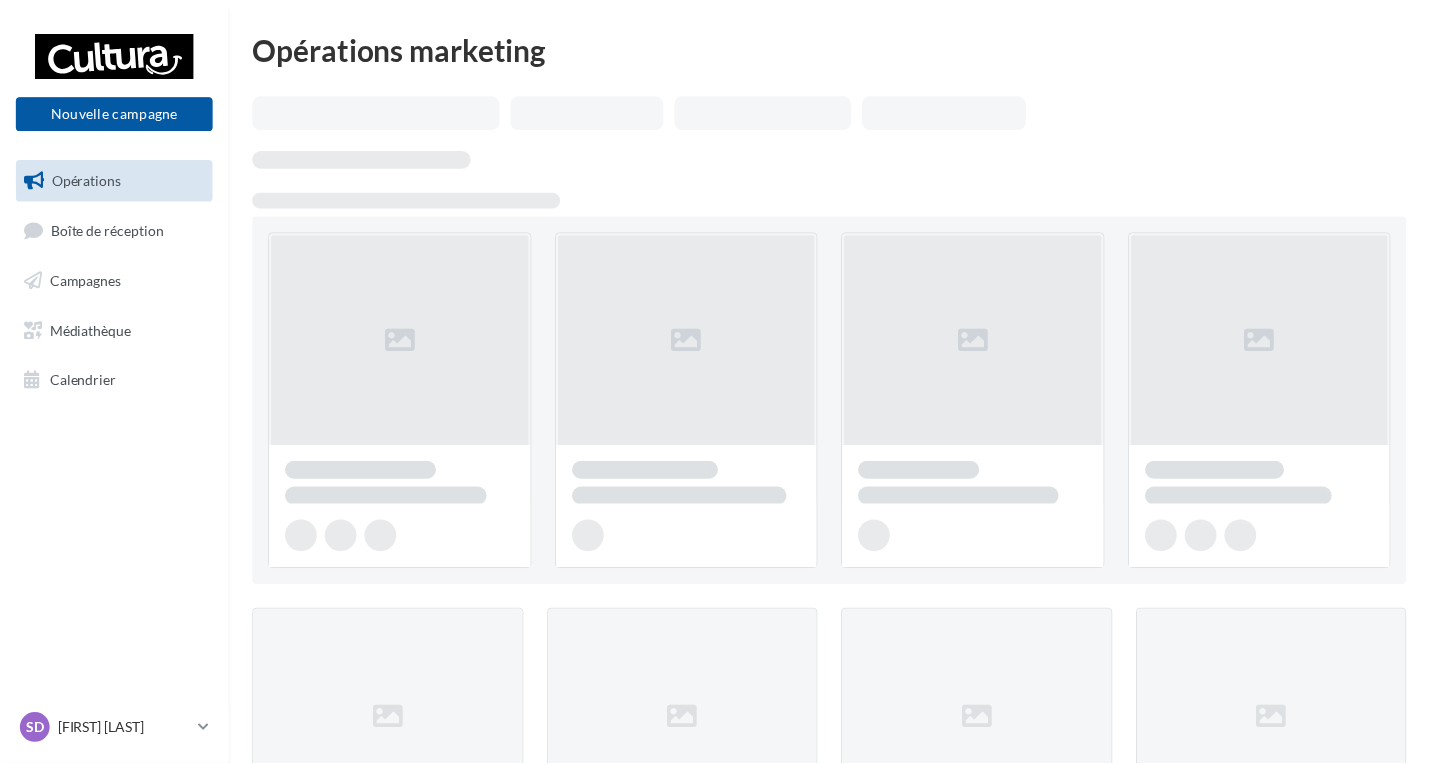 scroll, scrollTop: 0, scrollLeft: 0, axis: both 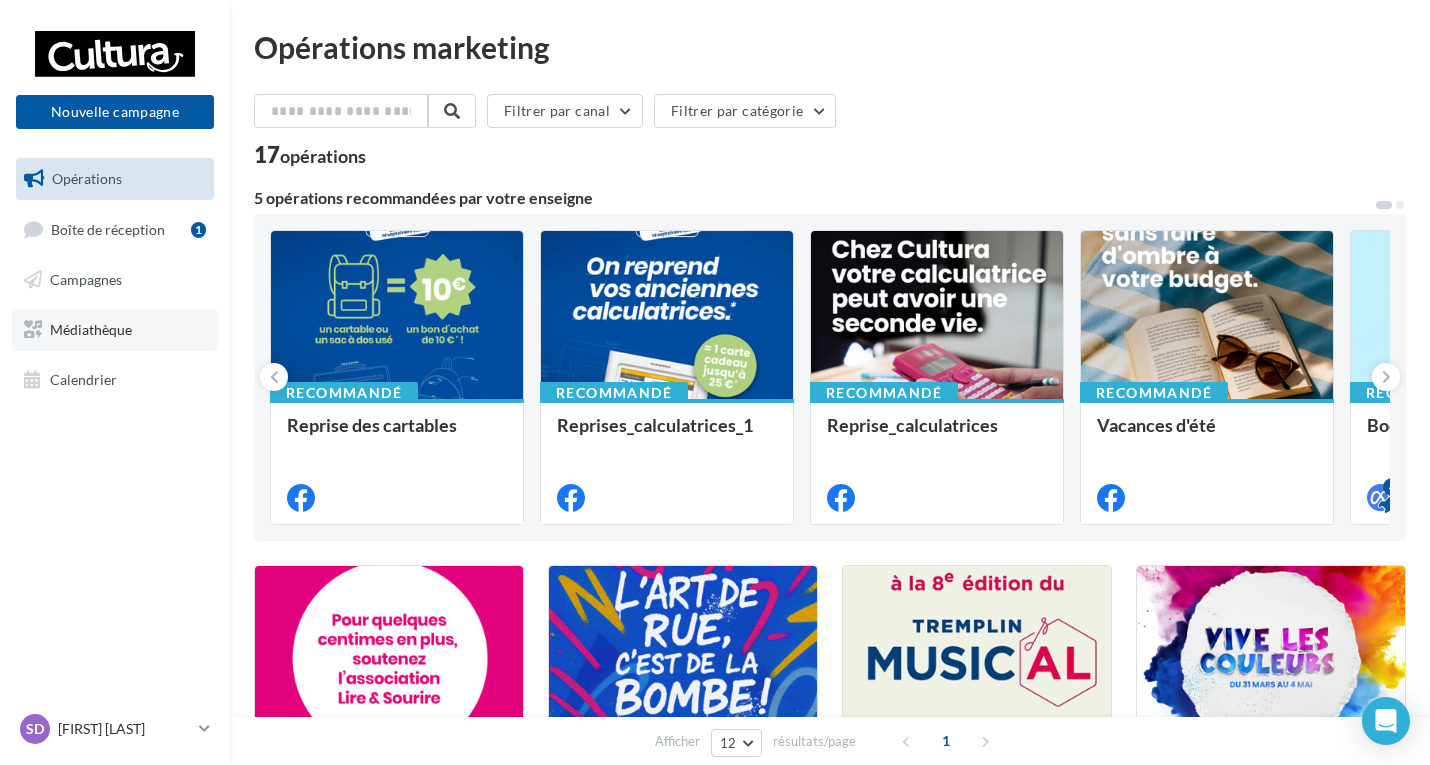 click on "Médiathèque" at bounding box center [91, 329] 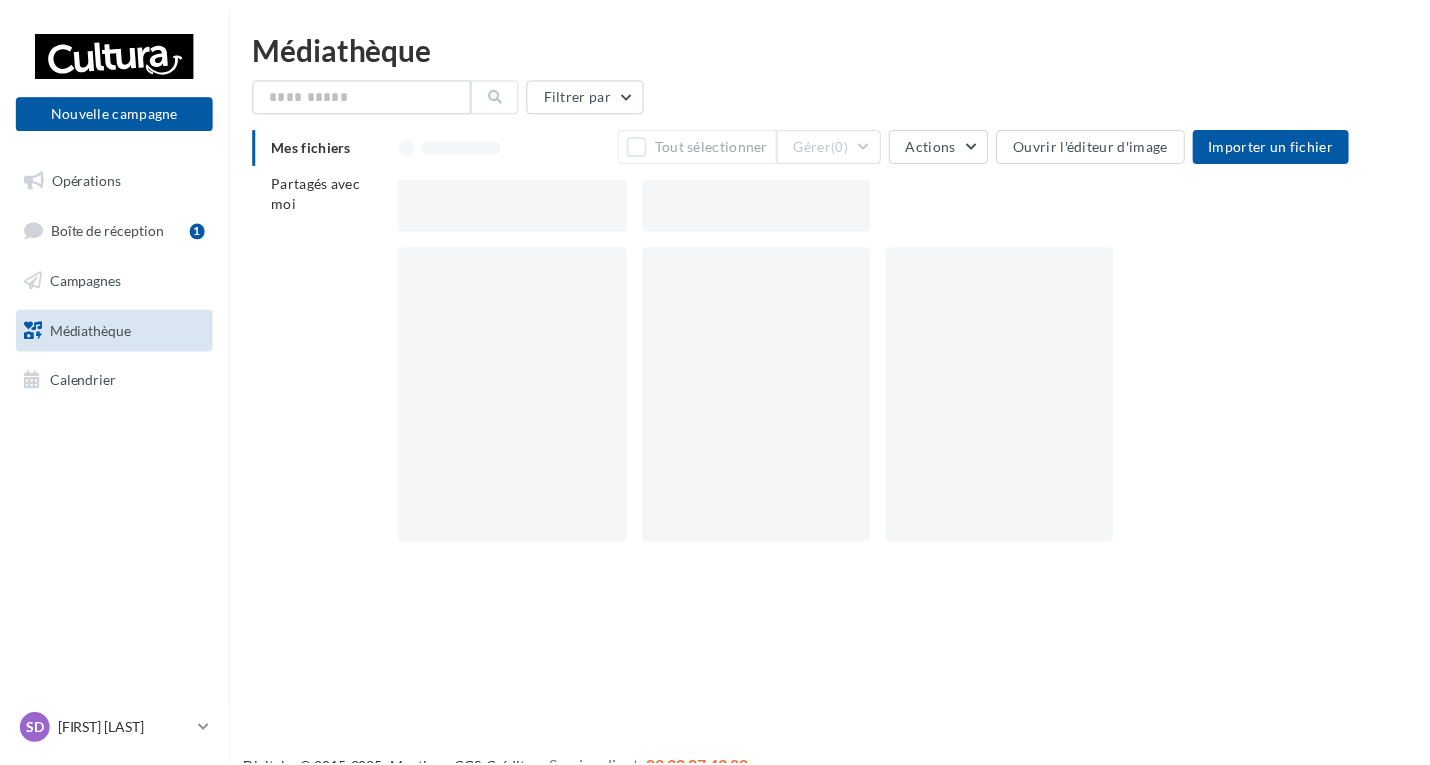 scroll, scrollTop: 0, scrollLeft: 0, axis: both 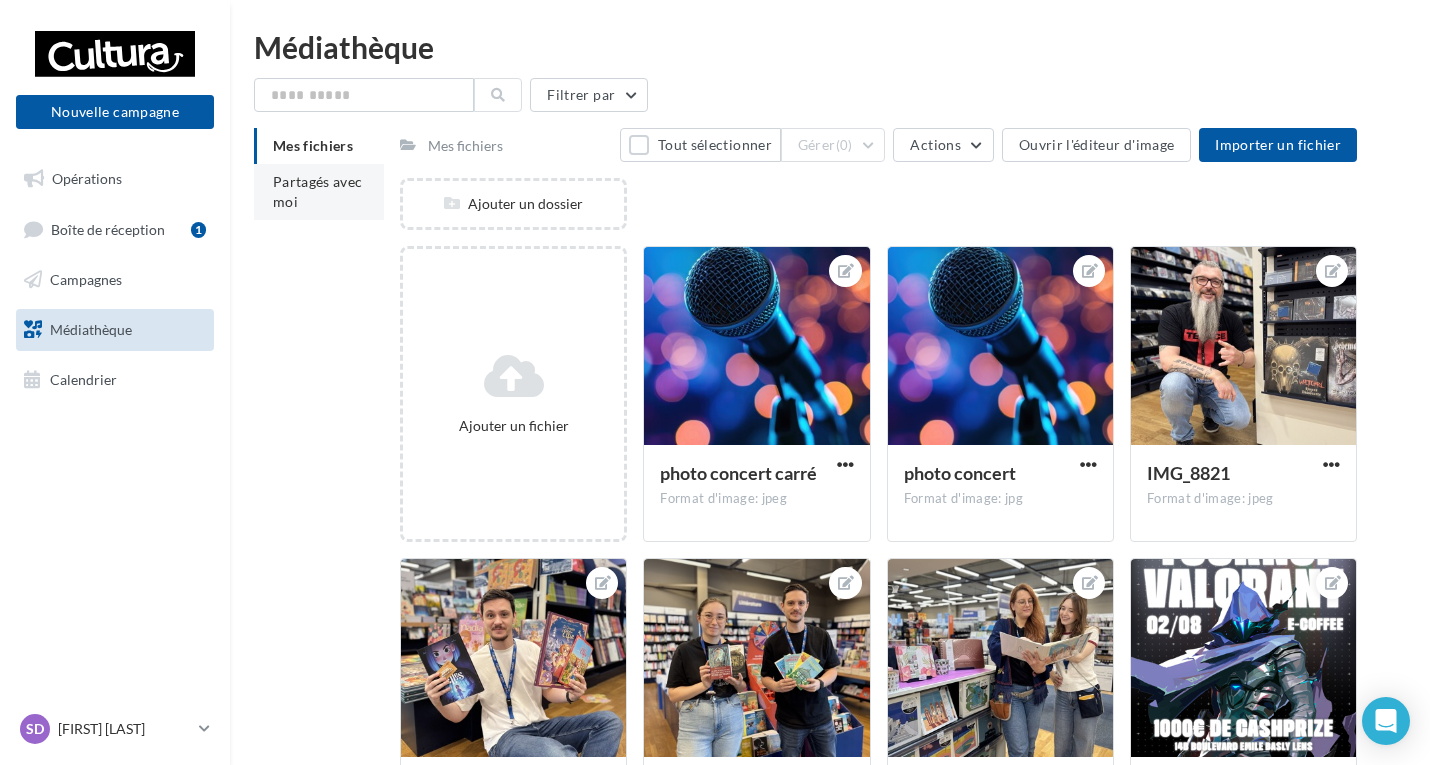 click on "Partagés avec moi" at bounding box center [318, 191] 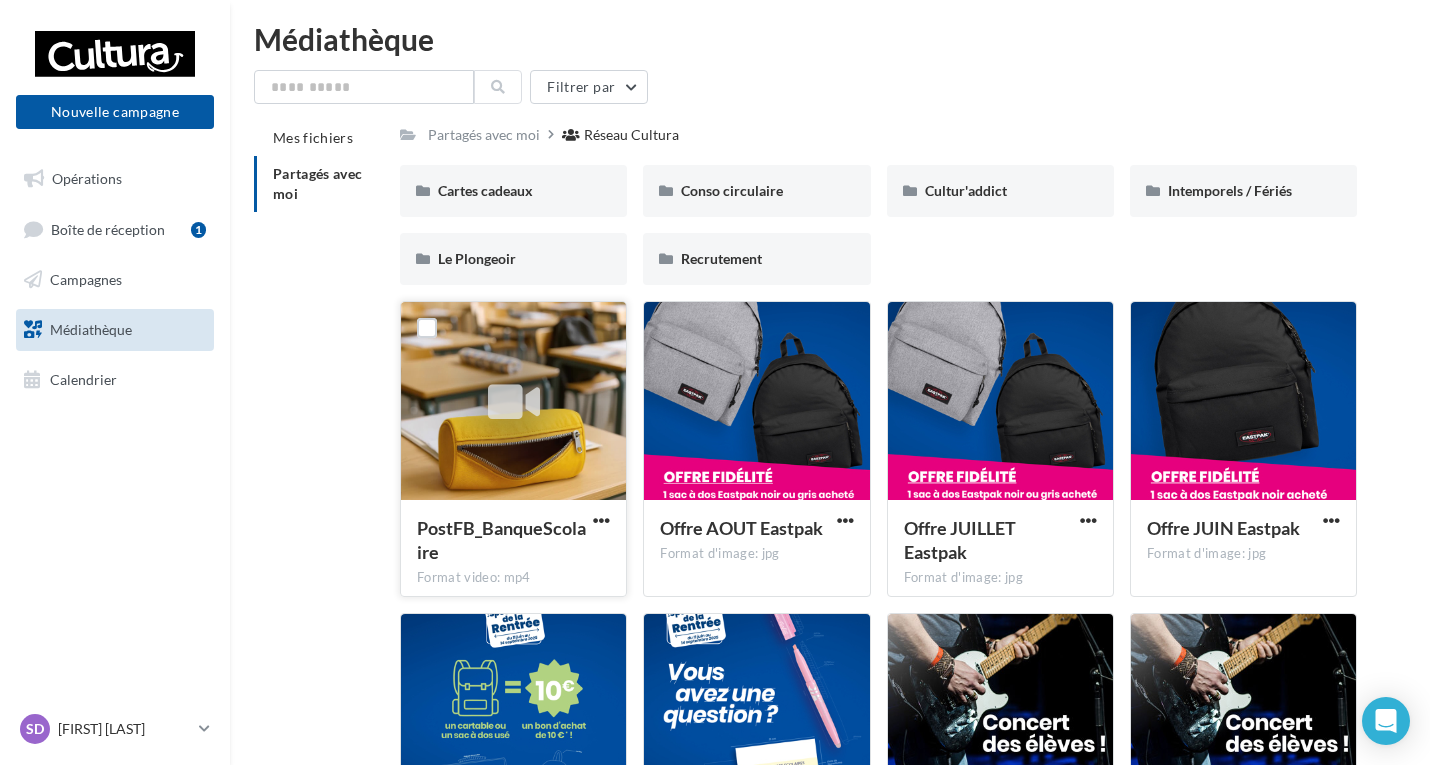 scroll, scrollTop: 0, scrollLeft: 0, axis: both 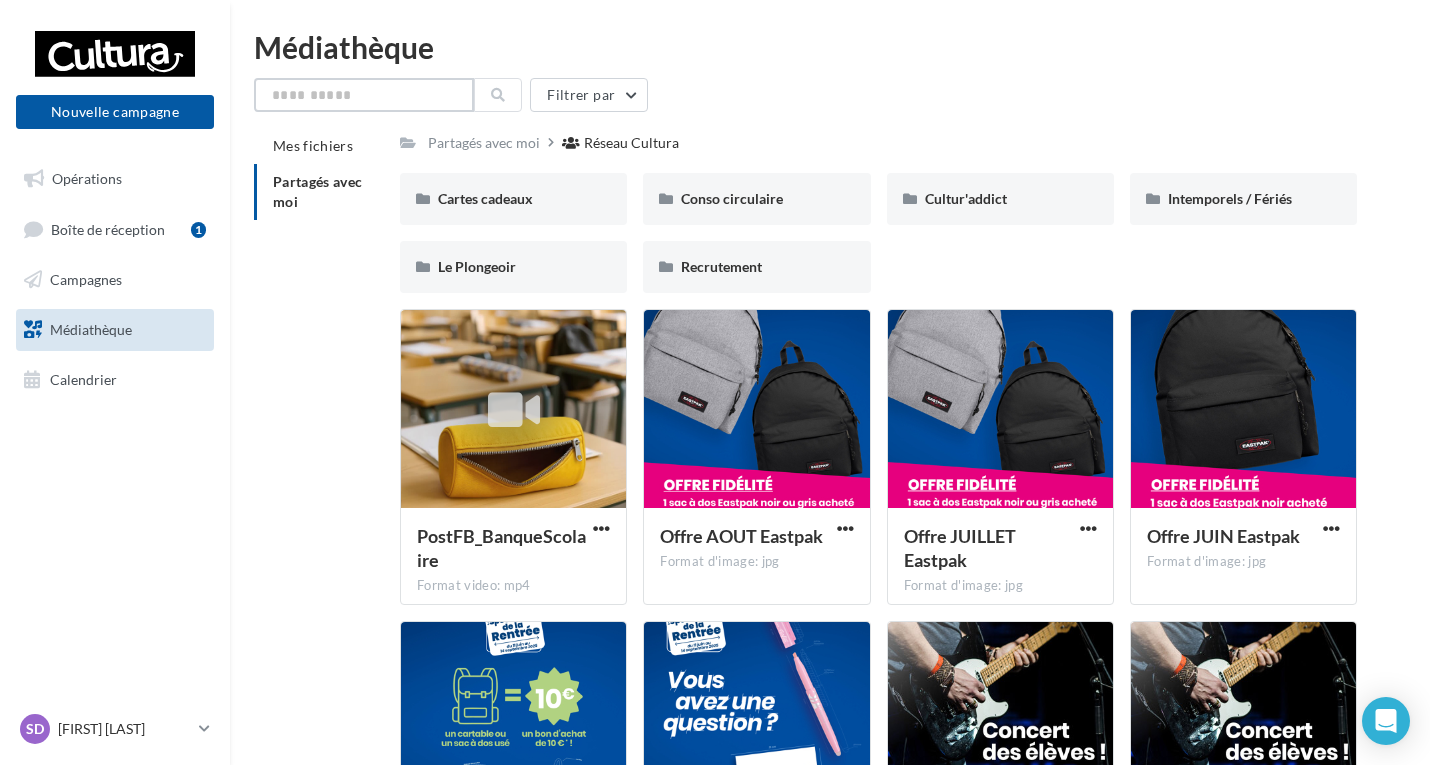 click at bounding box center [364, 95] 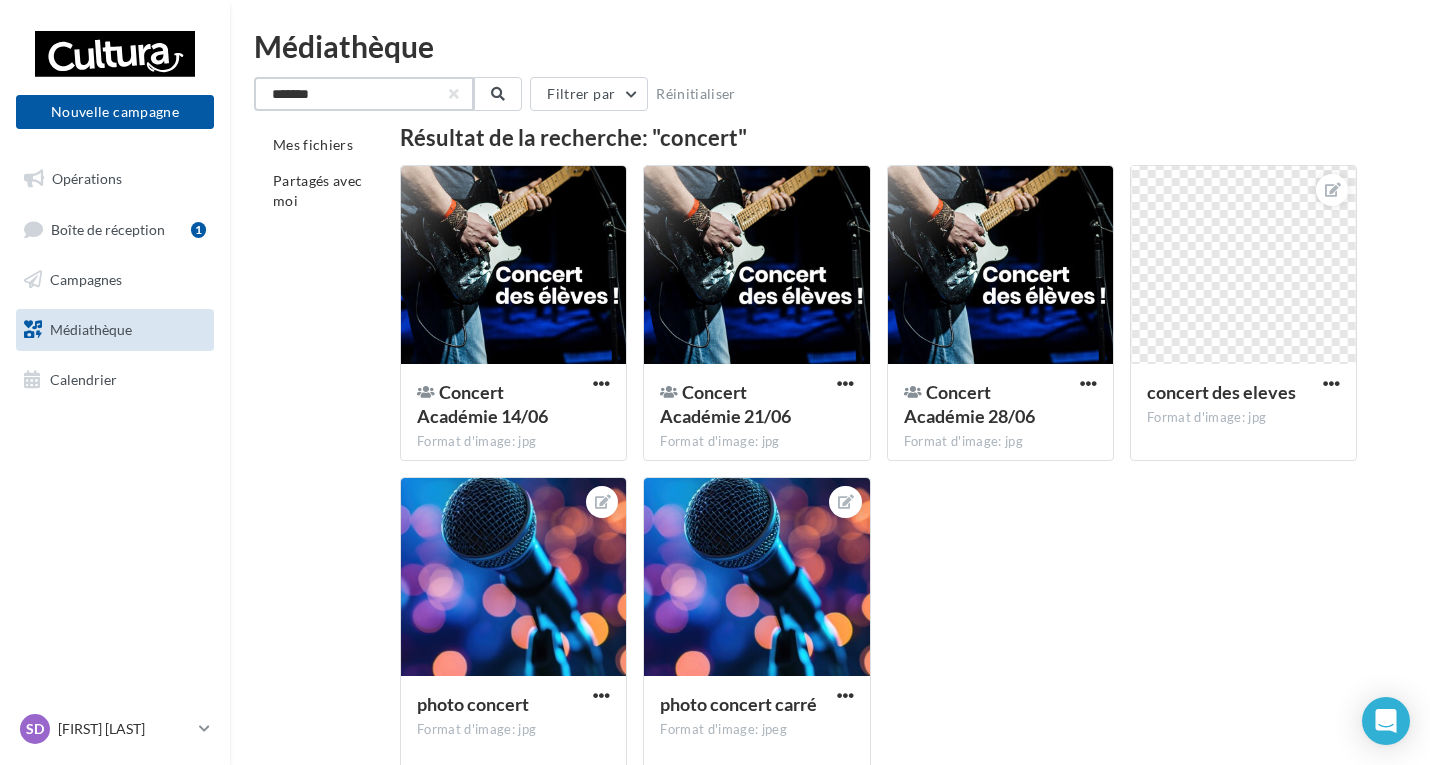scroll, scrollTop: 0, scrollLeft: 0, axis: both 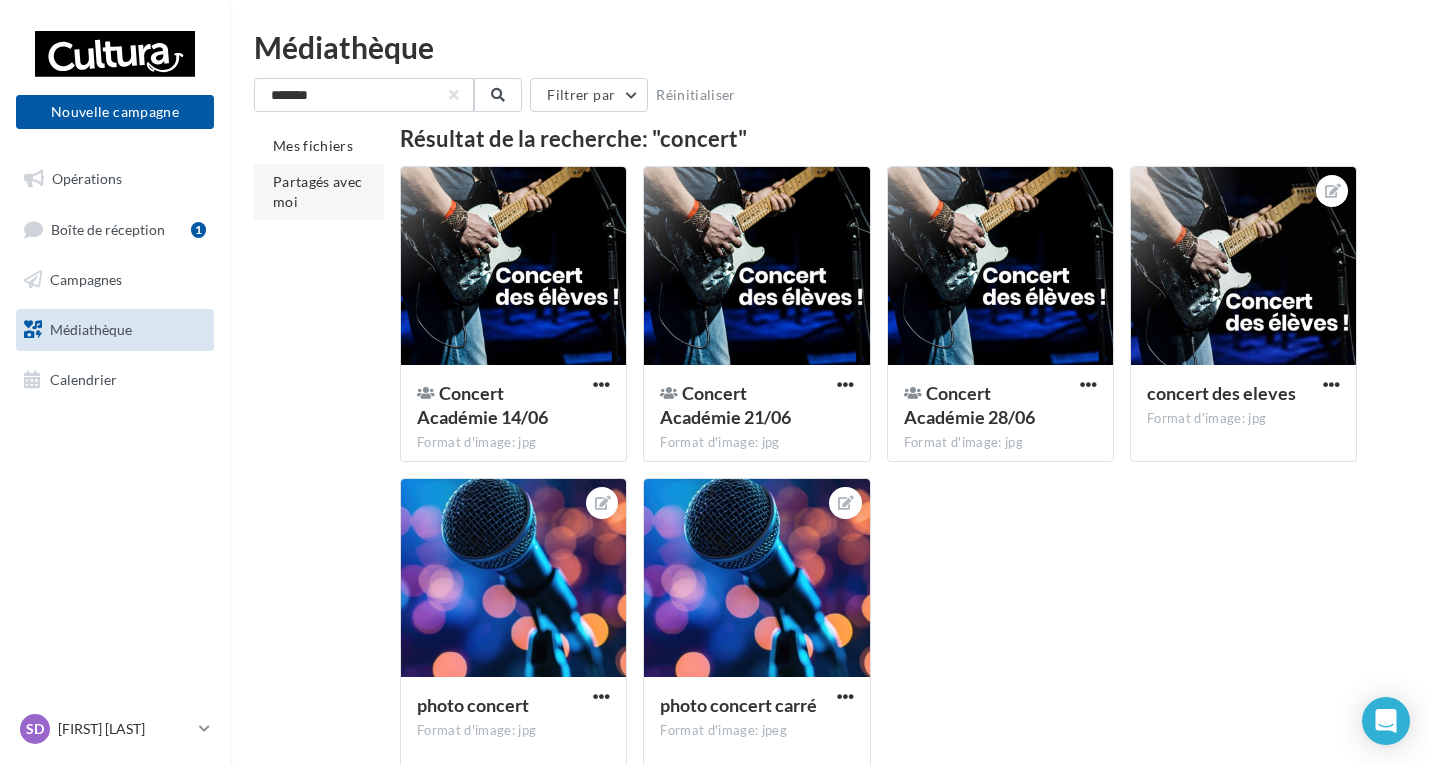 click on "Partagés avec moi" at bounding box center [318, 191] 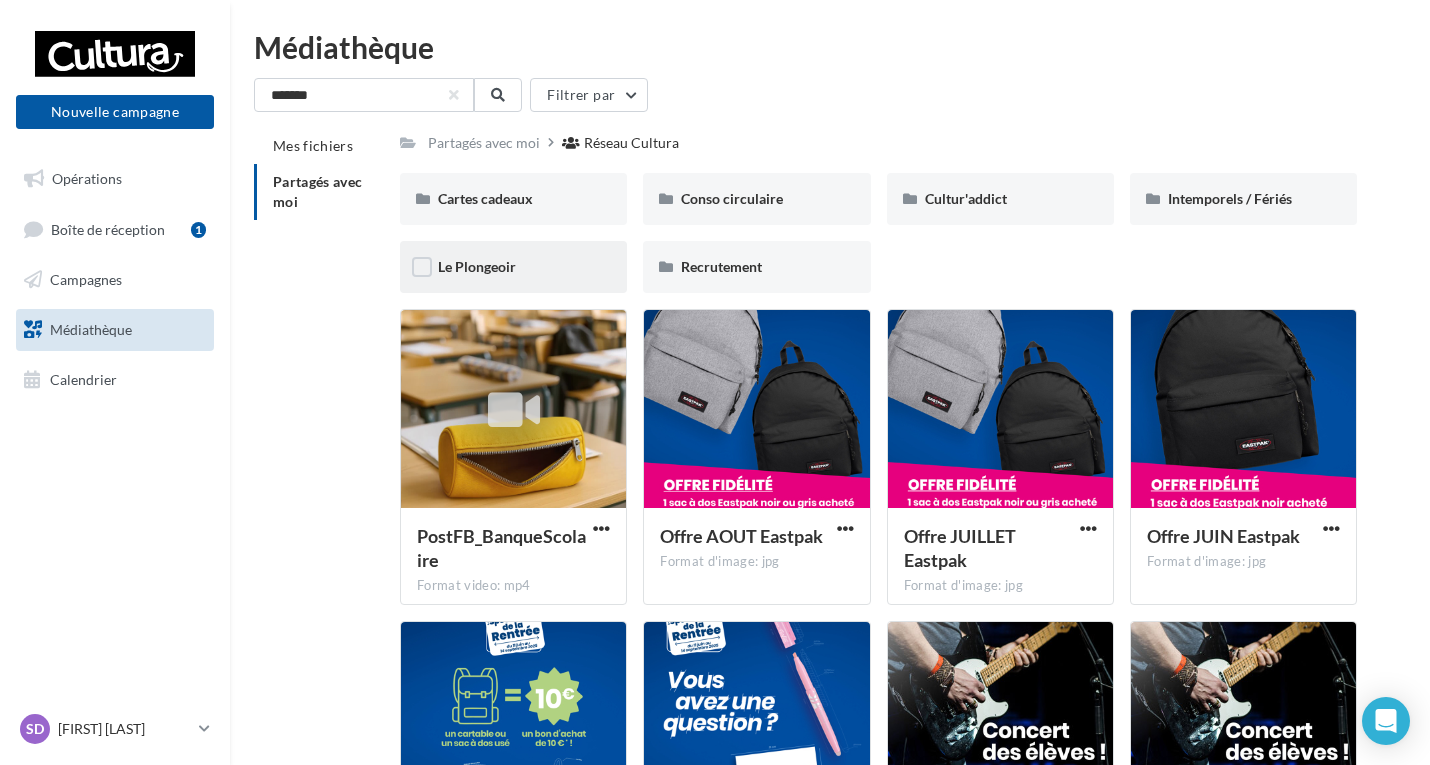 click on "Le Plongeoir" at bounding box center (513, 267) 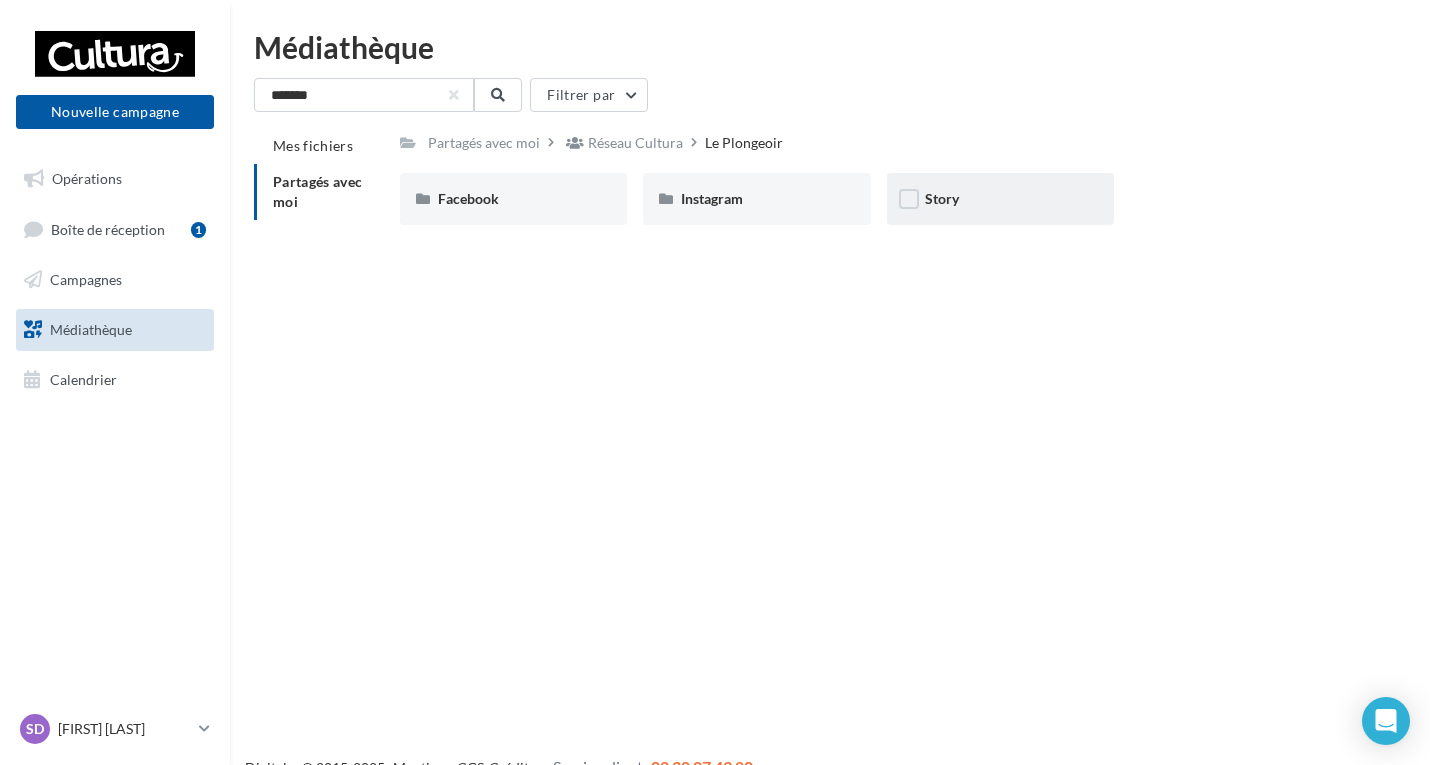 click on "Story" at bounding box center (1000, 199) 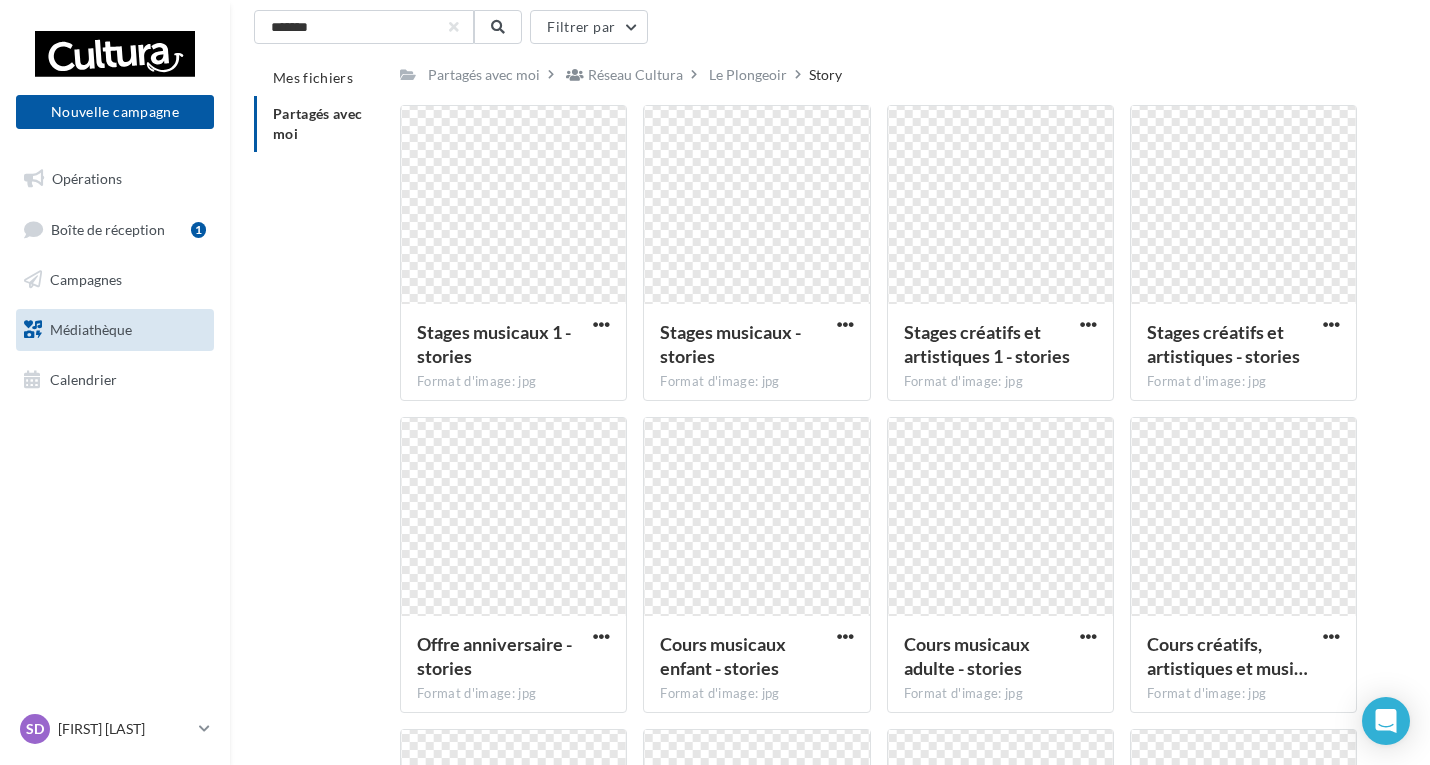 scroll, scrollTop: 0, scrollLeft: 0, axis: both 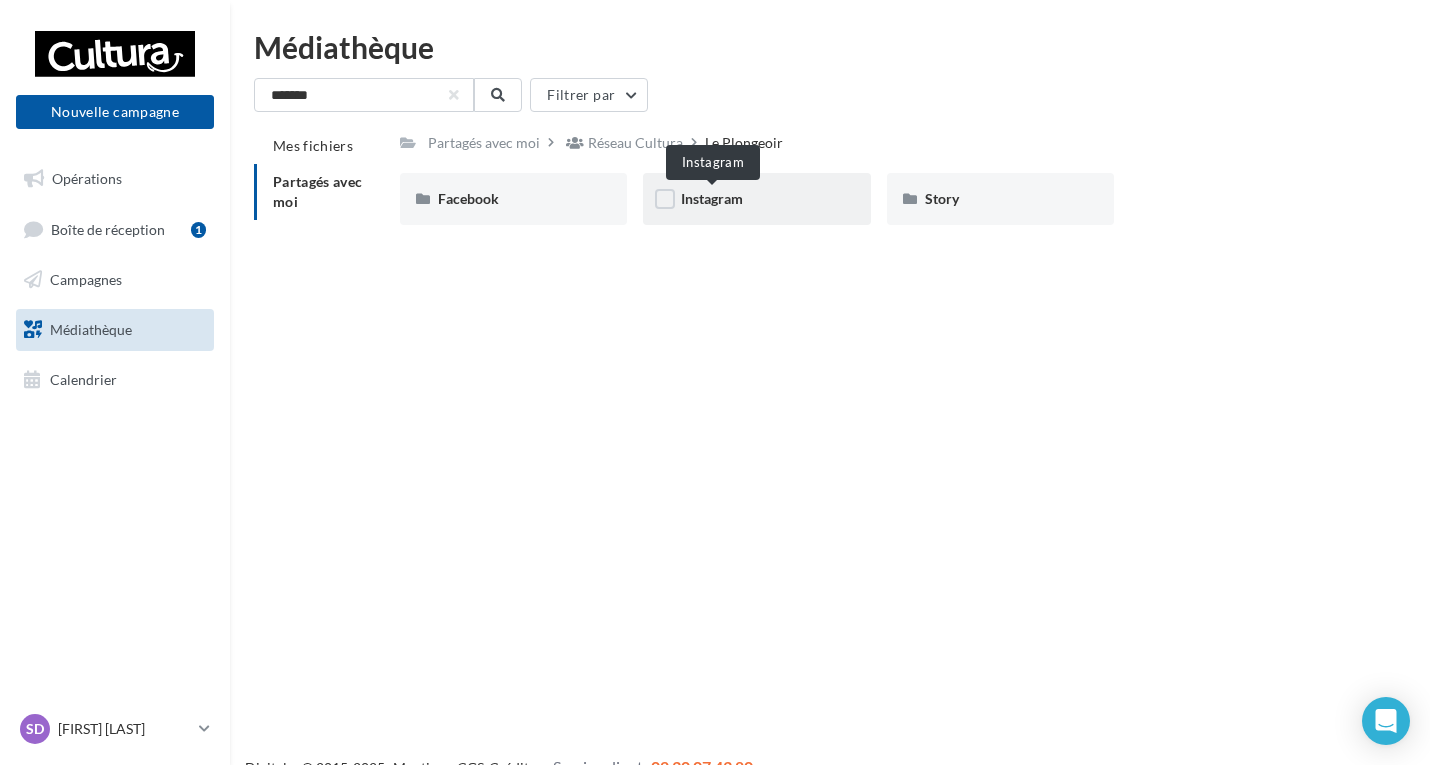 click on "Instagram" at bounding box center (712, 198) 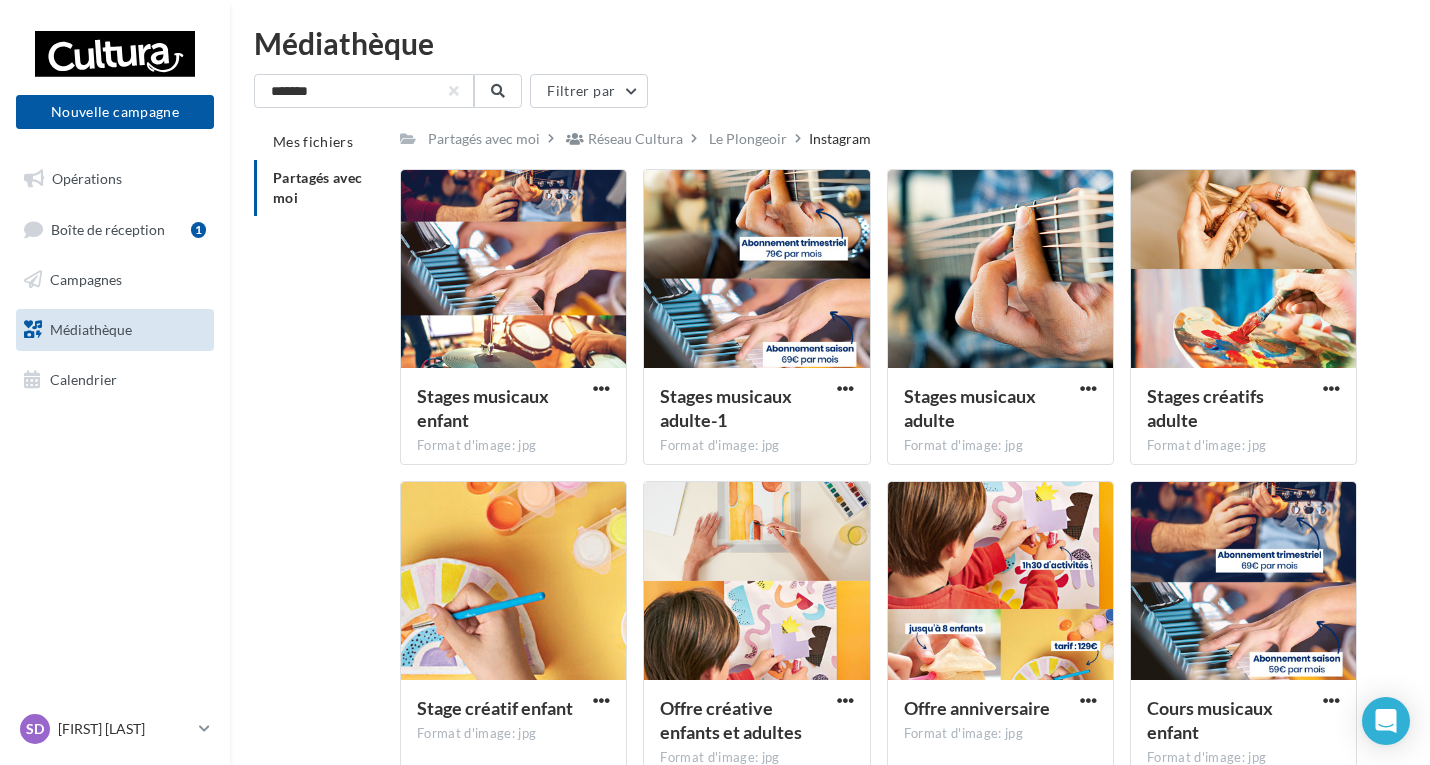 scroll, scrollTop: 0, scrollLeft: 0, axis: both 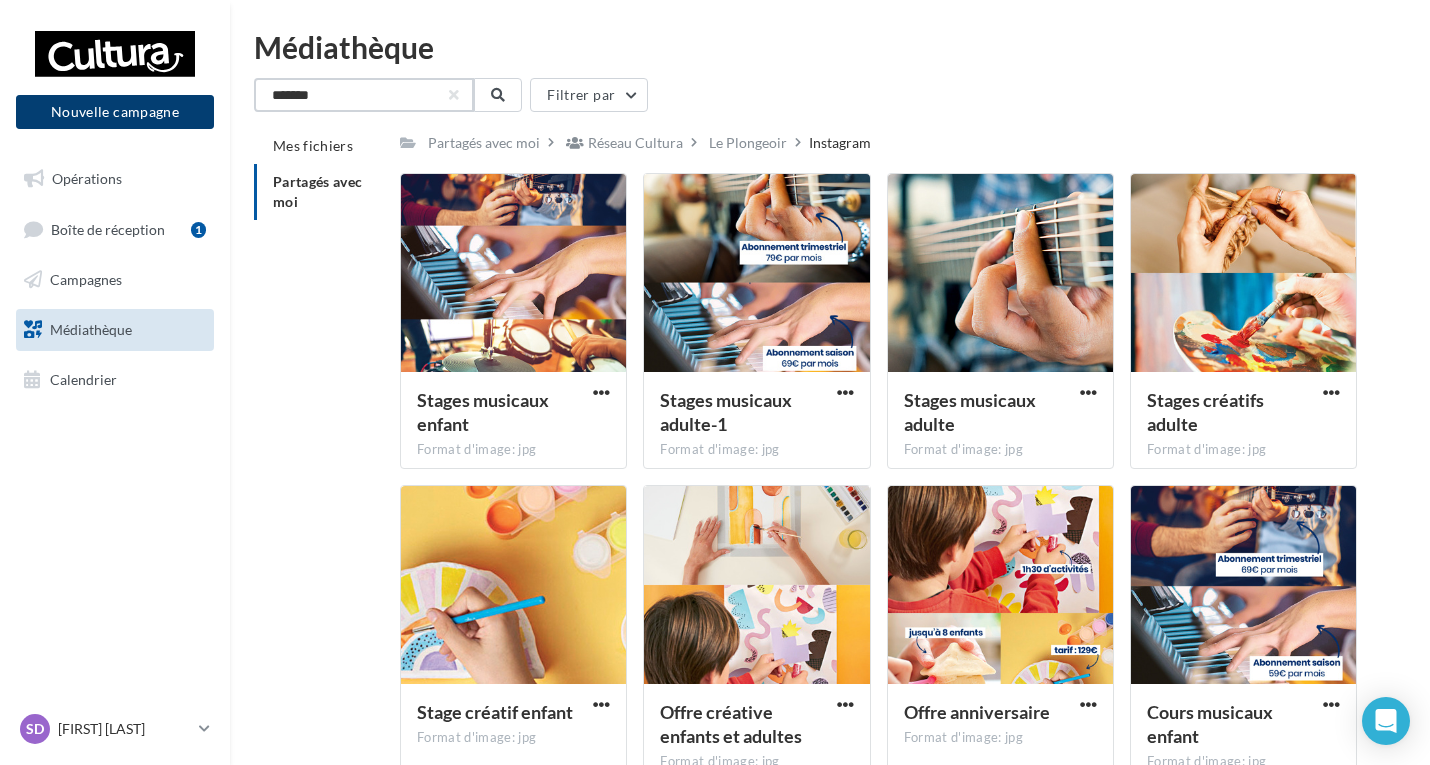drag, startPoint x: 356, startPoint y: 88, endPoint x: 188, endPoint y: 107, distance: 169.07098 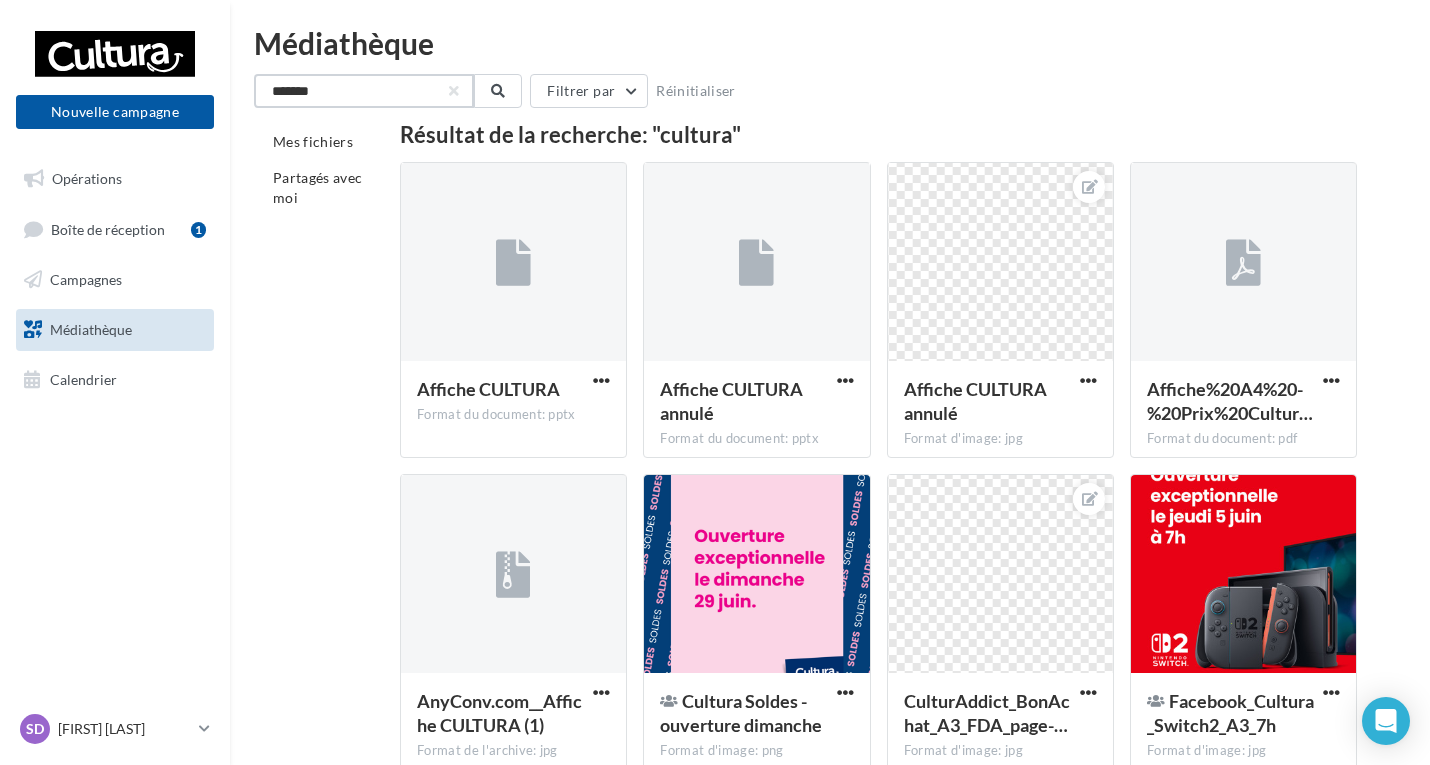 scroll, scrollTop: 0, scrollLeft: 0, axis: both 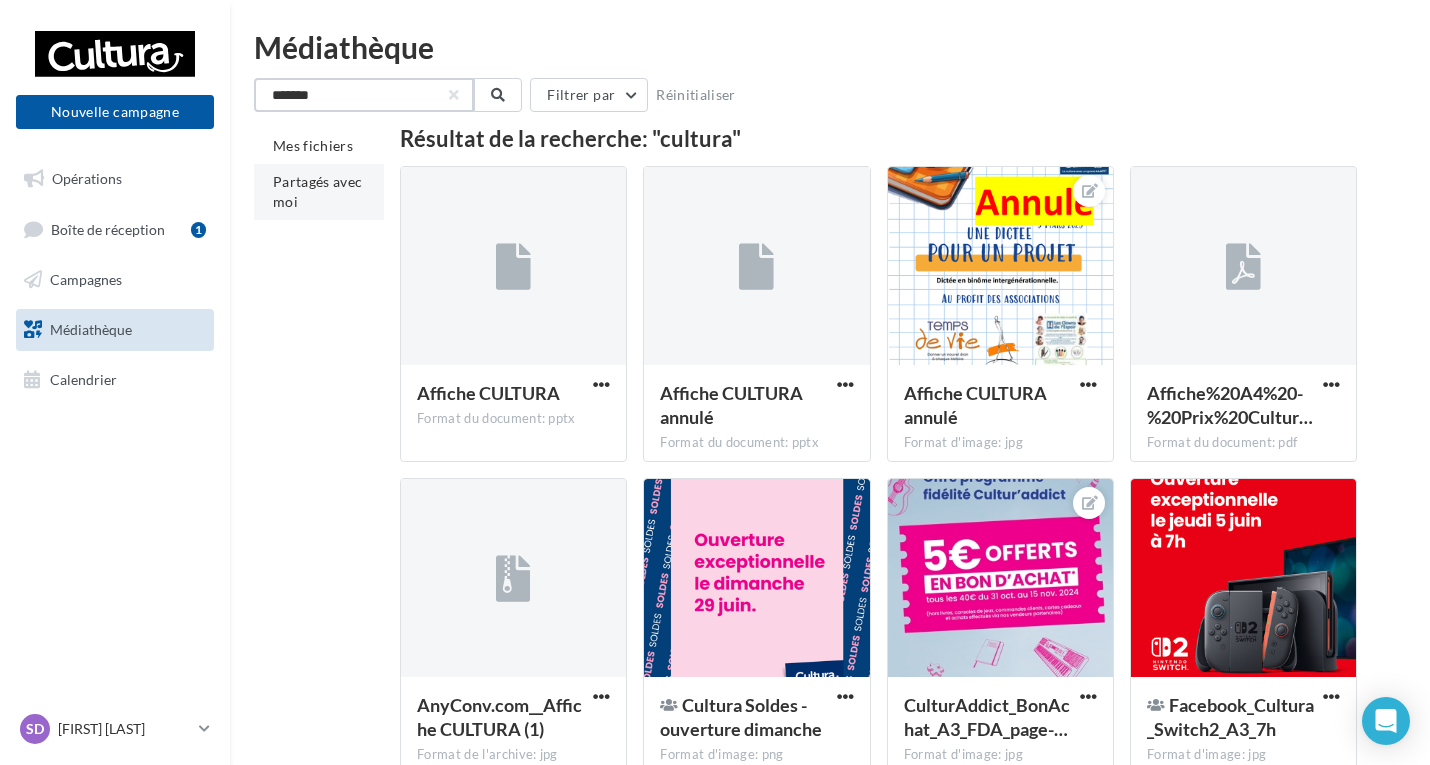 type on "*******" 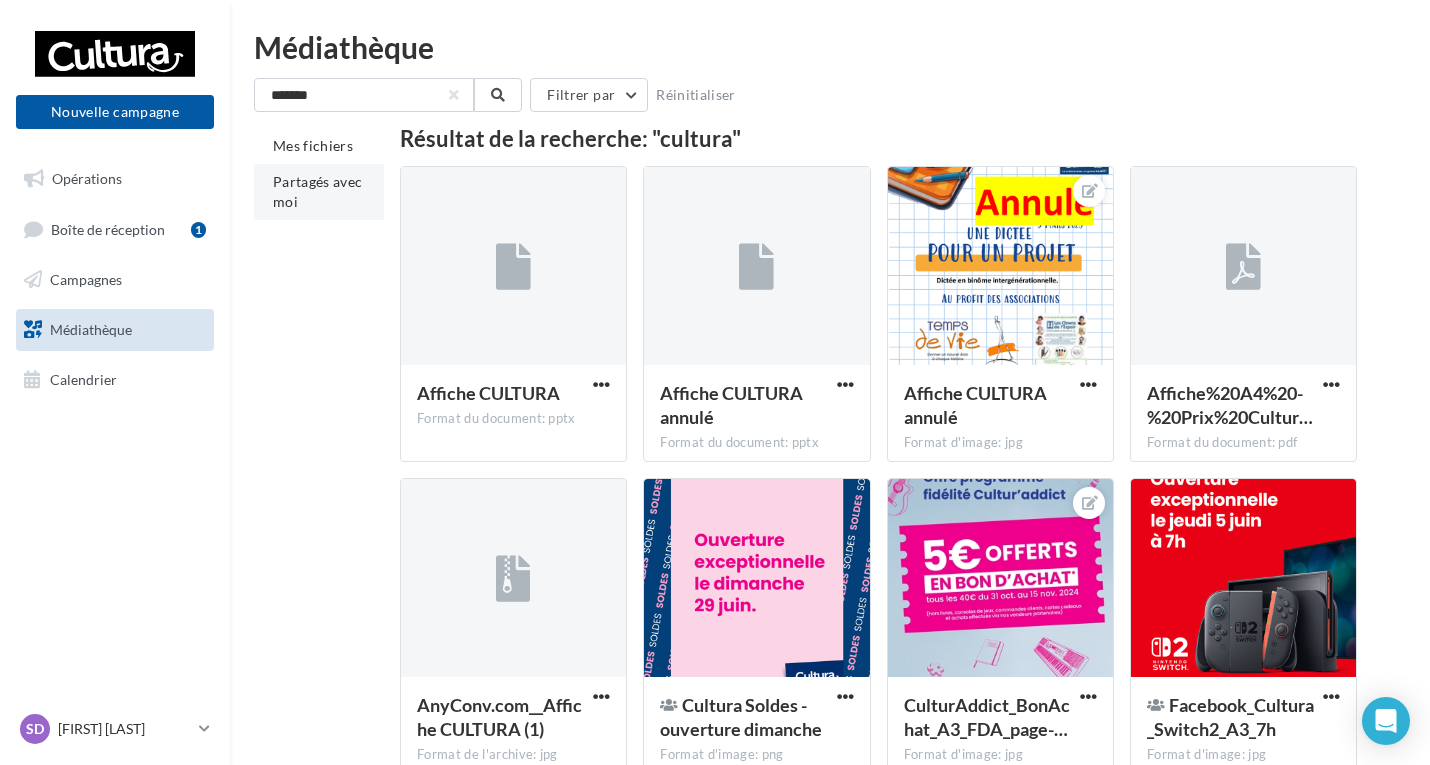click on "Partagés avec moi" at bounding box center (319, 192) 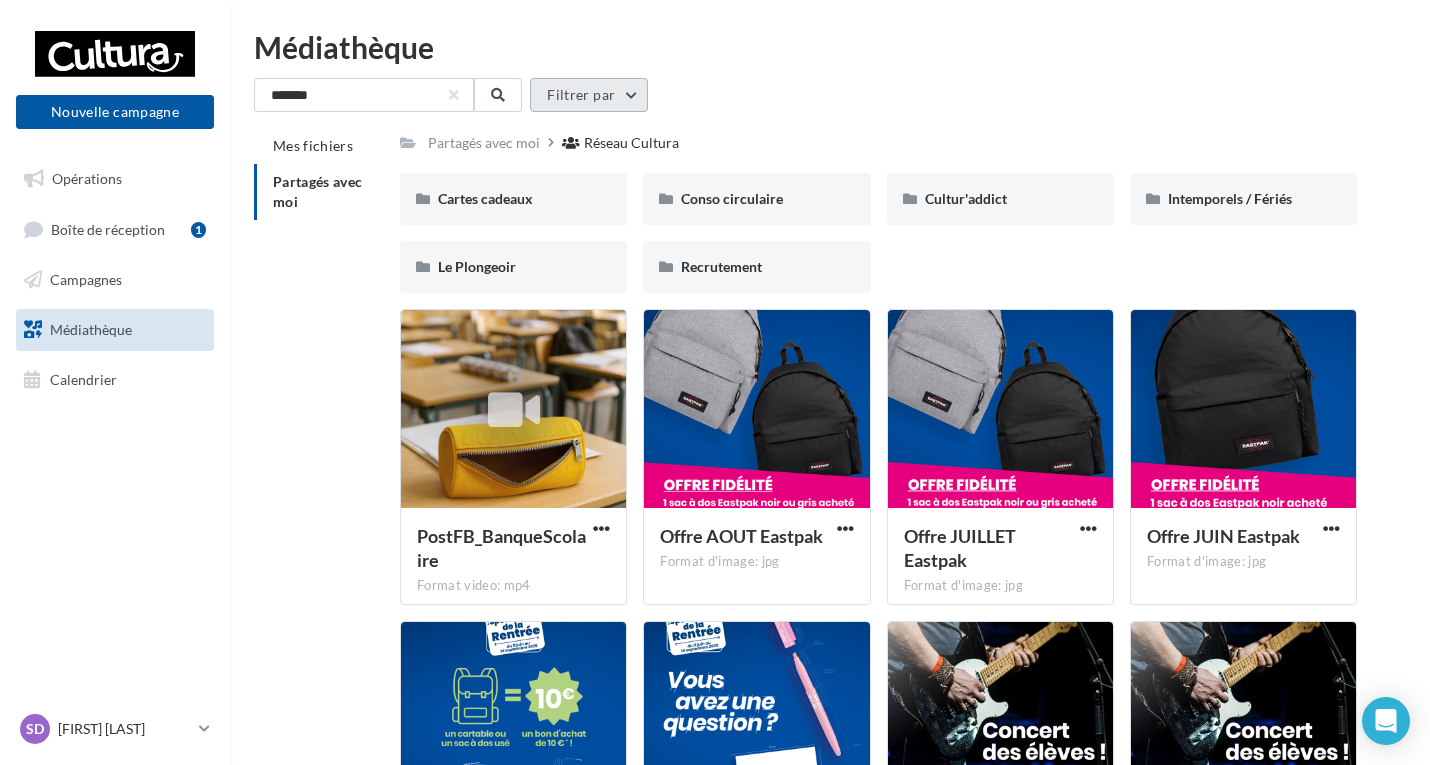 click on "Filtrer par" at bounding box center [589, 95] 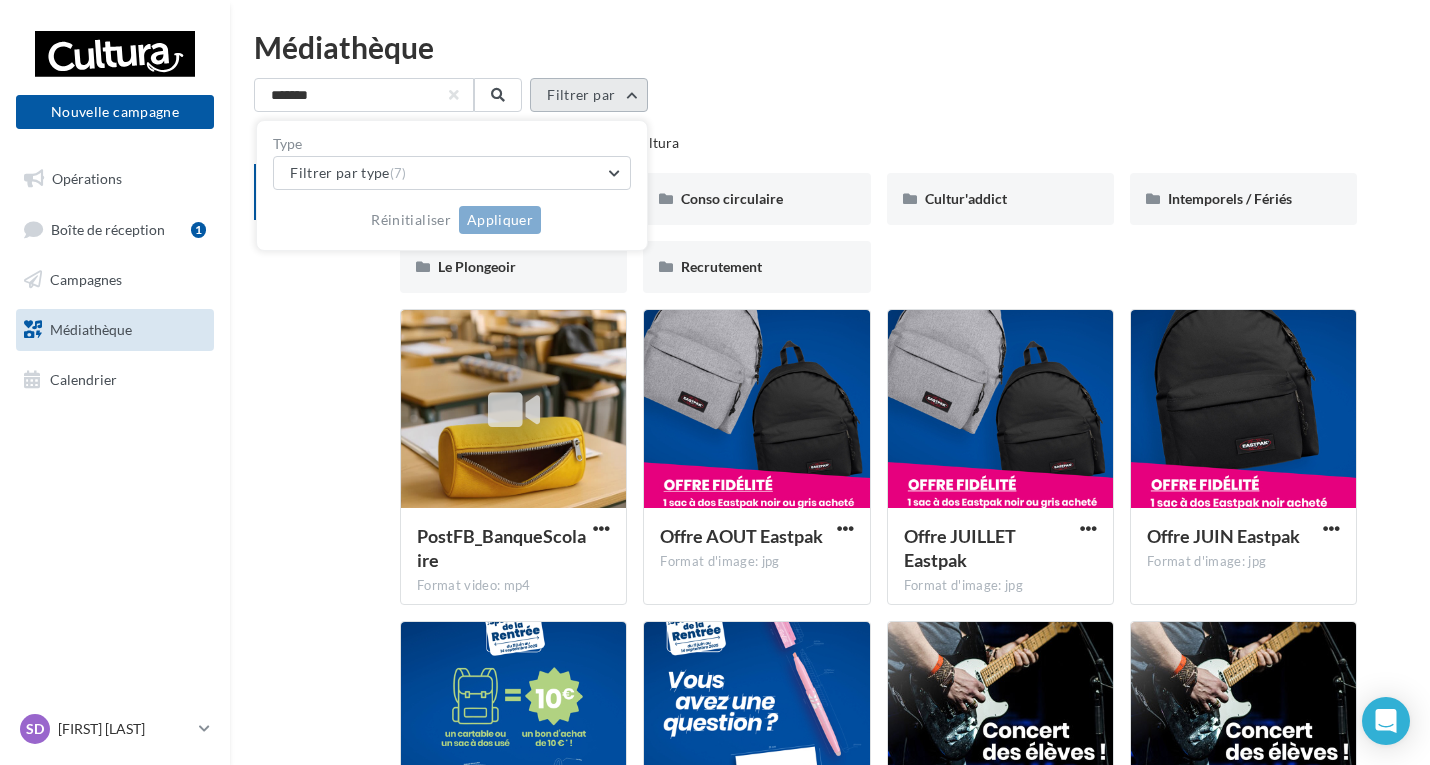 click on "Filtrer par" at bounding box center (589, 95) 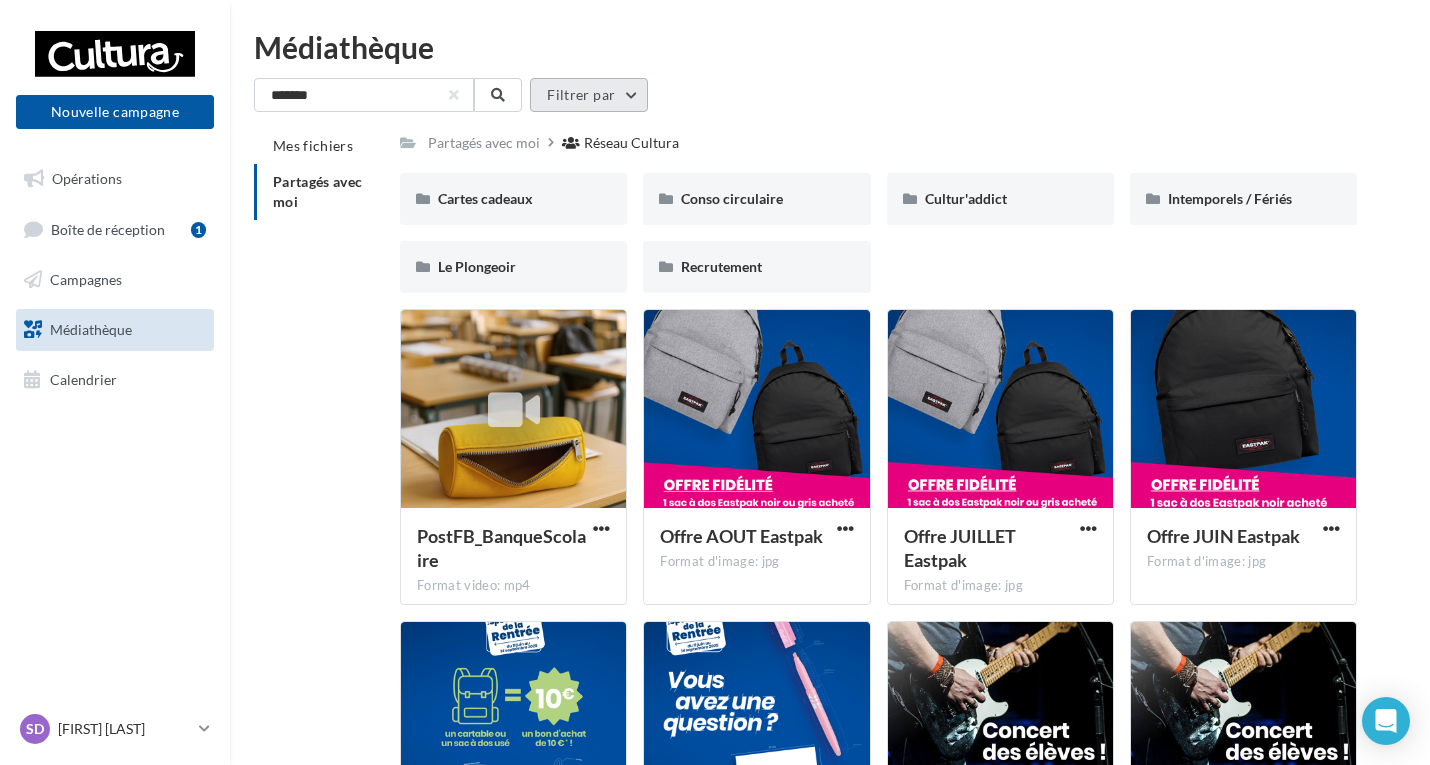 click on "Filtrer par" at bounding box center (589, 95) 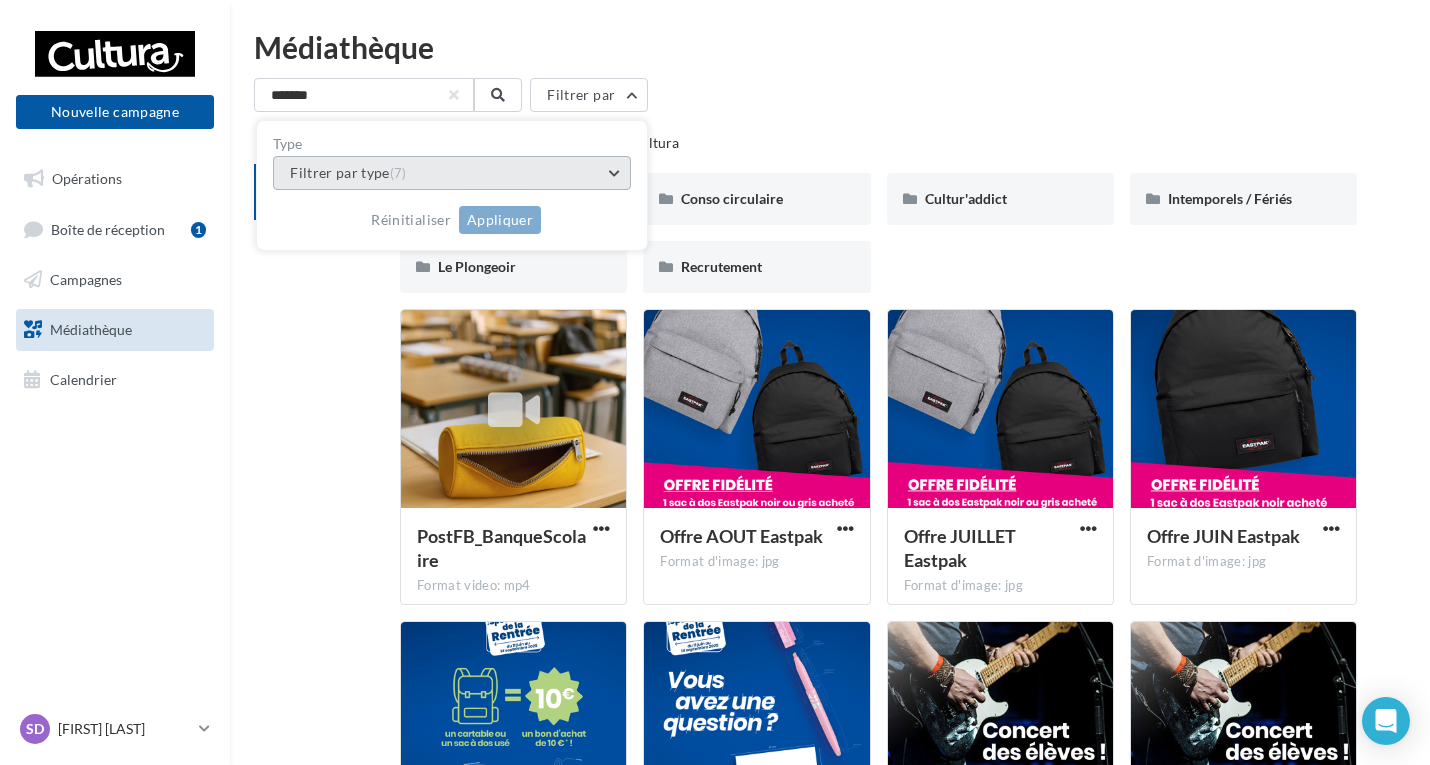click on "Filtrer par type  (7)" at bounding box center (452, 173) 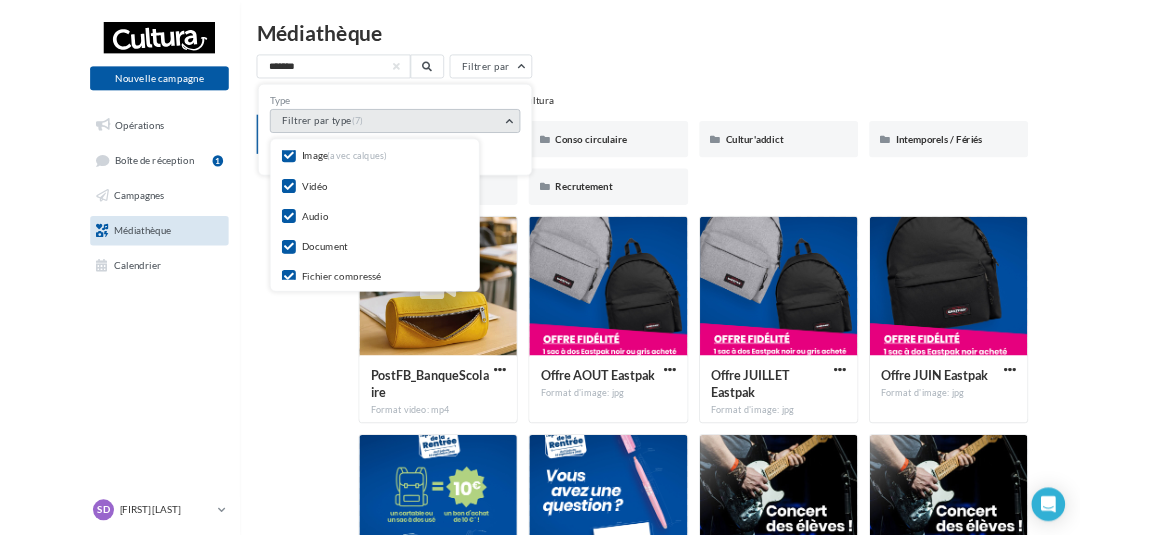 scroll, scrollTop: 0, scrollLeft: 0, axis: both 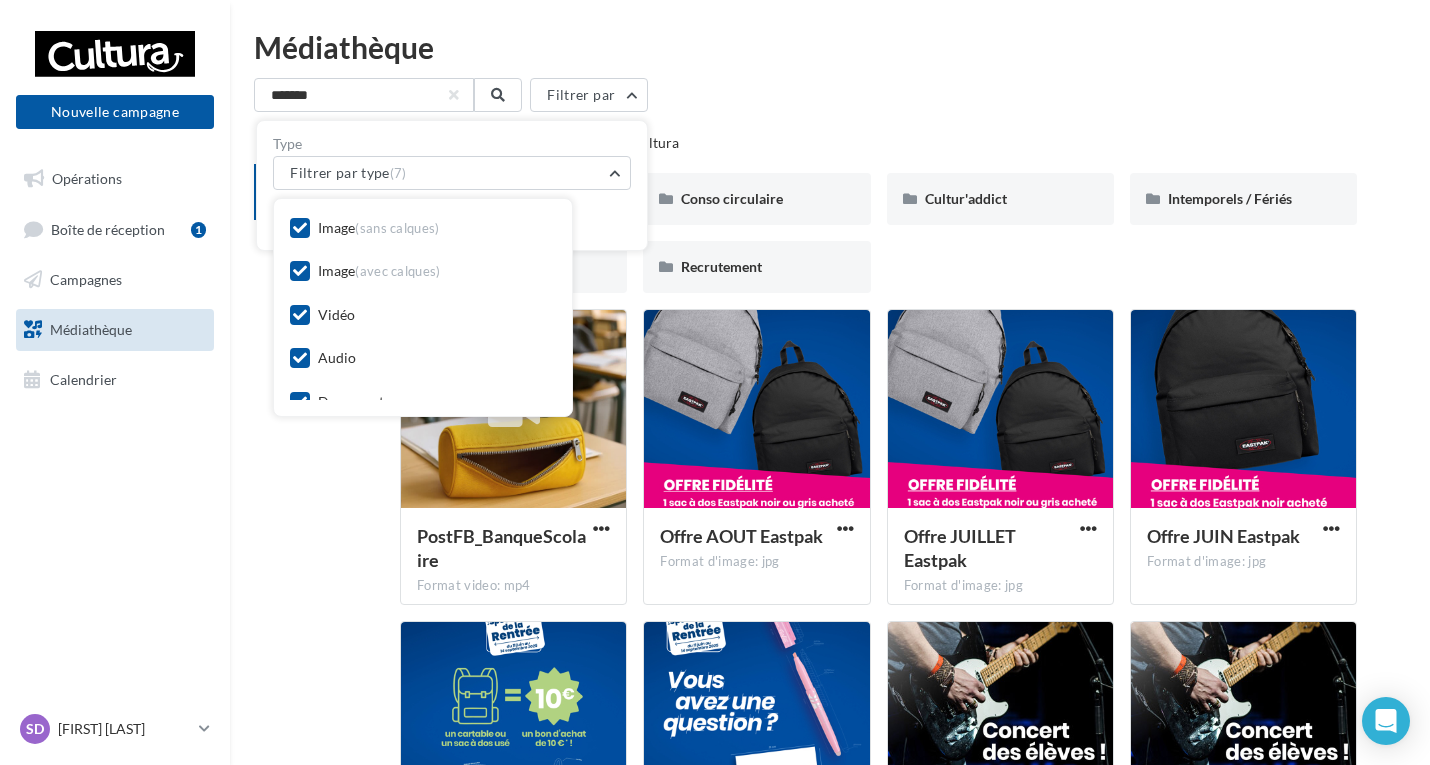 click on "*******        Filtrer par         Type  Filtrer par type  (7)                 Image  (sans calques)         Image  (avec calques)         Vidéo         Audio         Document         Fichier compressé         Autre             Réinitialiser    Appliquer" at bounding box center [830, 95] 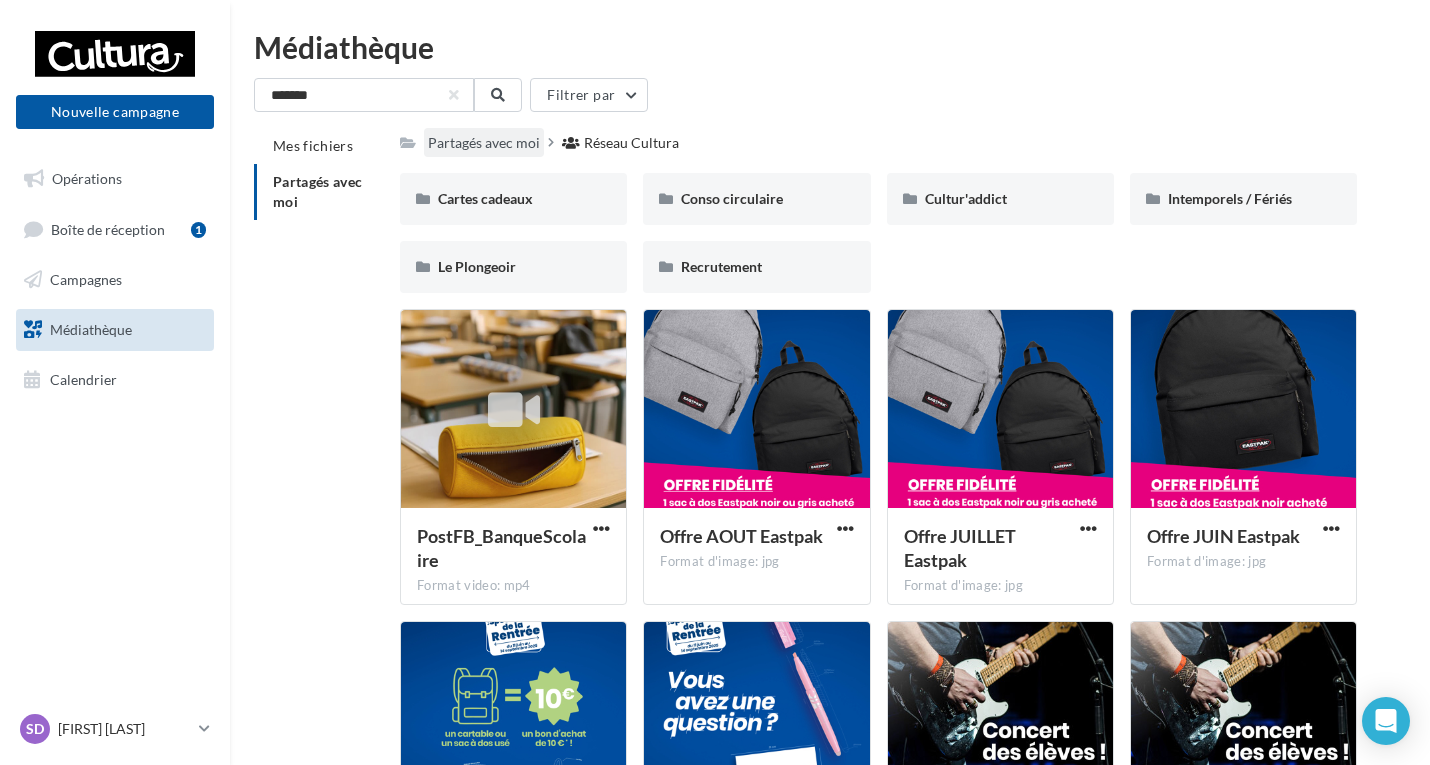 click on "Partagés avec moi" at bounding box center [484, 143] 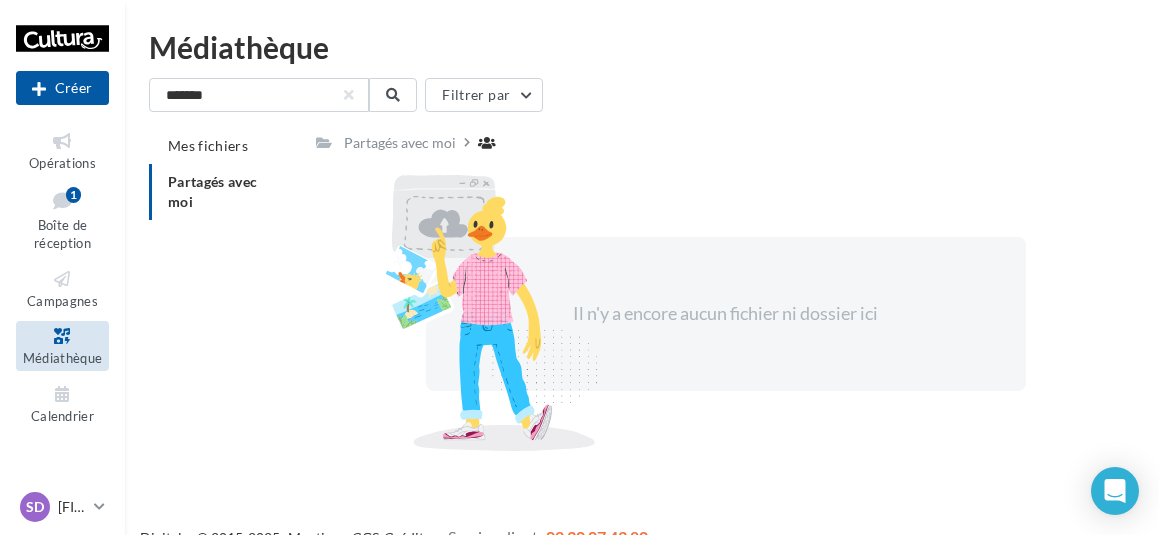click at bounding box center (62, 336) 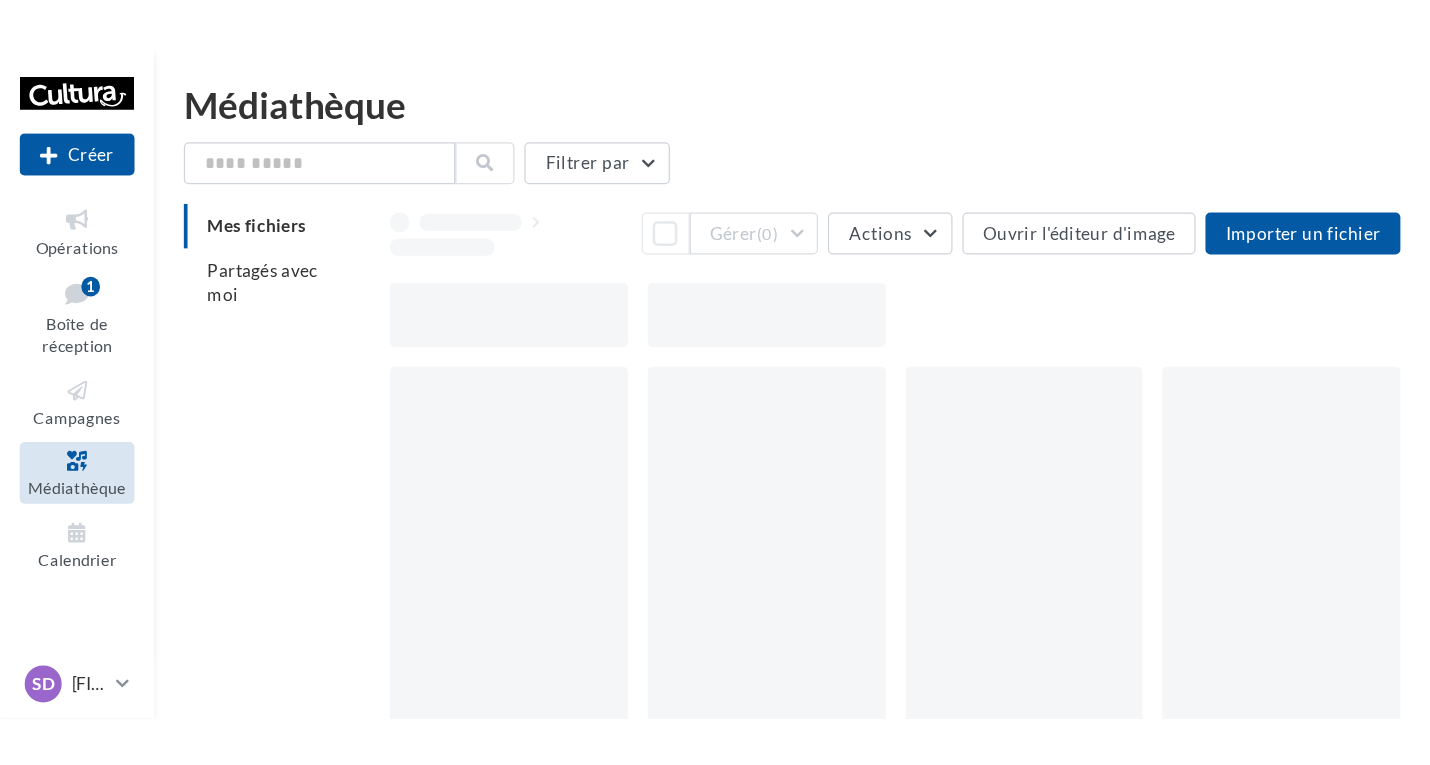 scroll, scrollTop: 0, scrollLeft: 0, axis: both 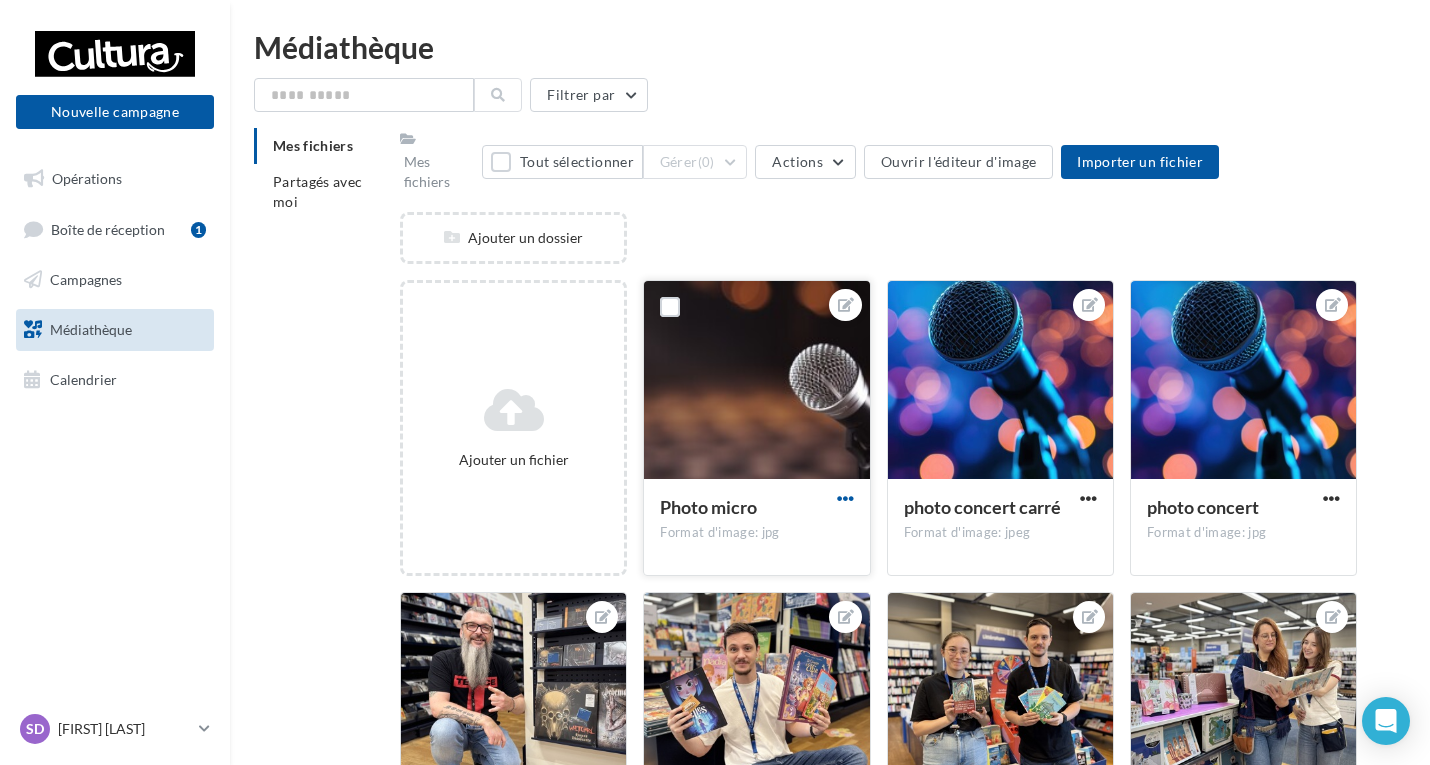 click at bounding box center (845, 498) 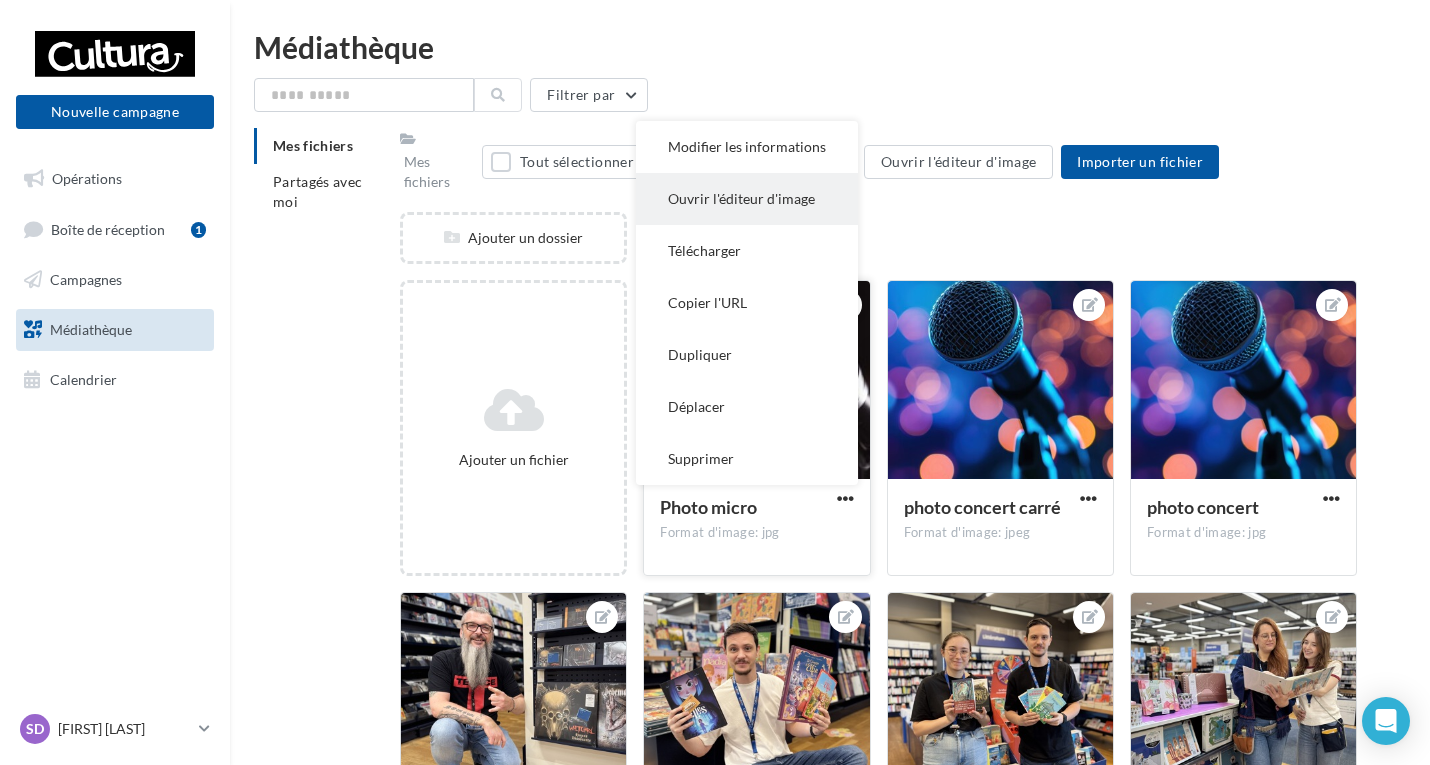 click on "Ouvrir l'éditeur d'image" at bounding box center (747, 199) 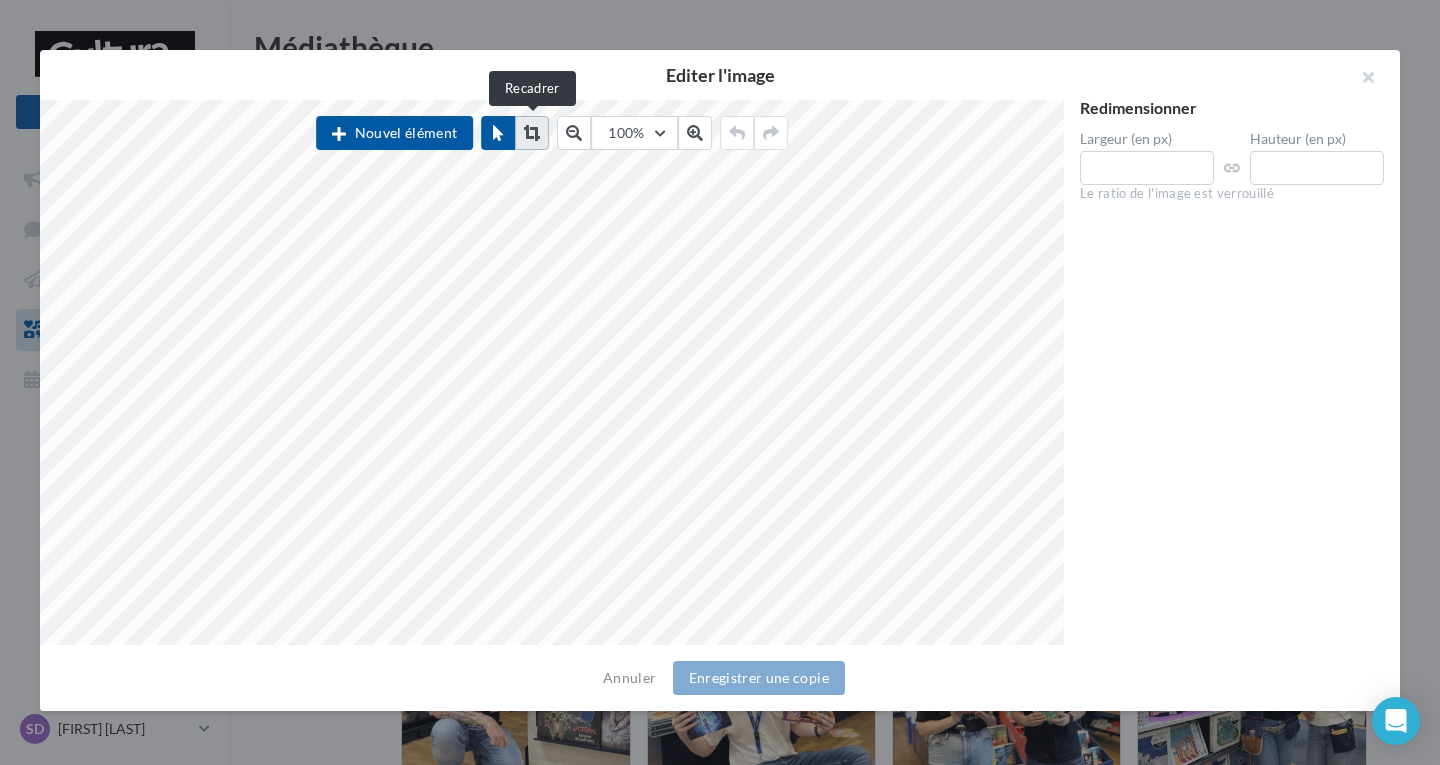 click at bounding box center [532, 133] 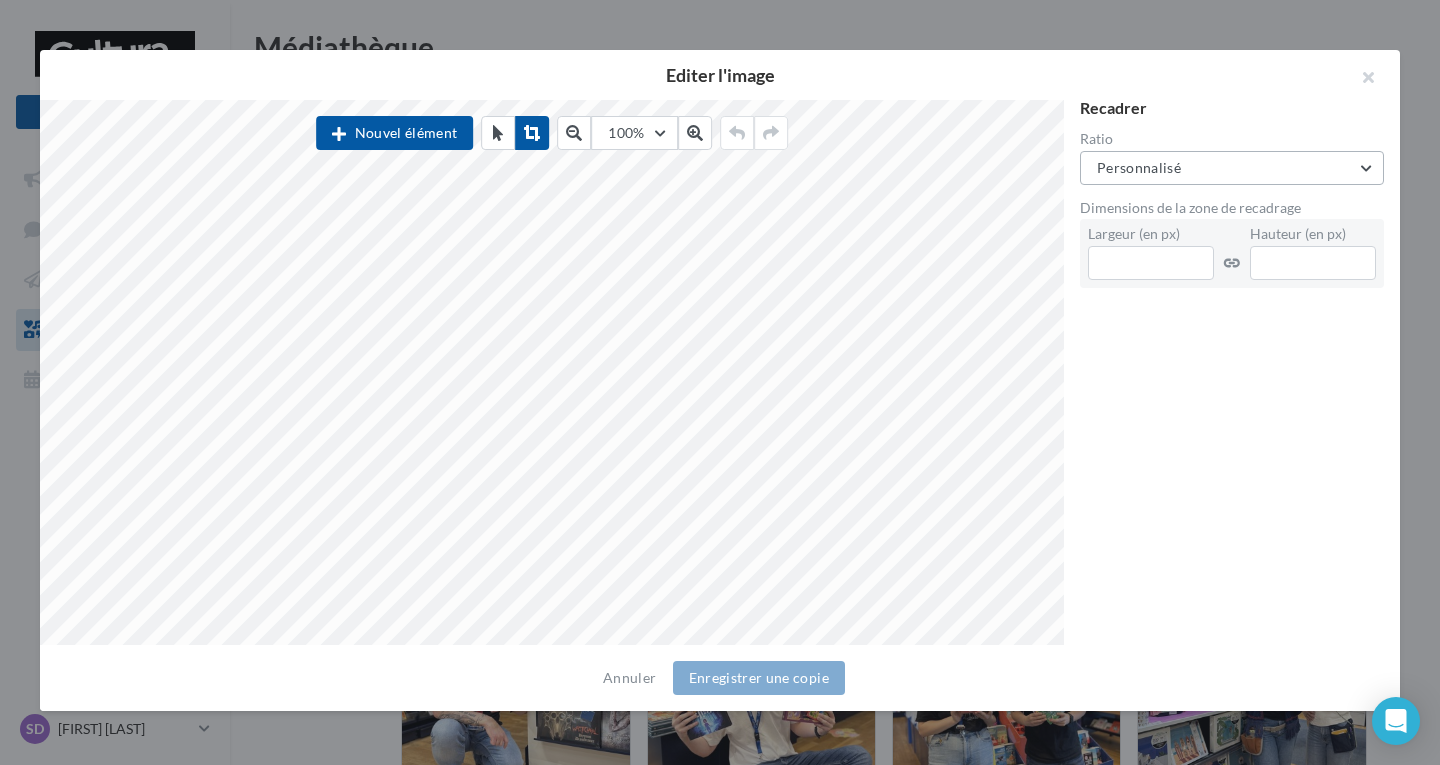click on "Personnalisé" at bounding box center [1232, 168] 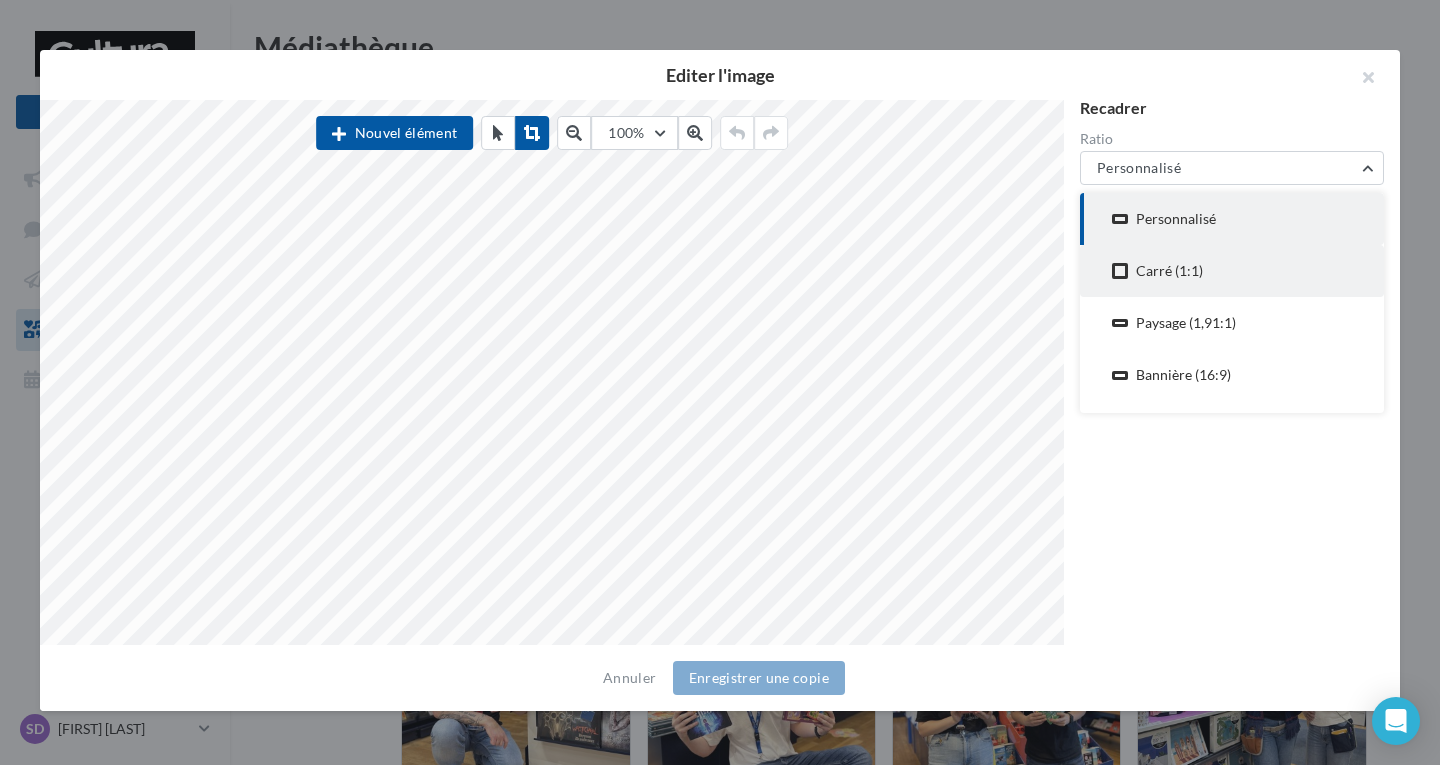 click on "Carré (1:1)" at bounding box center [1169, 271] 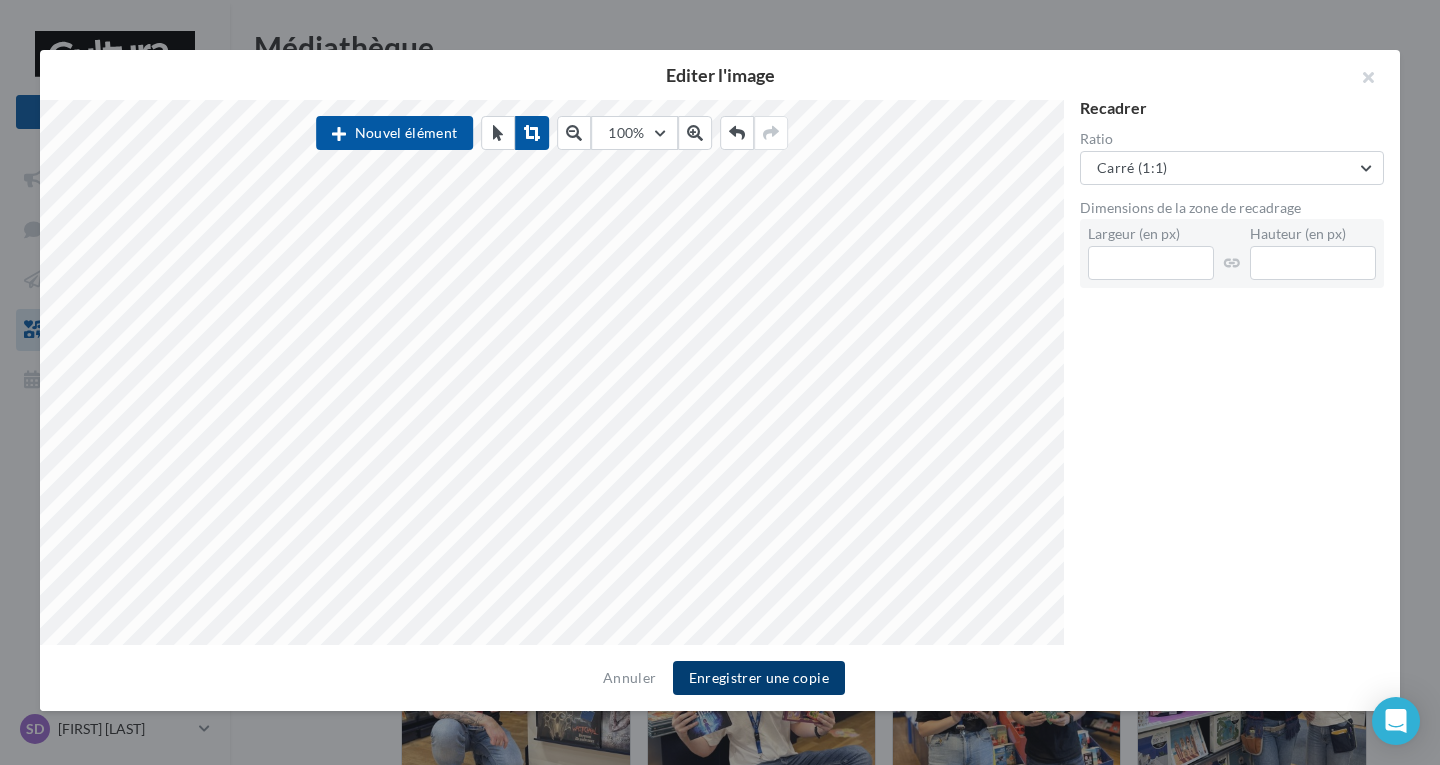 click on "Enregistrer une copie" at bounding box center (759, 678) 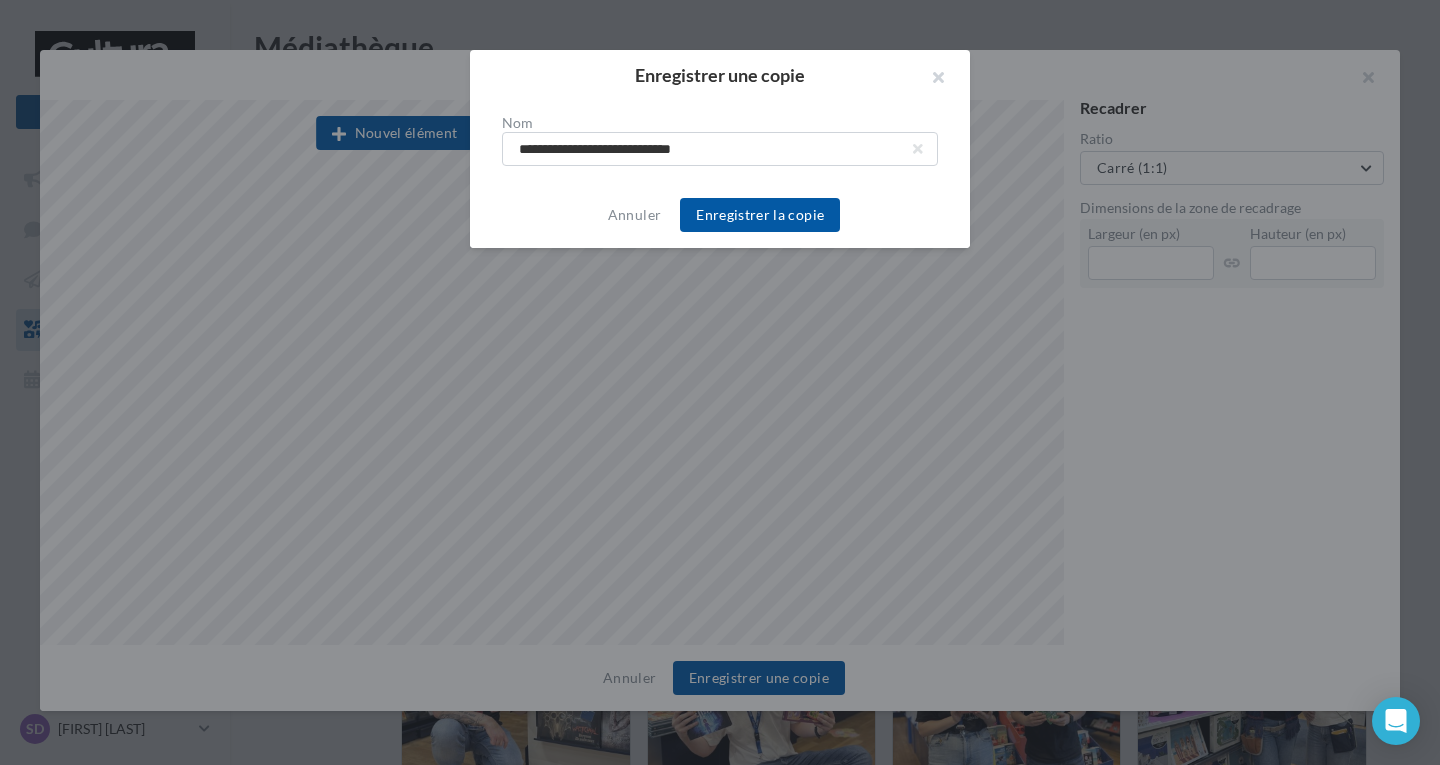 drag, startPoint x: 638, startPoint y: 151, endPoint x: 452, endPoint y: 159, distance: 186.17197 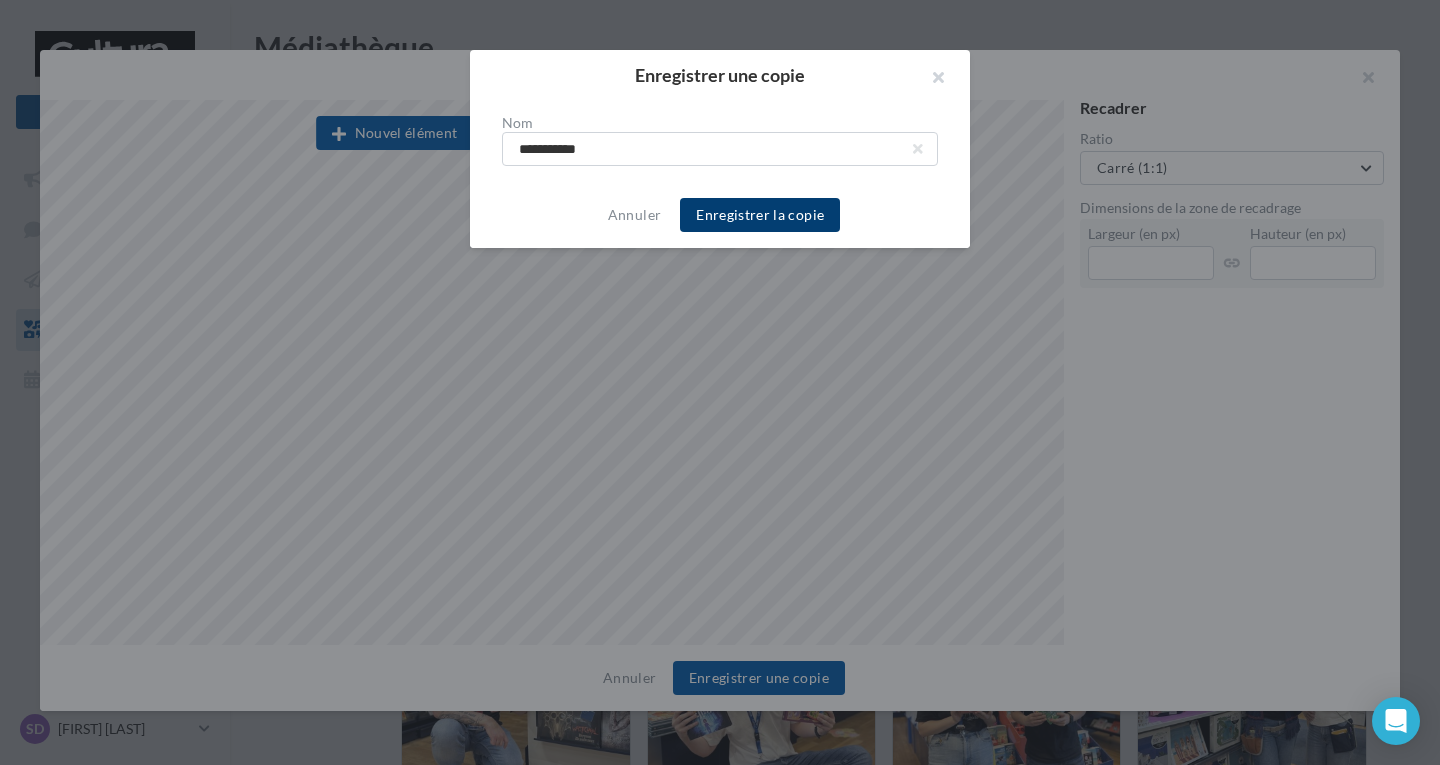 type on "**********" 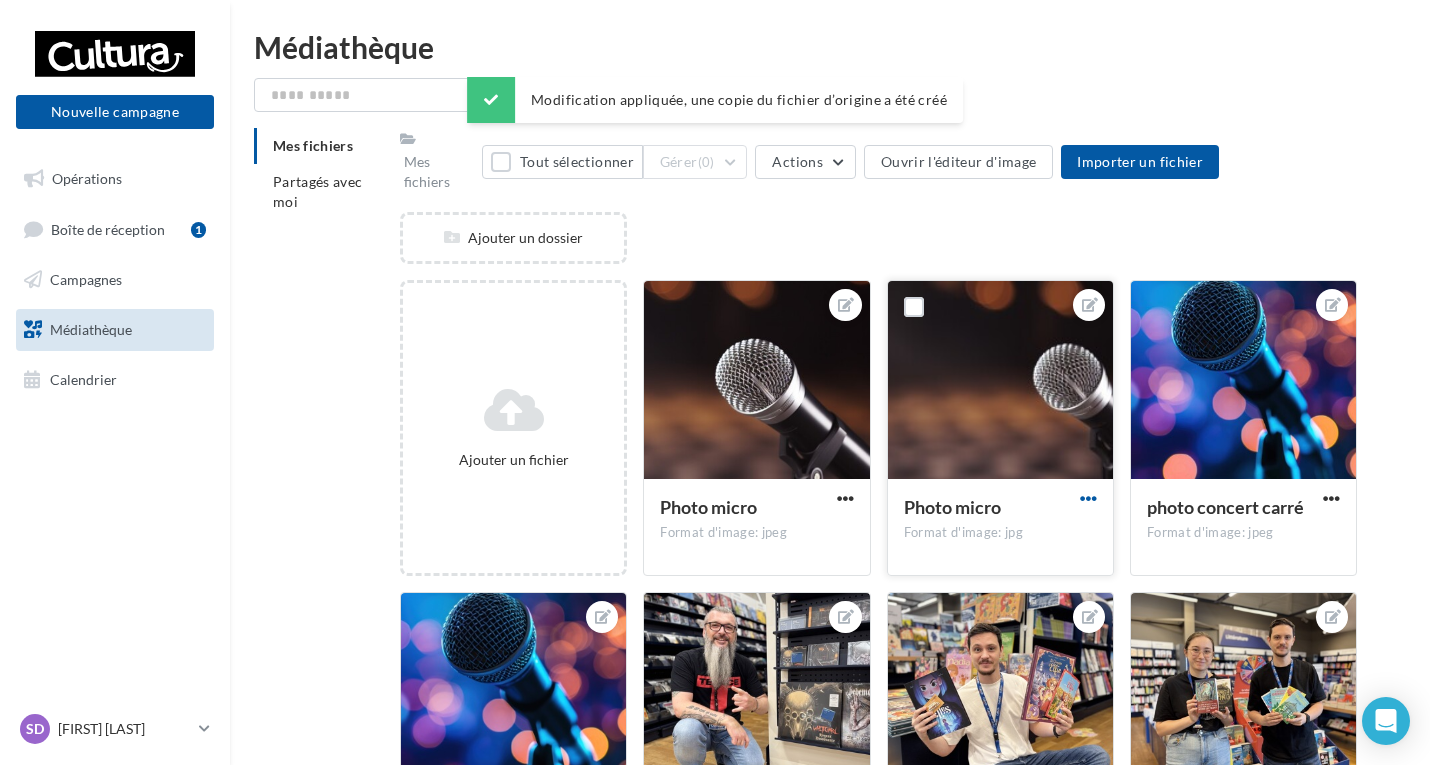 click at bounding box center (1088, 498) 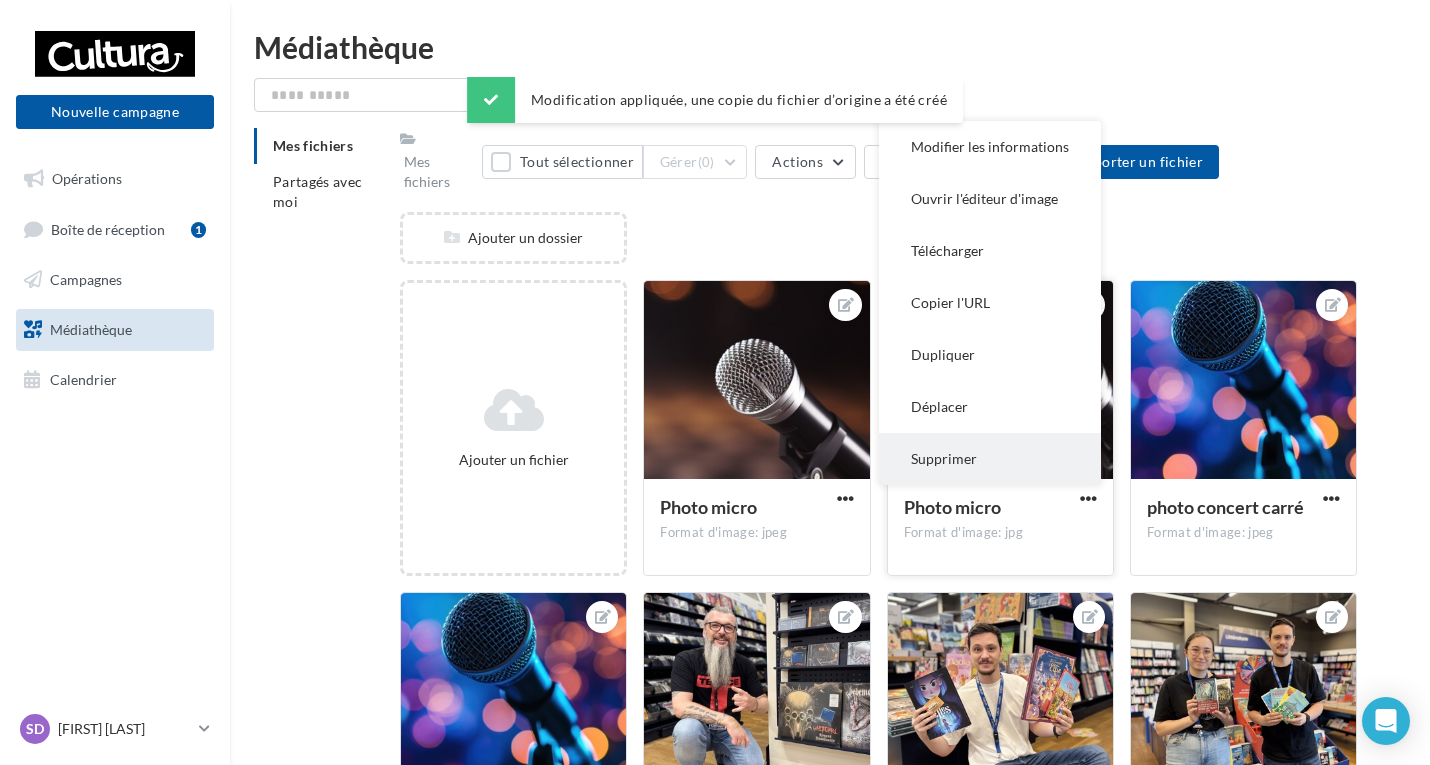 click on "Supprimer" at bounding box center [990, 459] 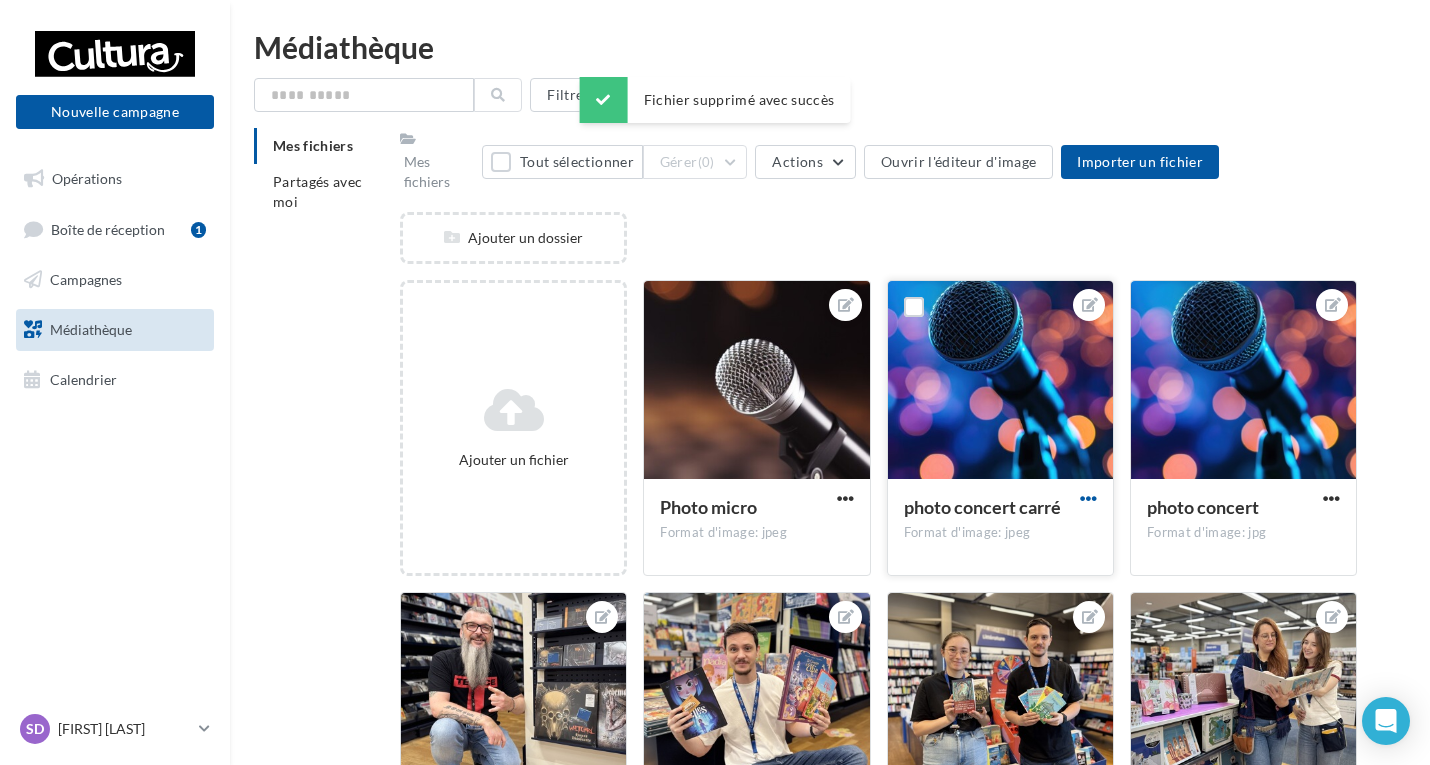 click at bounding box center (1088, 498) 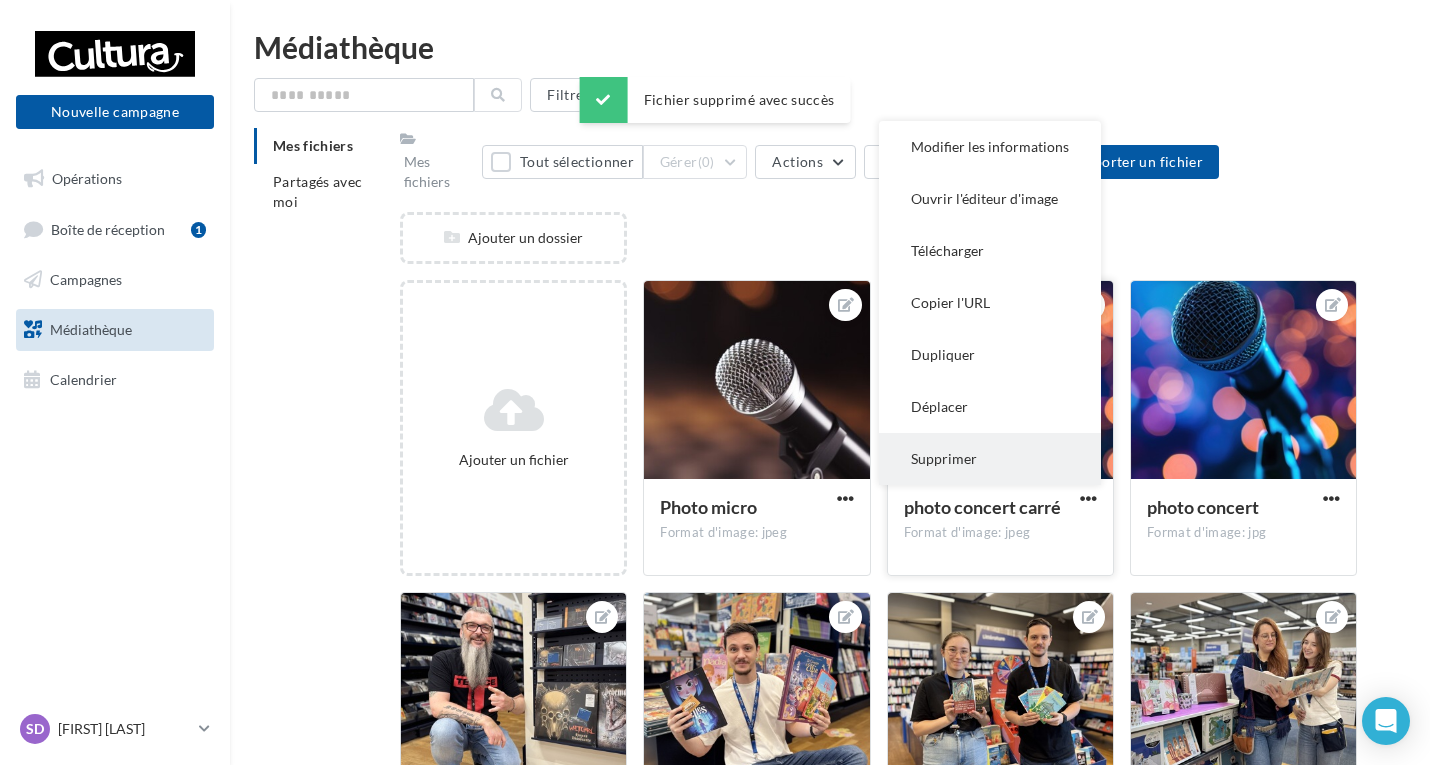 click on "Supprimer" at bounding box center (990, 459) 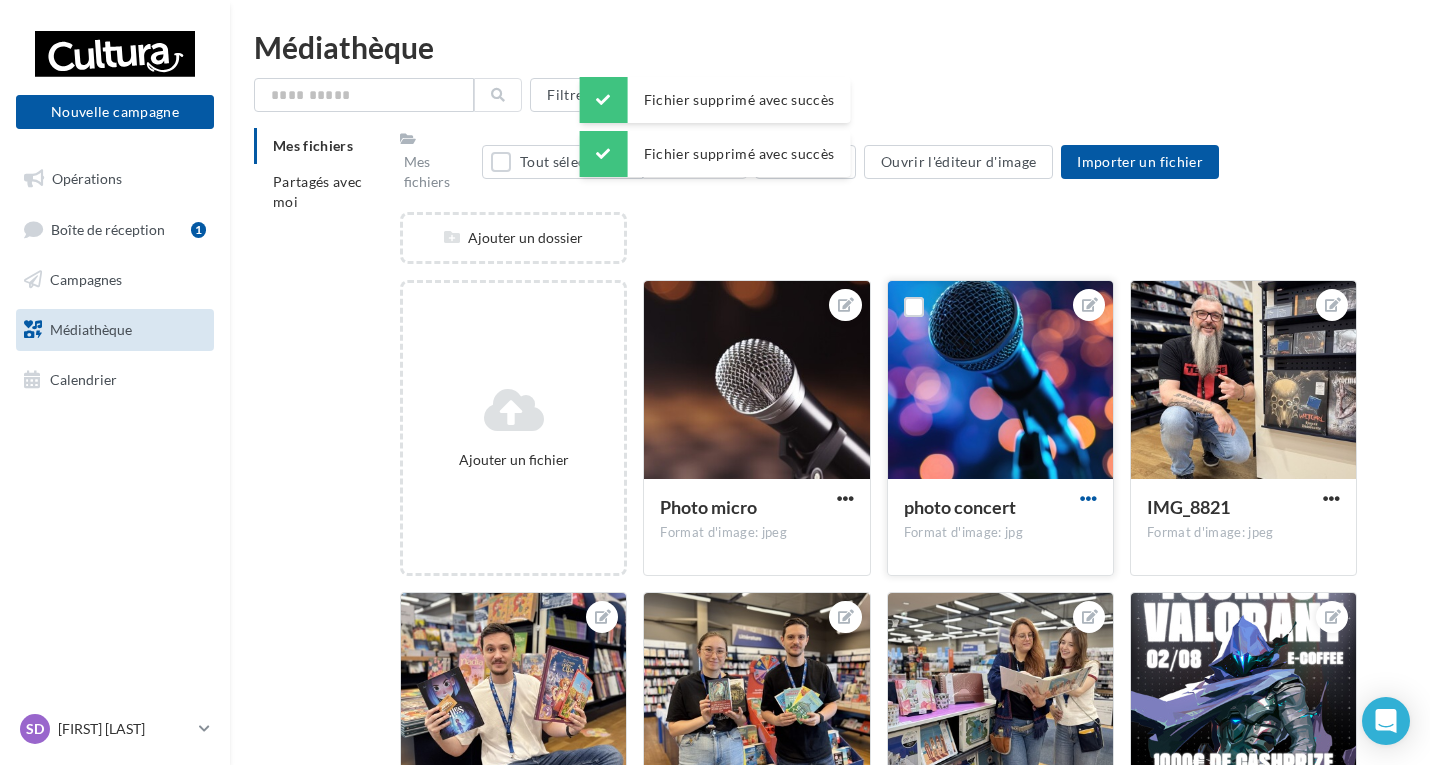 click at bounding box center (1088, 498) 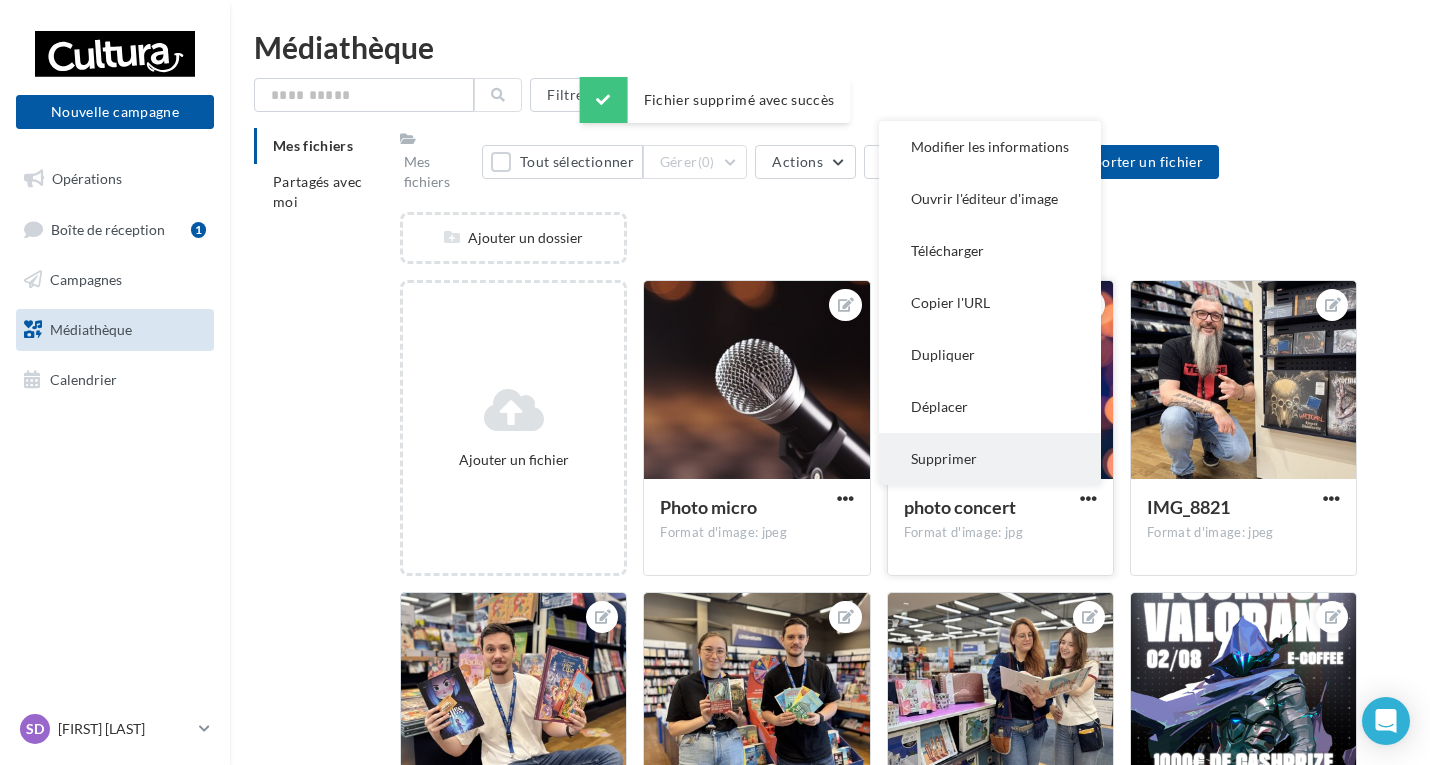 click on "Supprimer" at bounding box center (990, 459) 